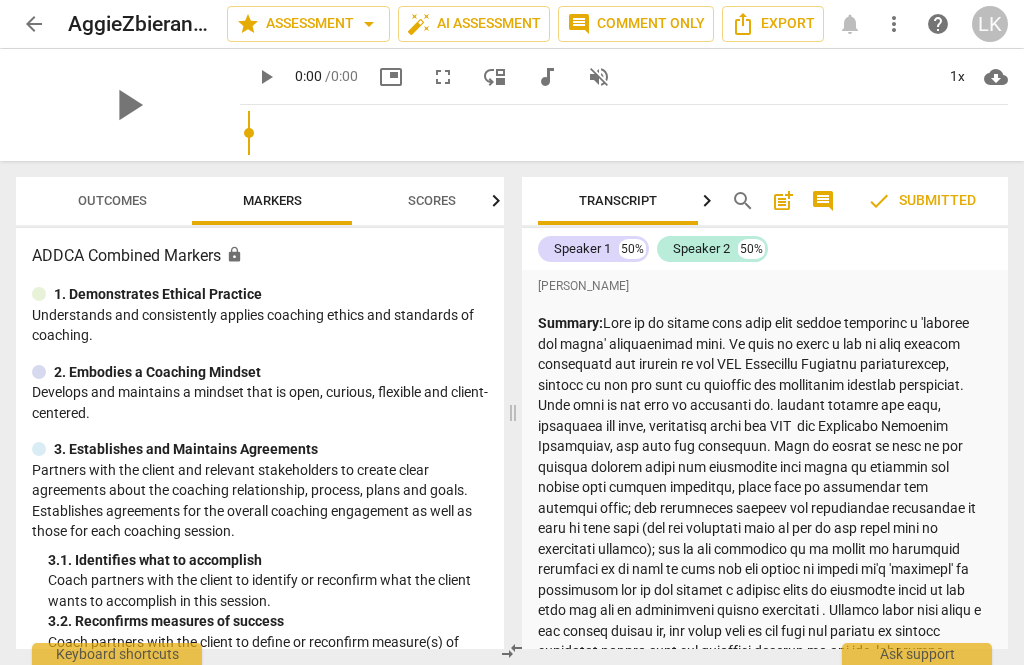 click on "arrow_back" at bounding box center (34, 24) 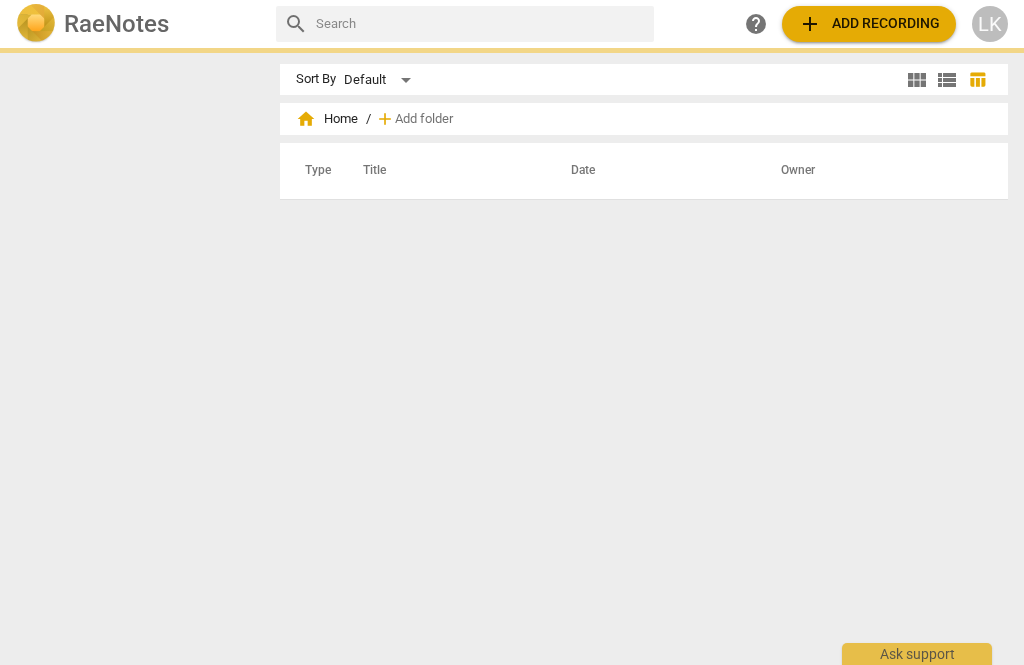 scroll, scrollTop: 0, scrollLeft: 0, axis: both 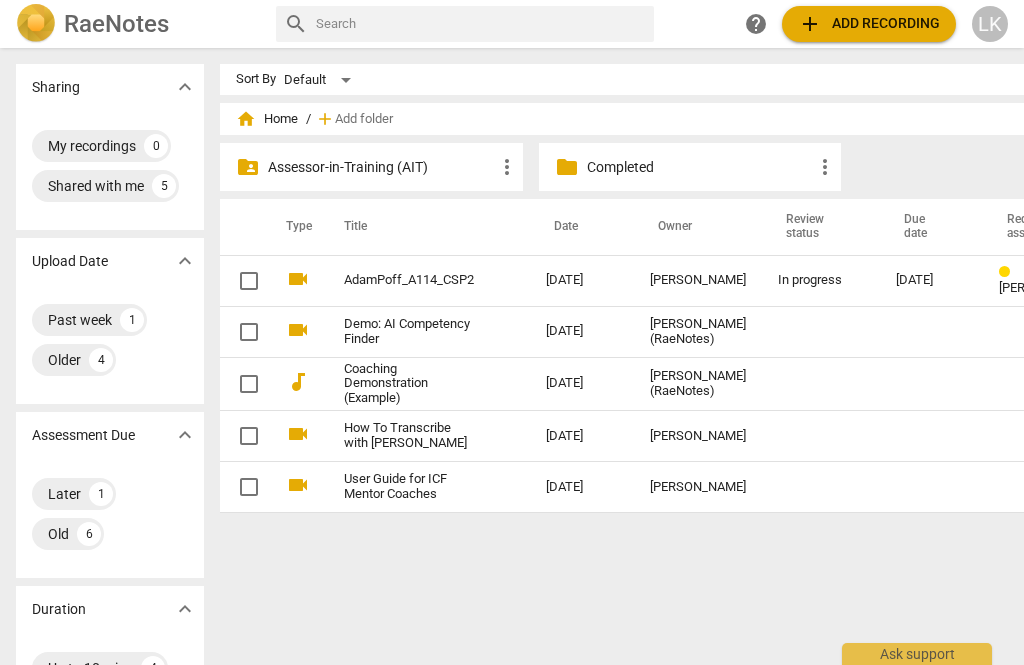 click on "[DATE]" at bounding box center [931, 280] 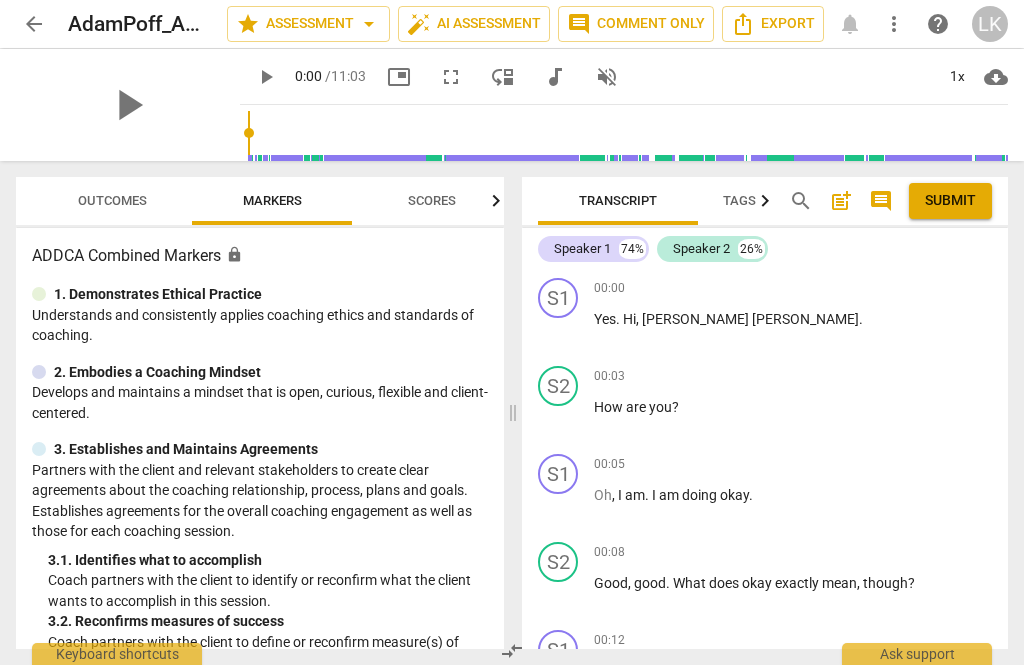 click on "play_arrow" at bounding box center (128, 105) 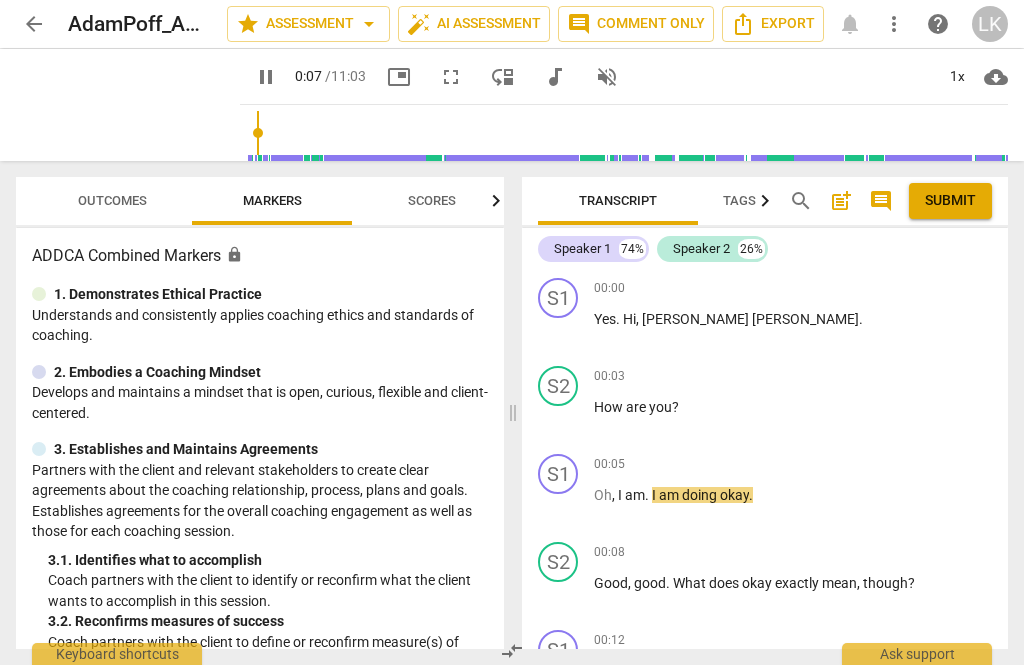 click on "pause" at bounding box center (559, 419) 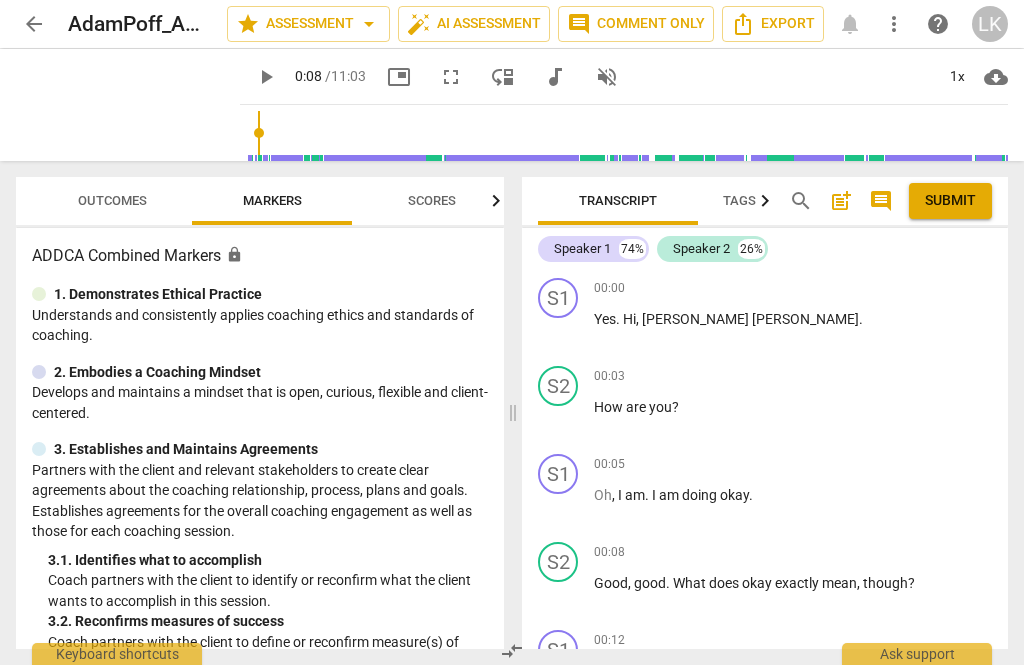 click on "Add competency" at bounding box center [944, 377] 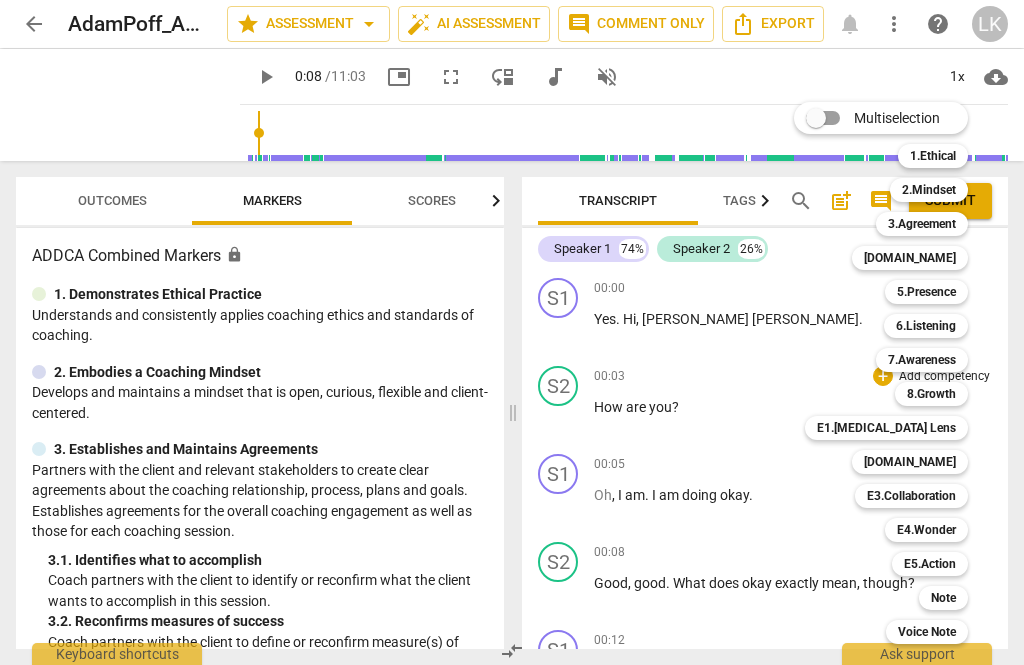 click on "E1.[MEDICAL_DATA] Lens" at bounding box center (886, 428) 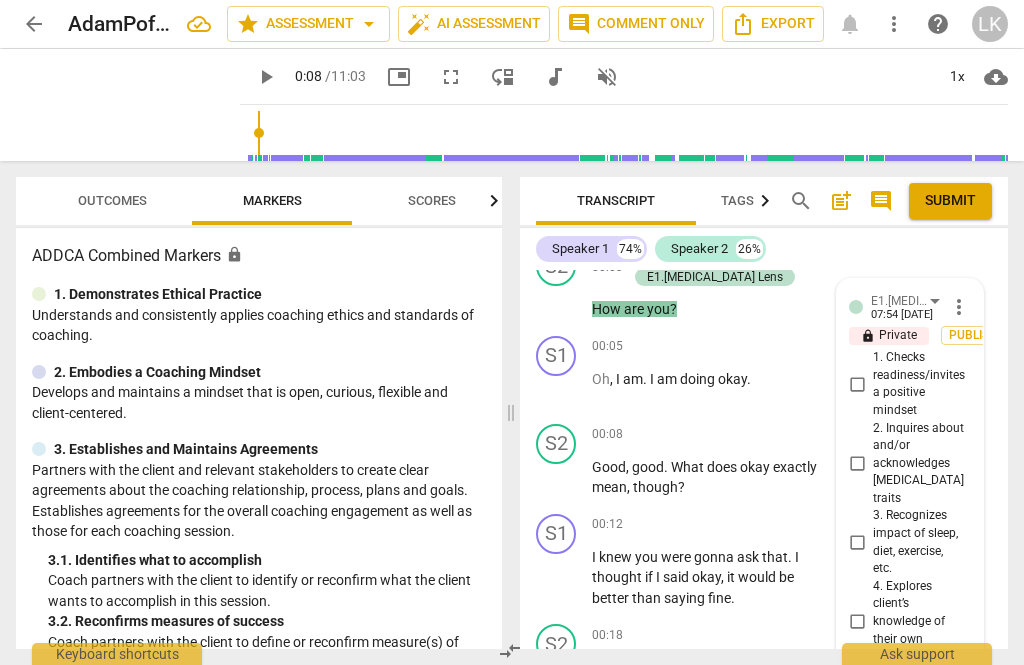 scroll, scrollTop: 121, scrollLeft: 0, axis: vertical 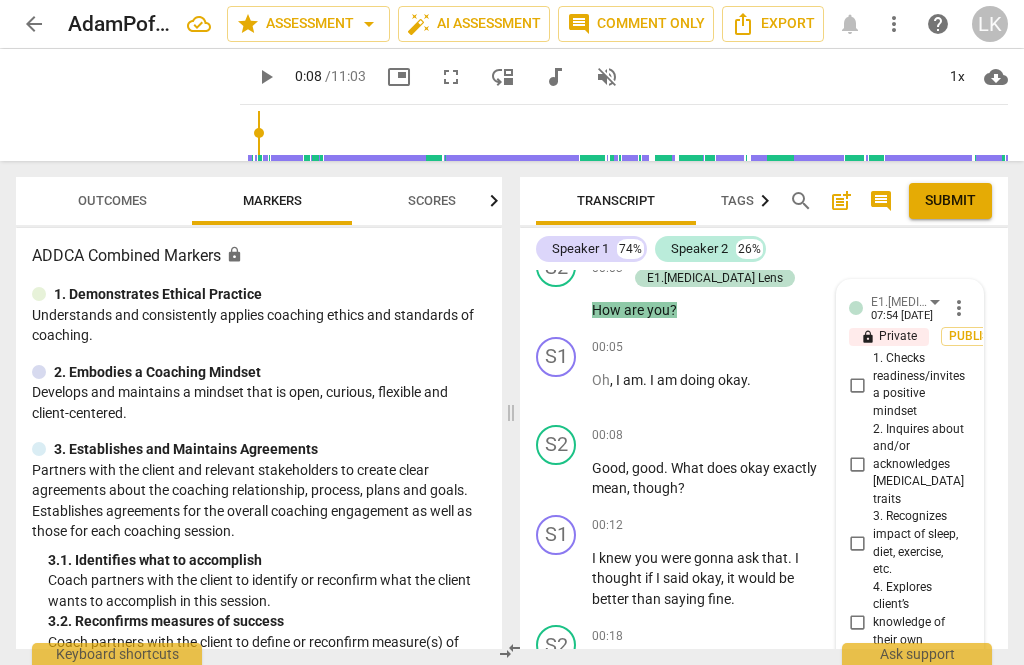 click on "1. Checks readiness/invites a positive mindset" at bounding box center [919, 385] 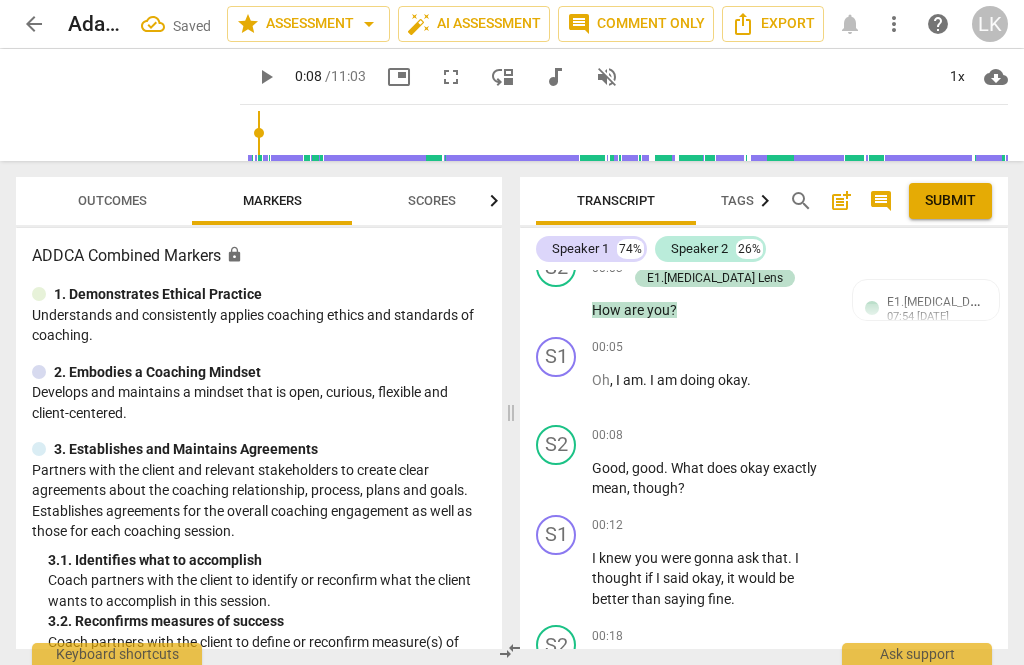 click on "play_arrow" at bounding box center [557, 390] 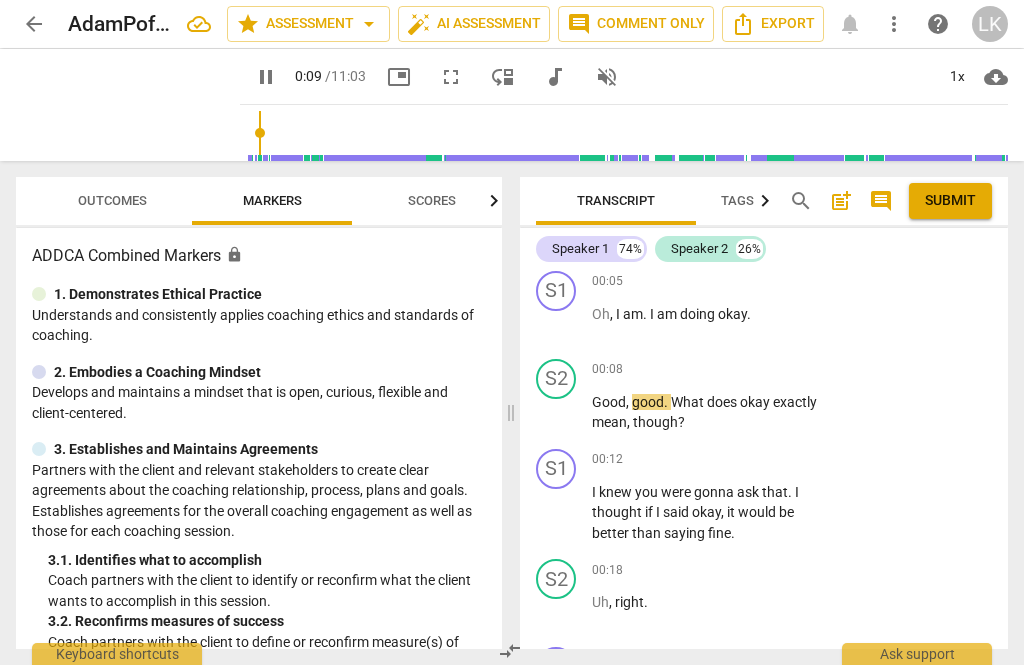 scroll, scrollTop: 199, scrollLeft: 0, axis: vertical 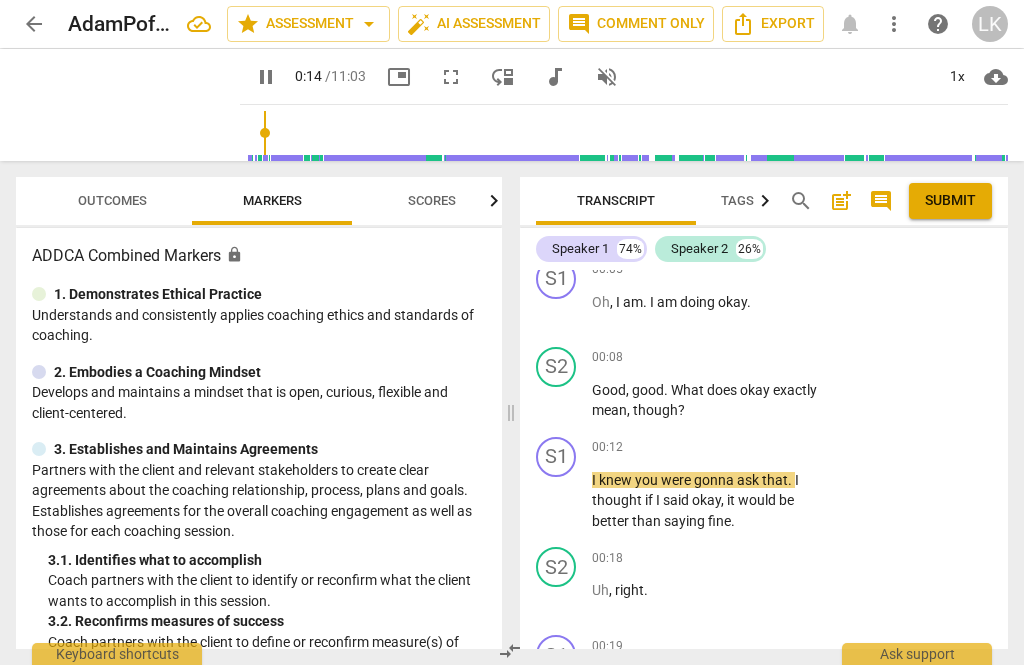 click on "pause" at bounding box center (557, 401) 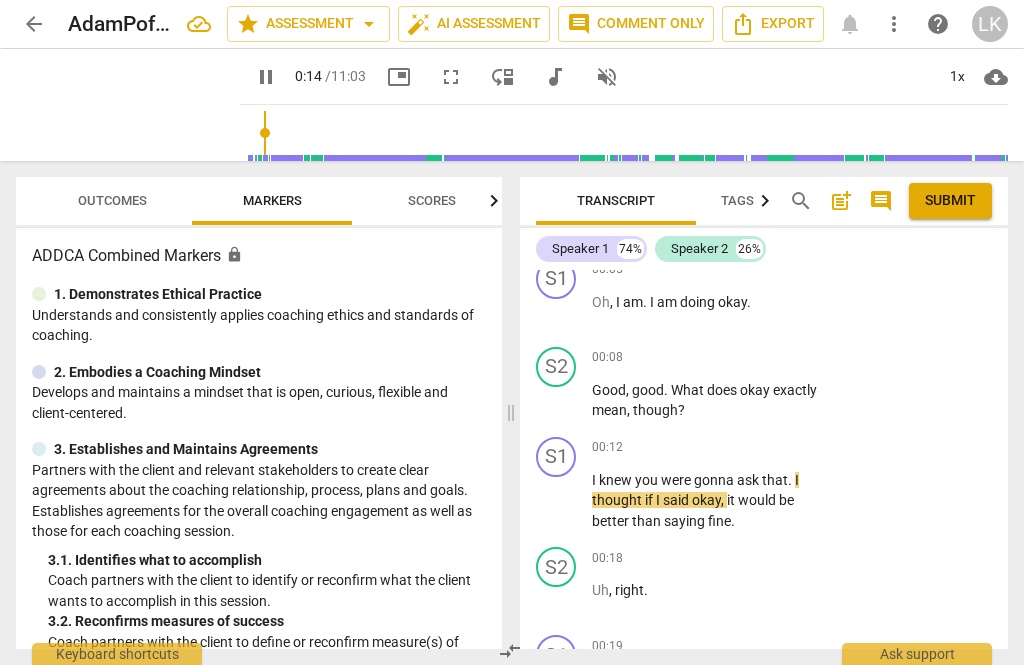 type on "15" 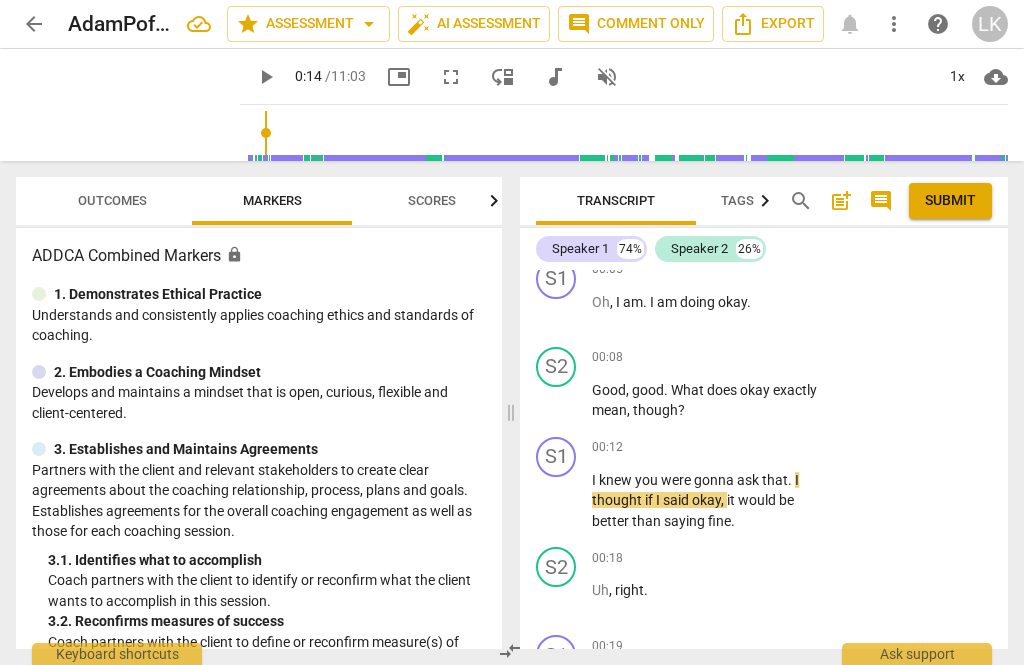 click on "+" at bounding box center (708, 358) 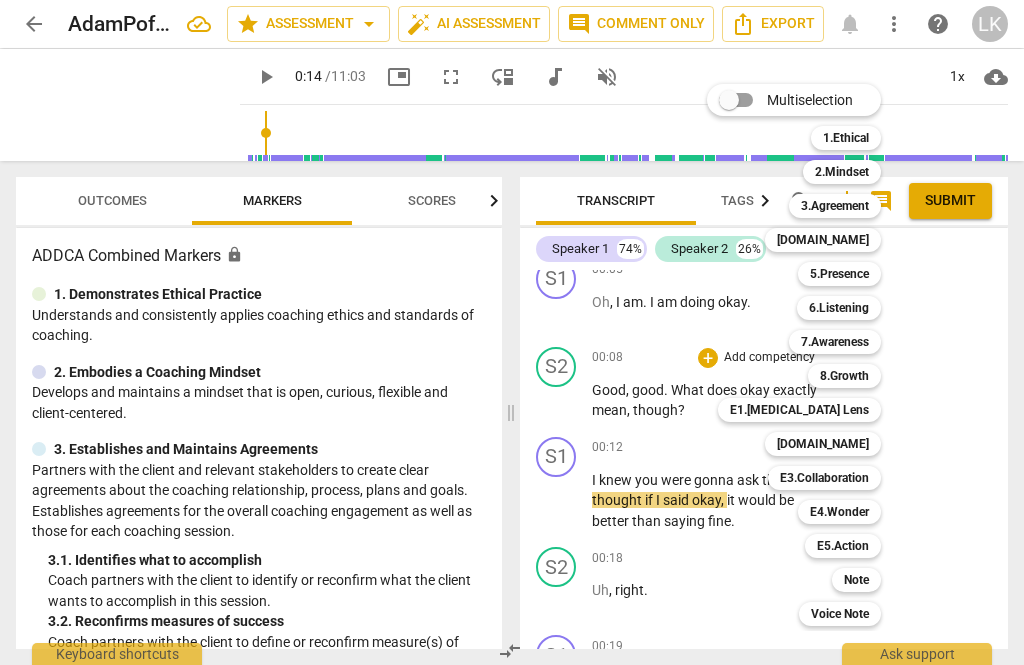 click on "E1.[MEDICAL_DATA] Lens" at bounding box center (799, 410) 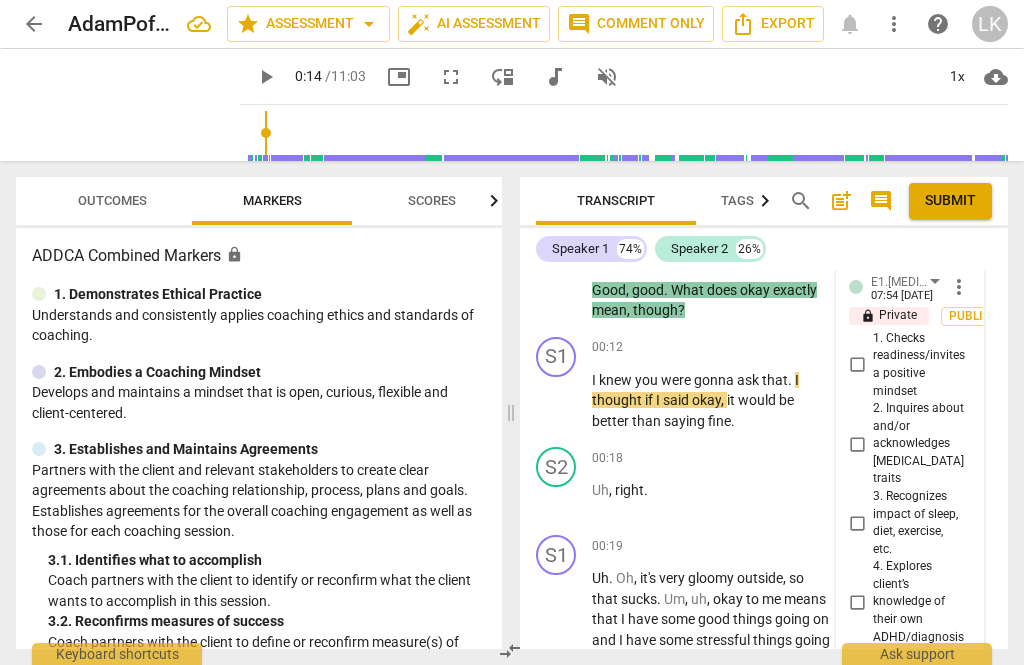scroll, scrollTop: 308, scrollLeft: 0, axis: vertical 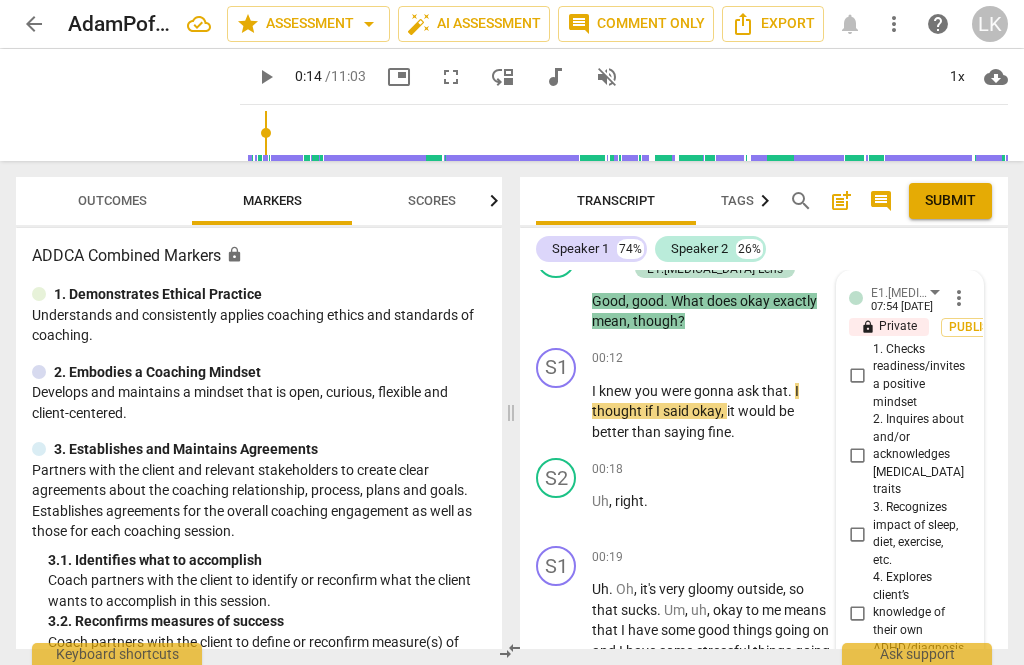 click on "1. Checks readiness/invites a positive mindset" at bounding box center (857, 376) 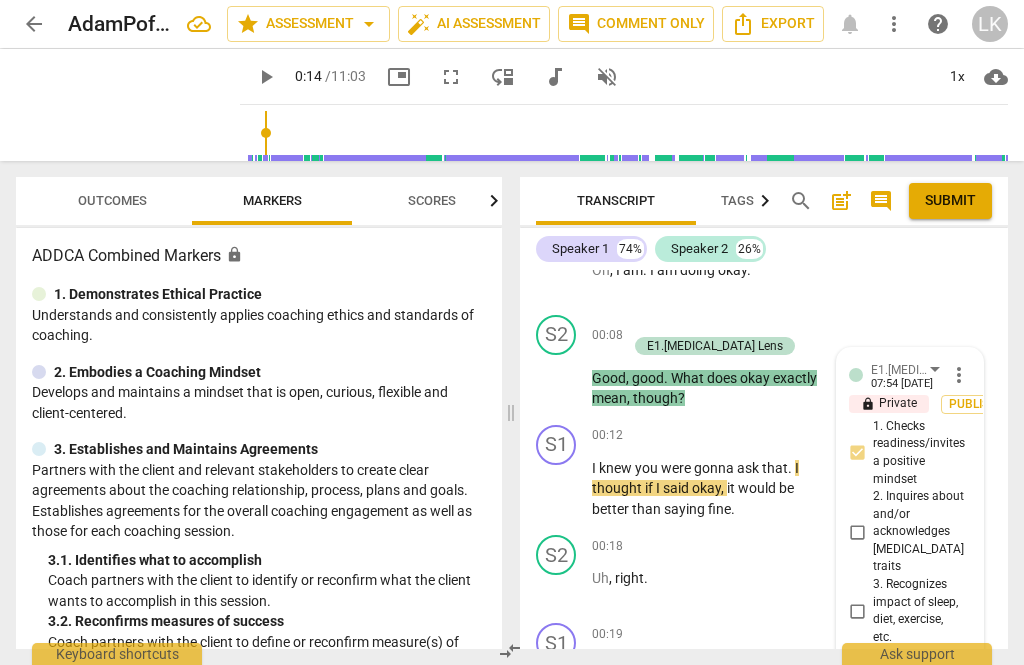 scroll, scrollTop: 219, scrollLeft: 0, axis: vertical 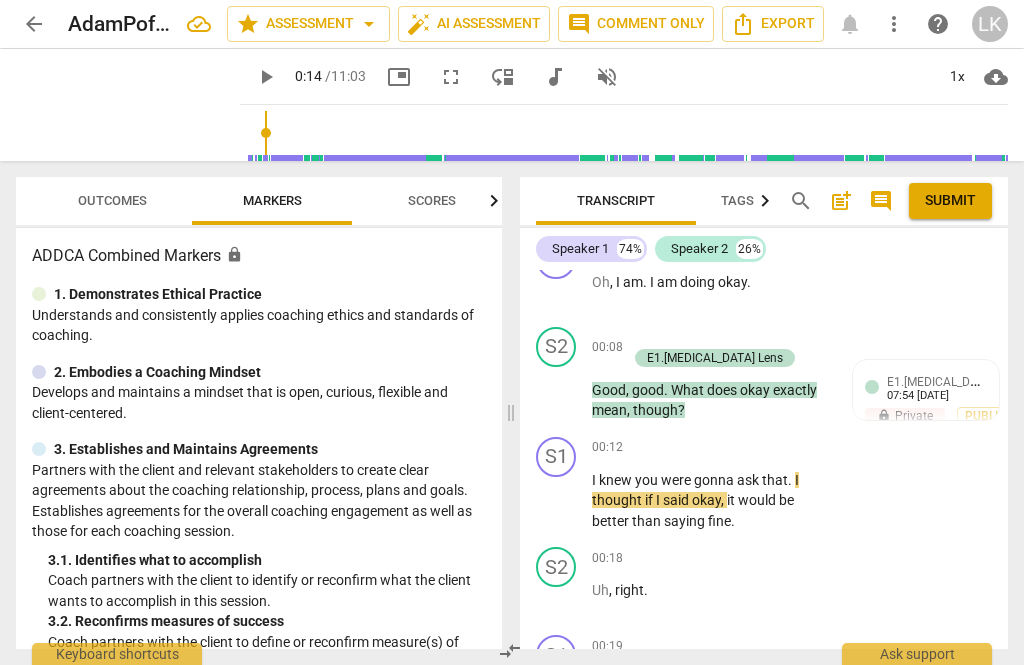 click on "+" at bounding box center (637, 337) 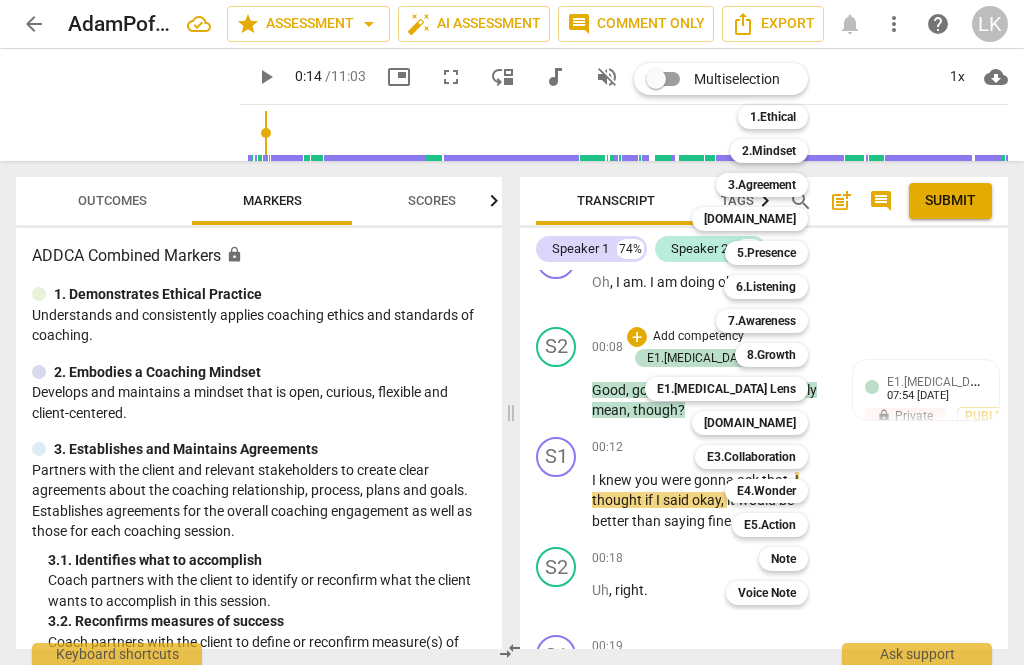 click on "6.Listening" at bounding box center [766, 287] 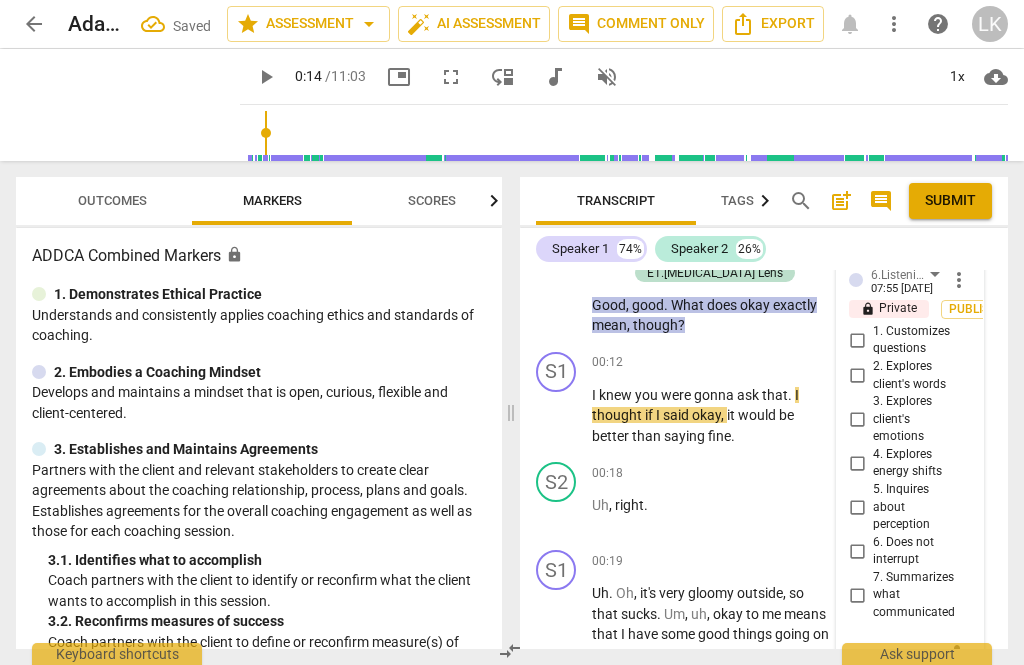 scroll, scrollTop: 325, scrollLeft: 0, axis: vertical 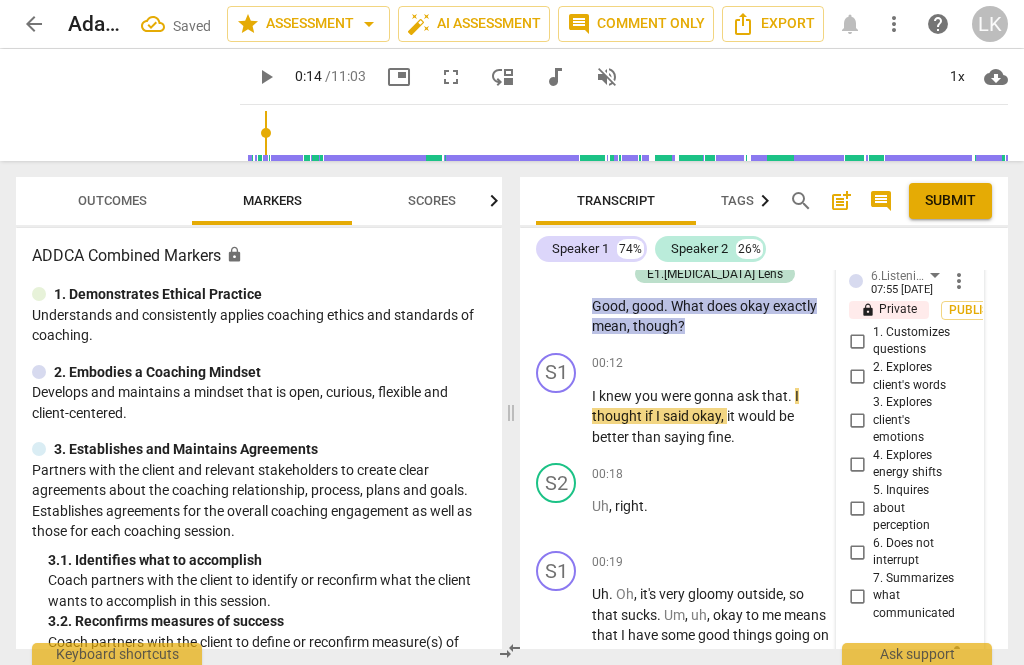 click on "2. Explores client's words" at bounding box center [857, 377] 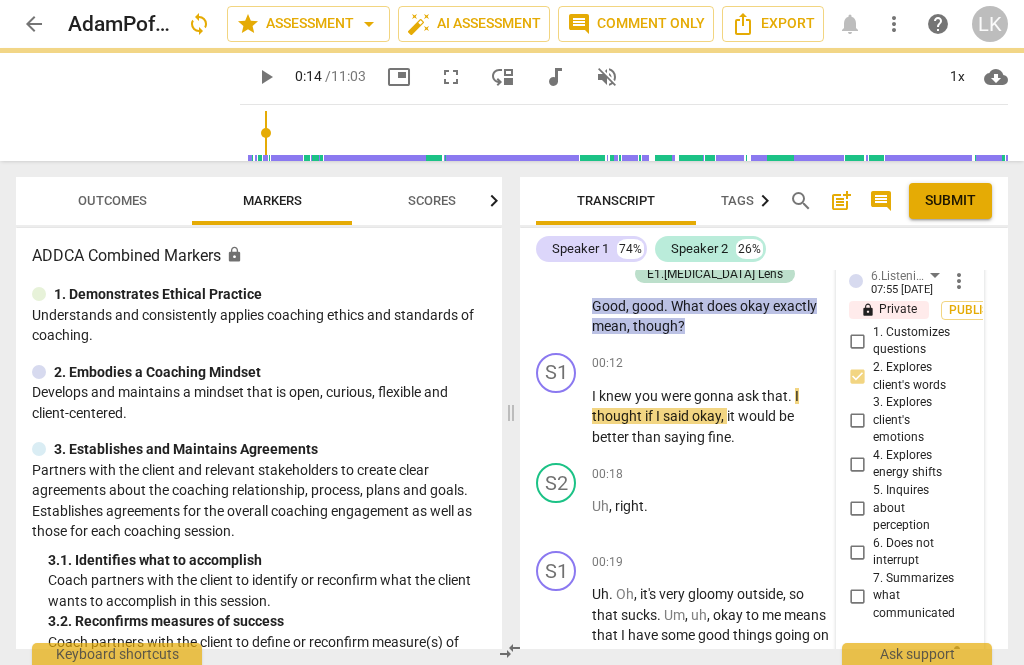 click on "play_arrow" at bounding box center [557, 417] 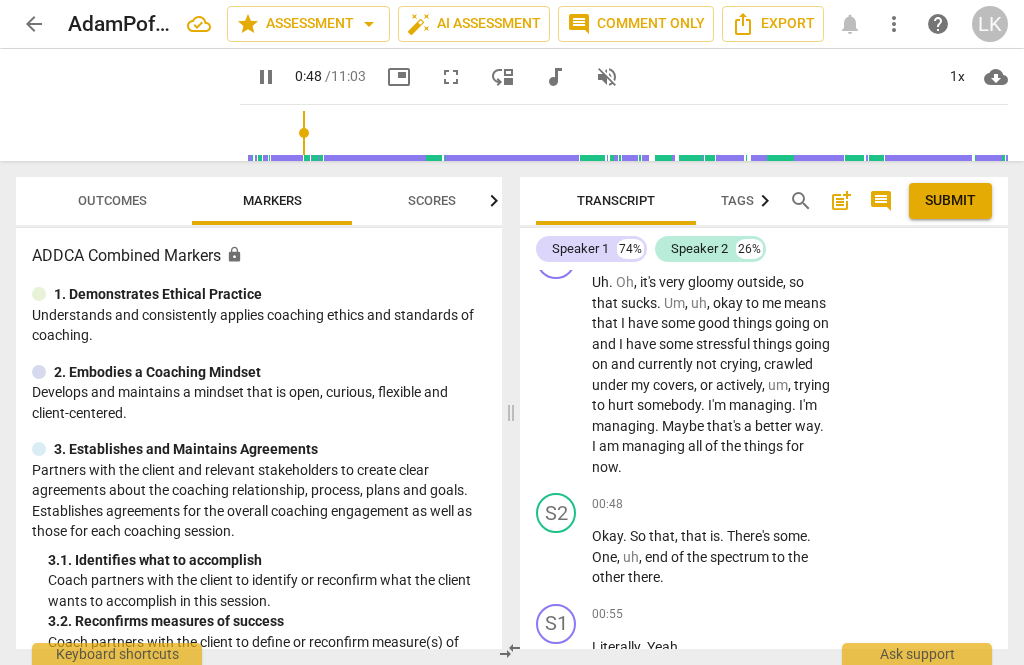 scroll, scrollTop: 642, scrollLeft: 0, axis: vertical 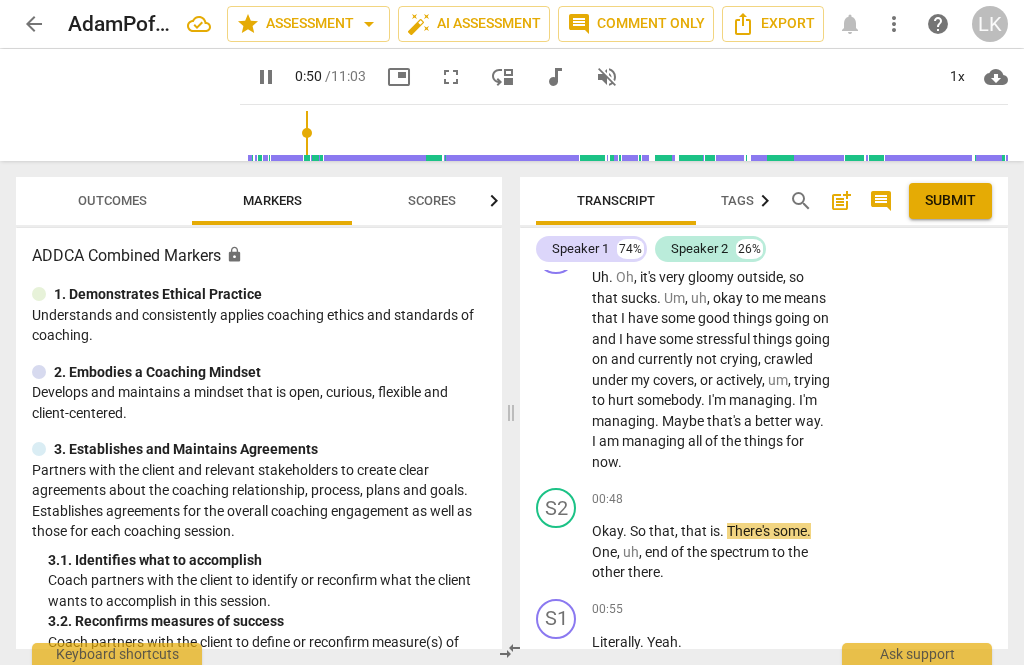 click on "pause" at bounding box center (557, 370) 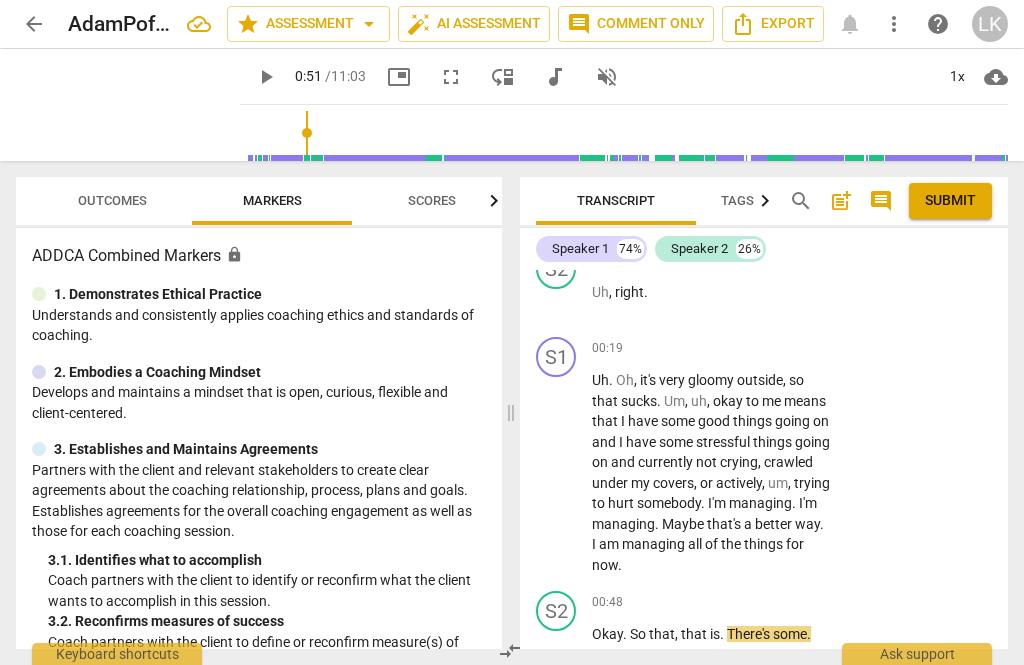 scroll, scrollTop: 537, scrollLeft: 0, axis: vertical 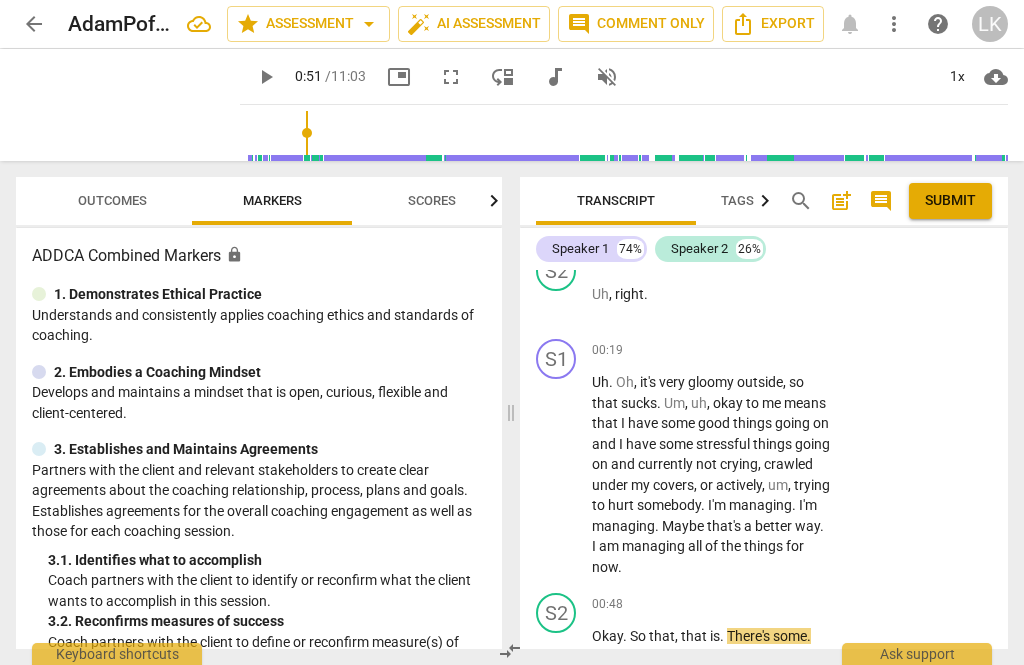 click on "Add competency" at bounding box center [769, 351] 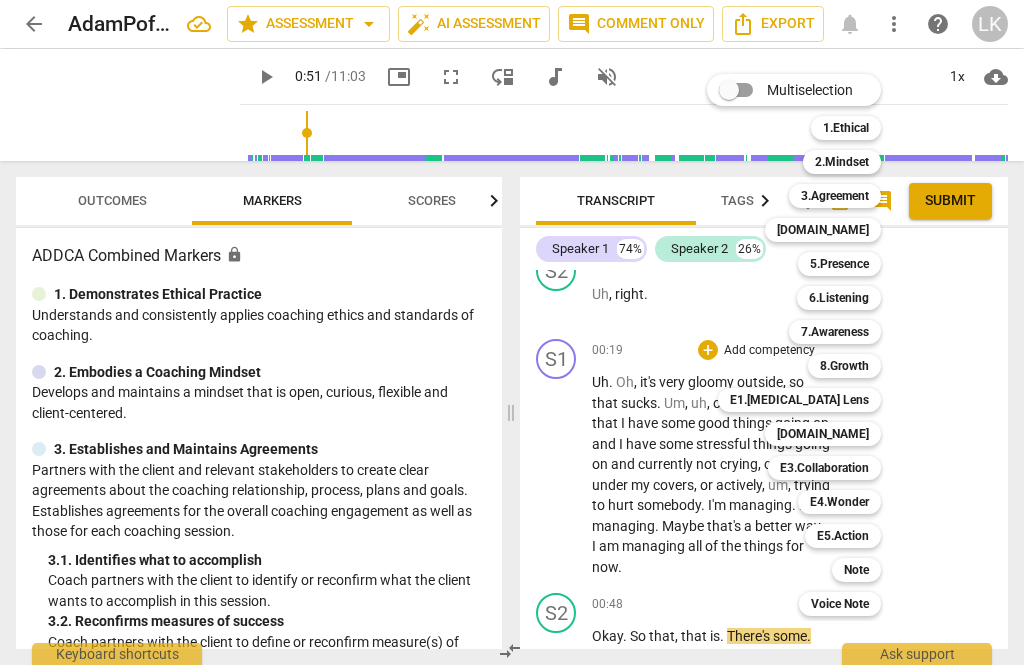 click on "6.Listening" at bounding box center [839, 298] 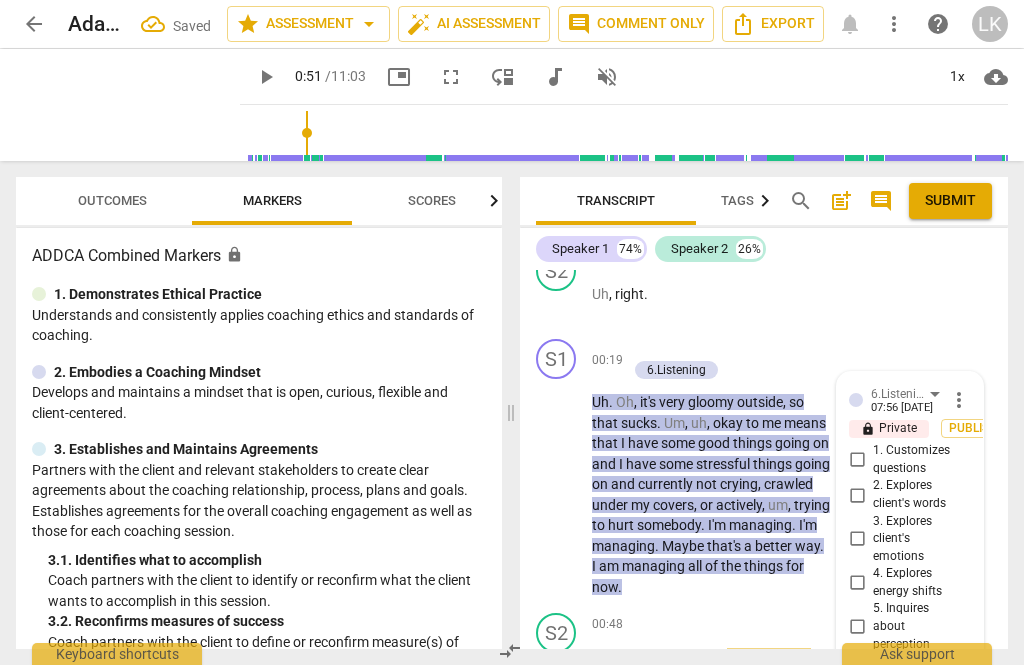 scroll, scrollTop: 819, scrollLeft: 0, axis: vertical 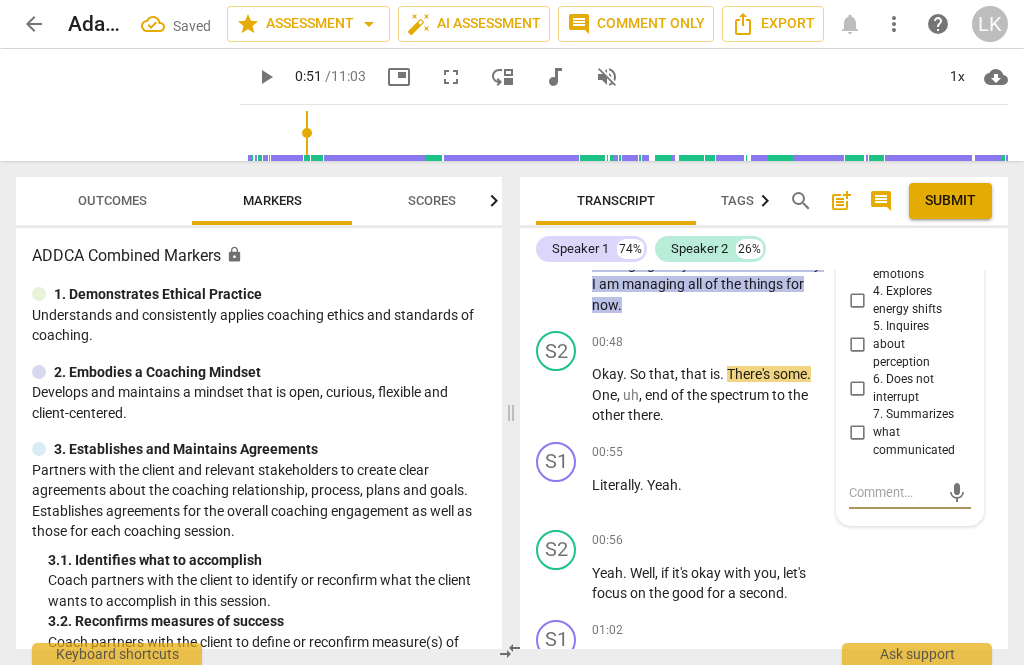 click on "6. Does not interrupt" at bounding box center (857, 389) 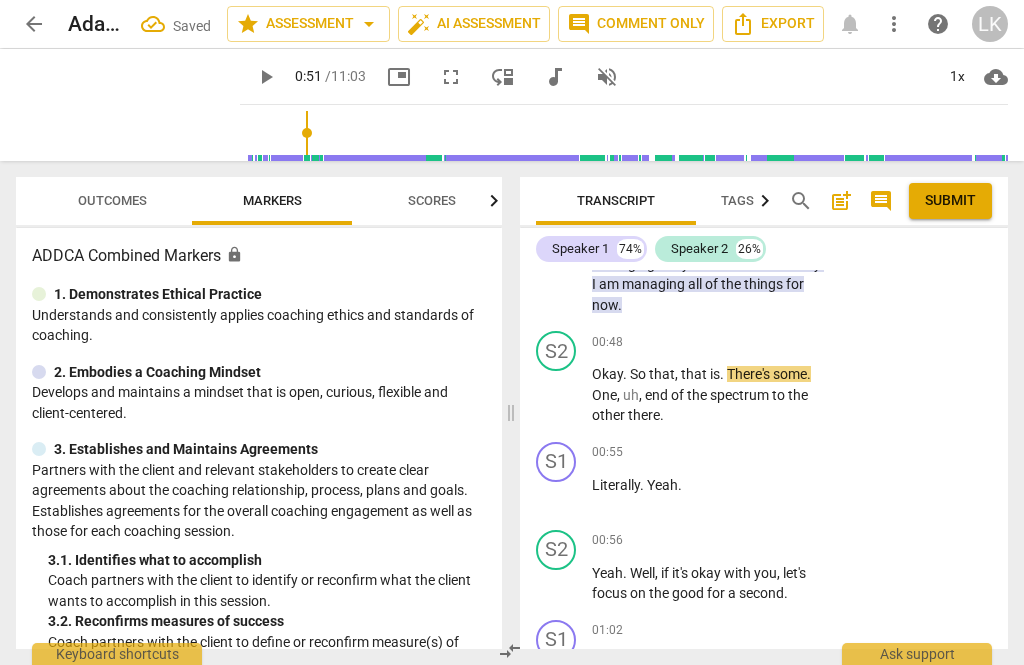 scroll, scrollTop: 553, scrollLeft: 0, axis: vertical 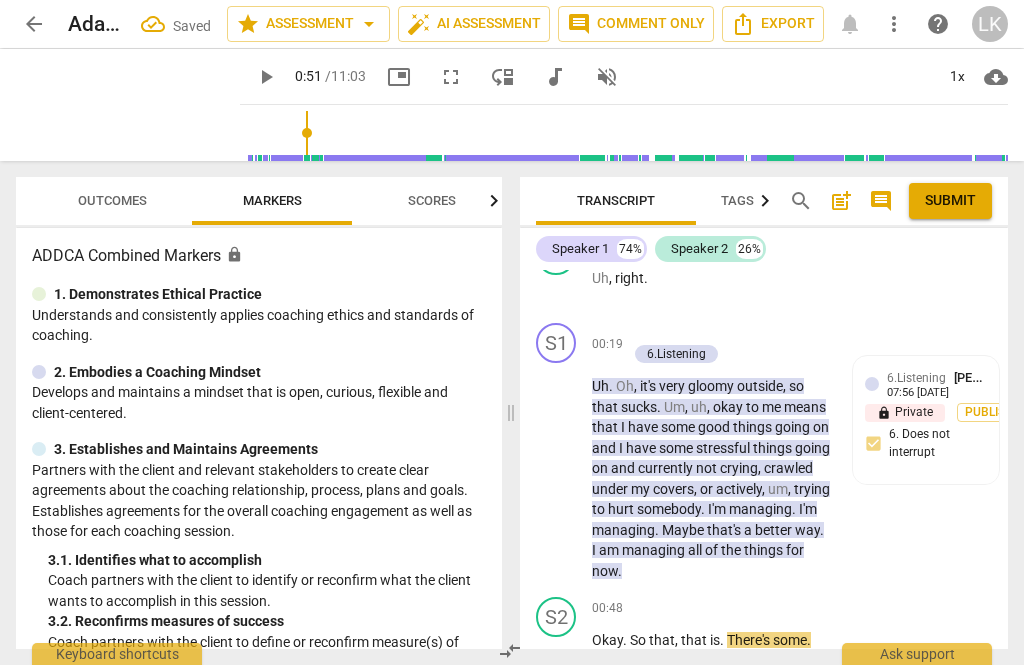 click on "+ Add competency" at bounding box center [686, 333] 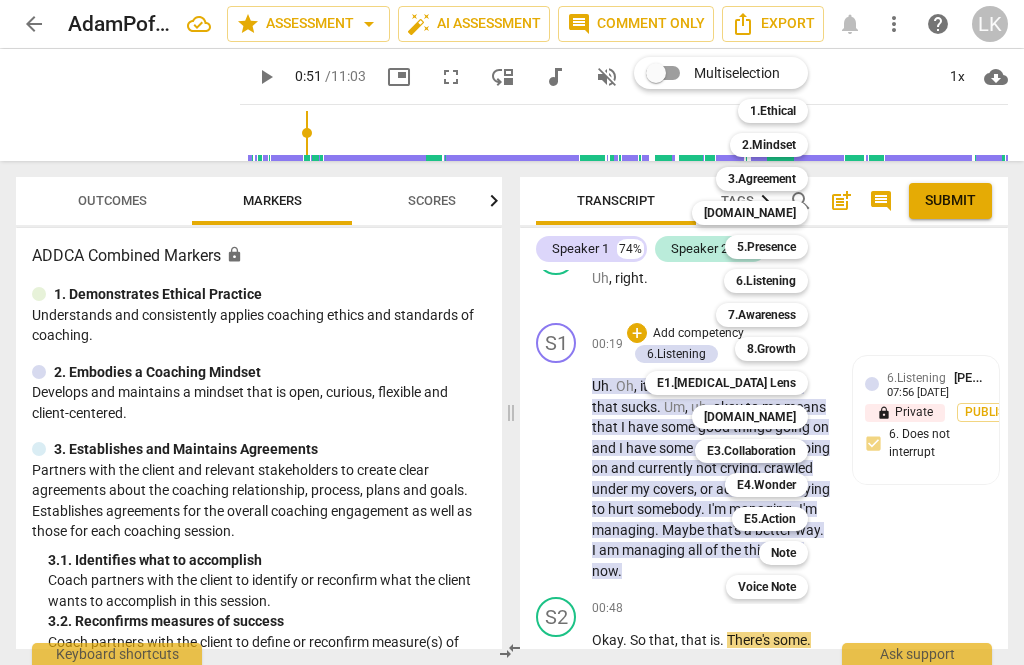 click on "[DOMAIN_NAME]" at bounding box center [750, 417] 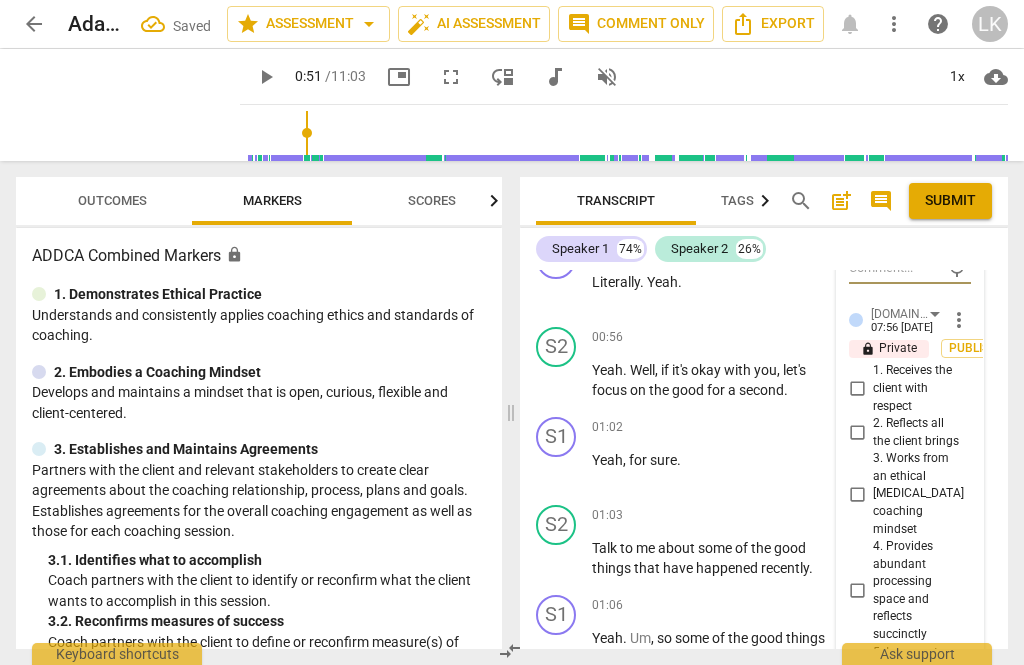 scroll, scrollTop: 1046, scrollLeft: 0, axis: vertical 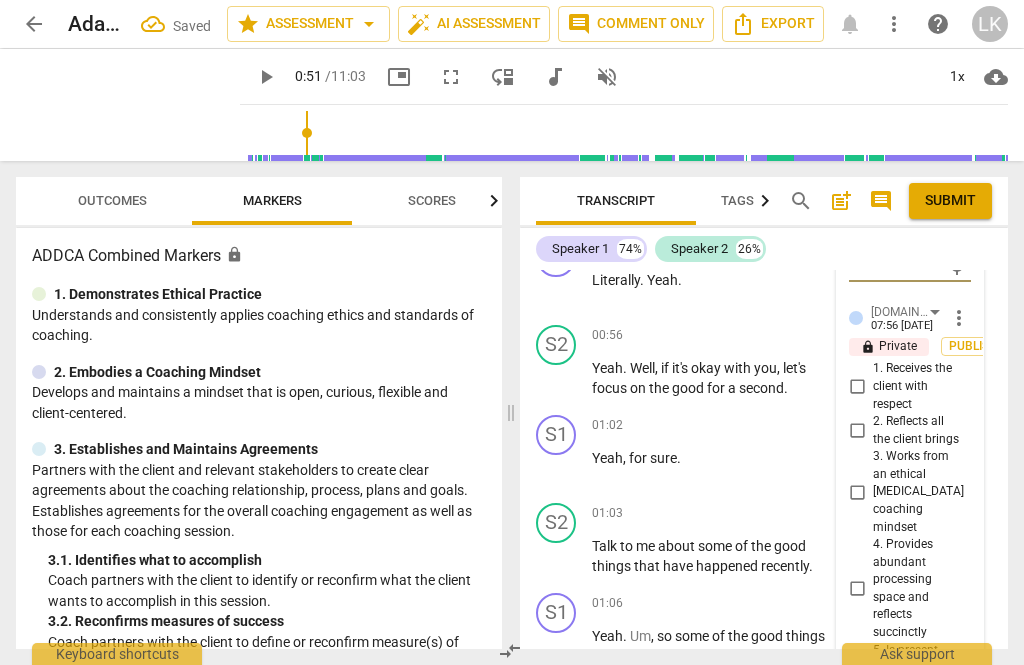 click on "4. Provides abundant processing space and reflects succinctly" at bounding box center (918, 588) 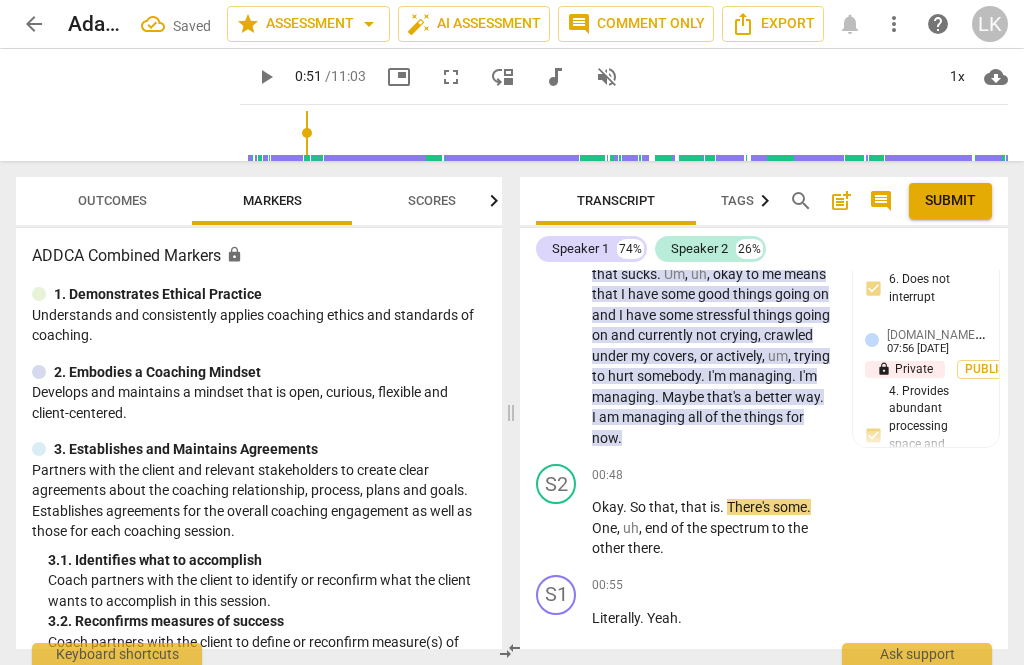 scroll, scrollTop: 715, scrollLeft: 0, axis: vertical 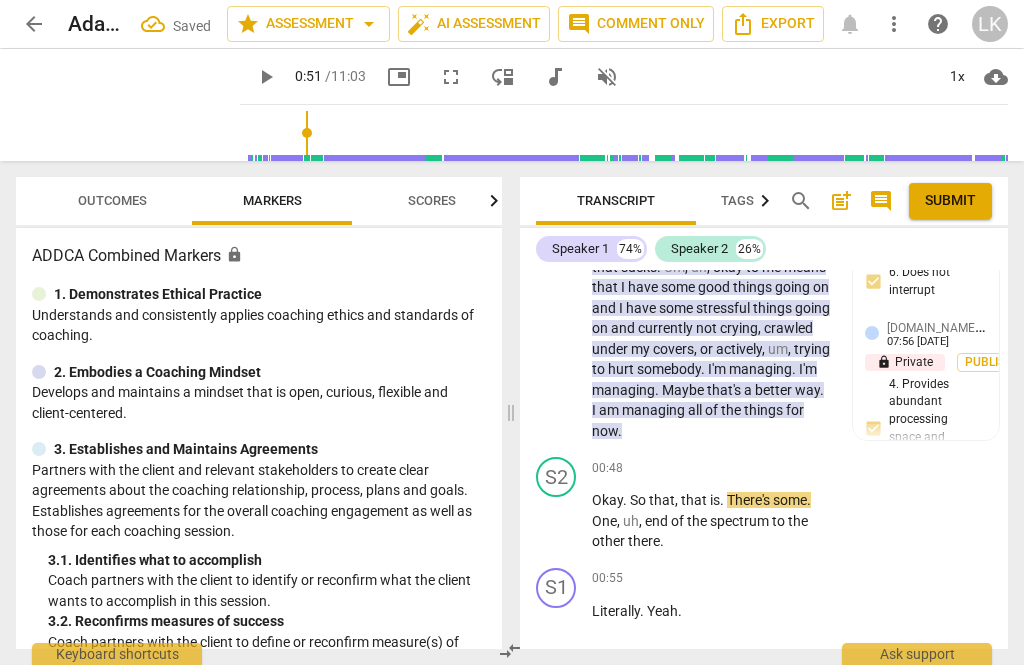 click on "play_arrow" at bounding box center (557, 521) 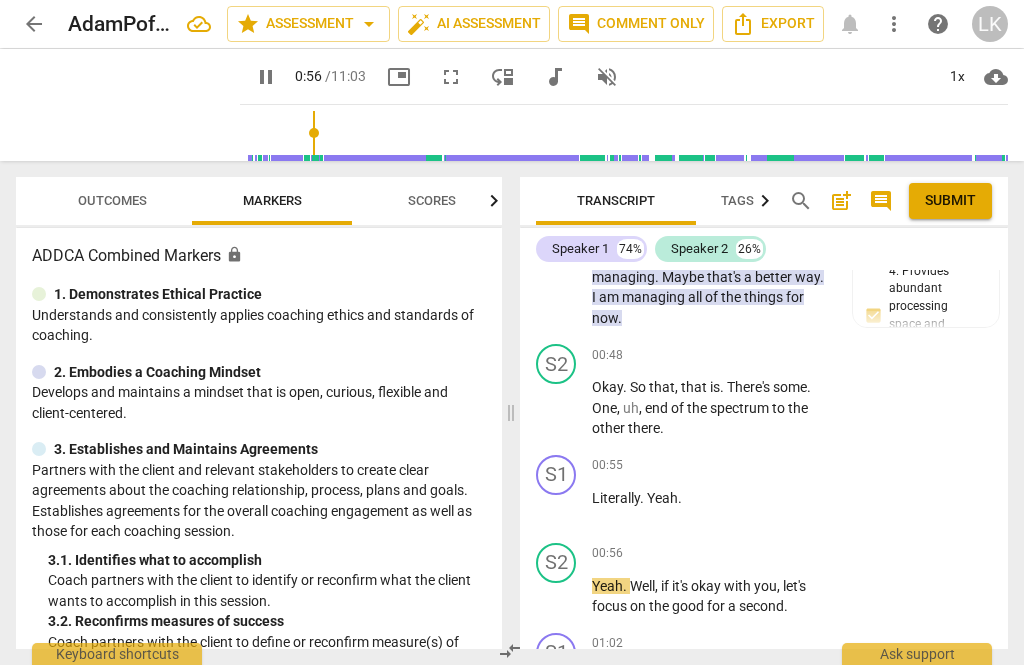 scroll, scrollTop: 830, scrollLeft: 0, axis: vertical 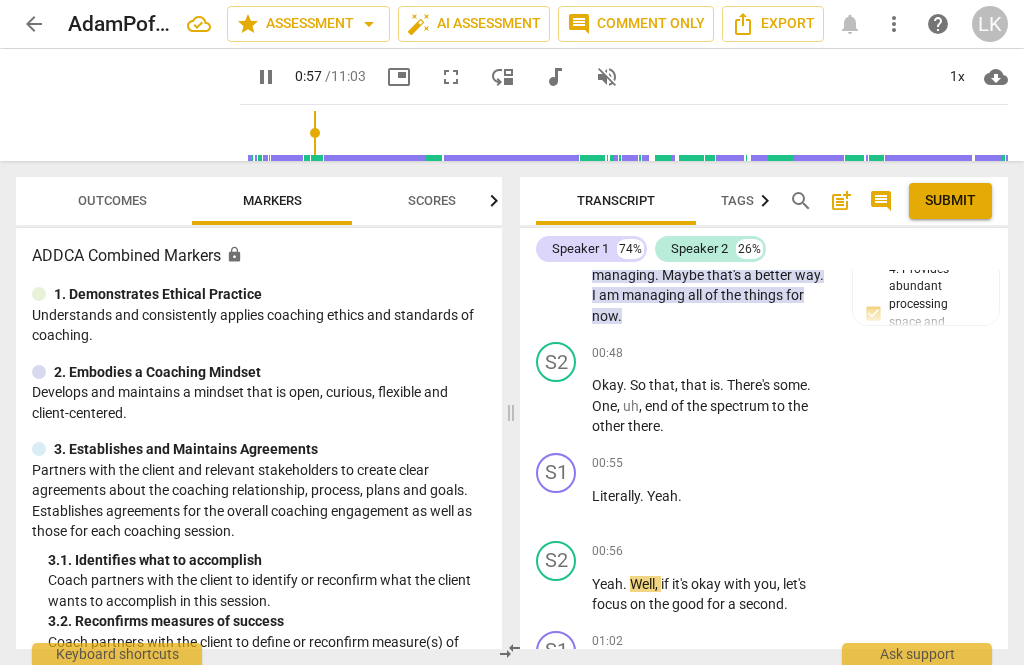 click on "pause" at bounding box center (557, 595) 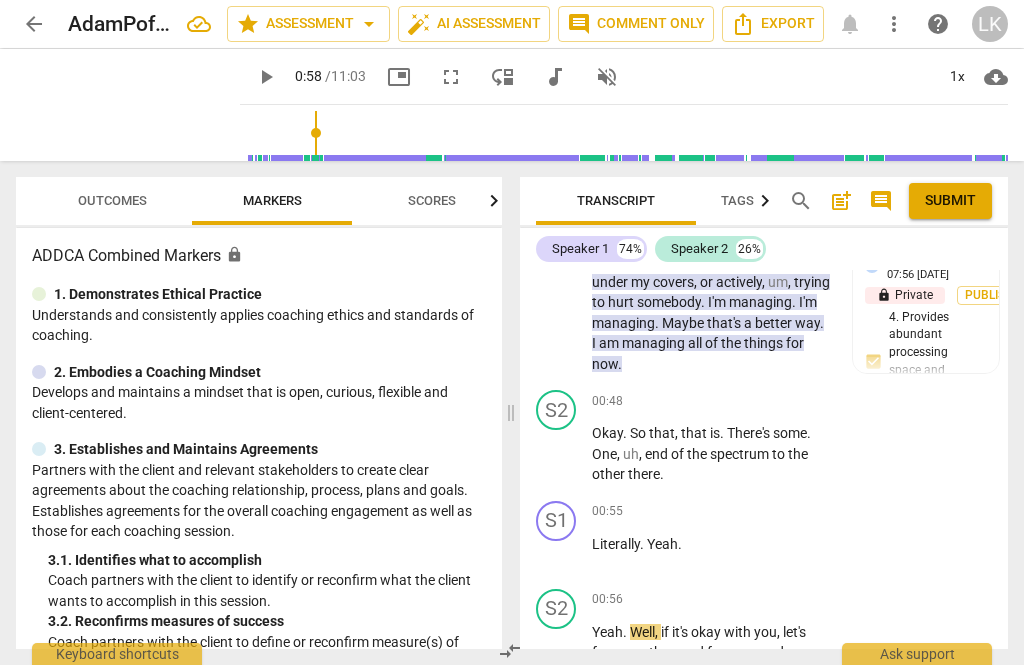 scroll, scrollTop: 779, scrollLeft: 0, axis: vertical 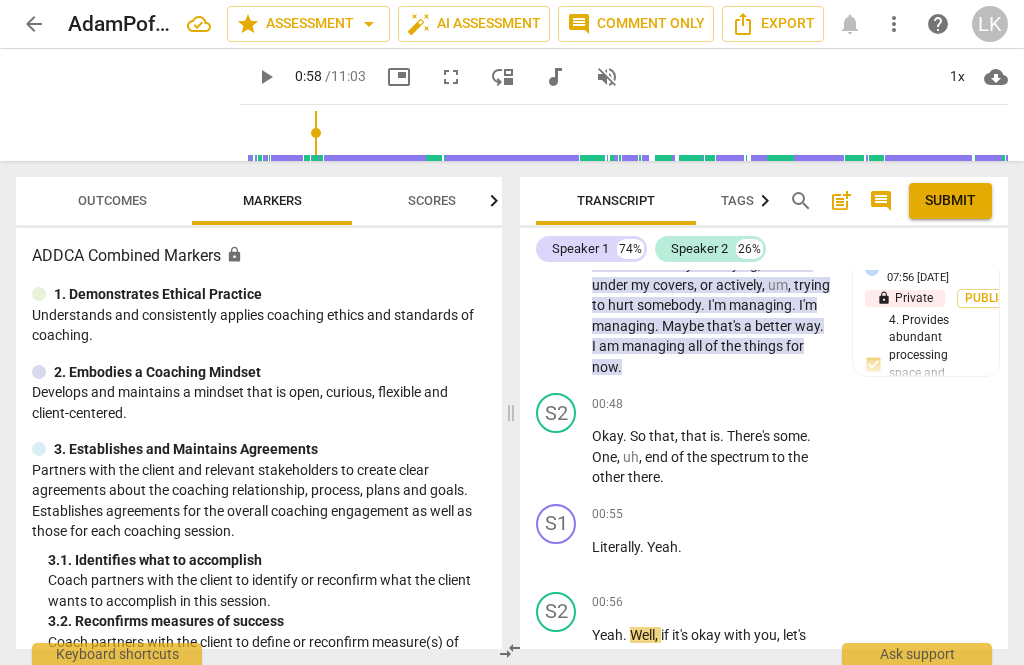 click on "+" at bounding box center [708, 404] 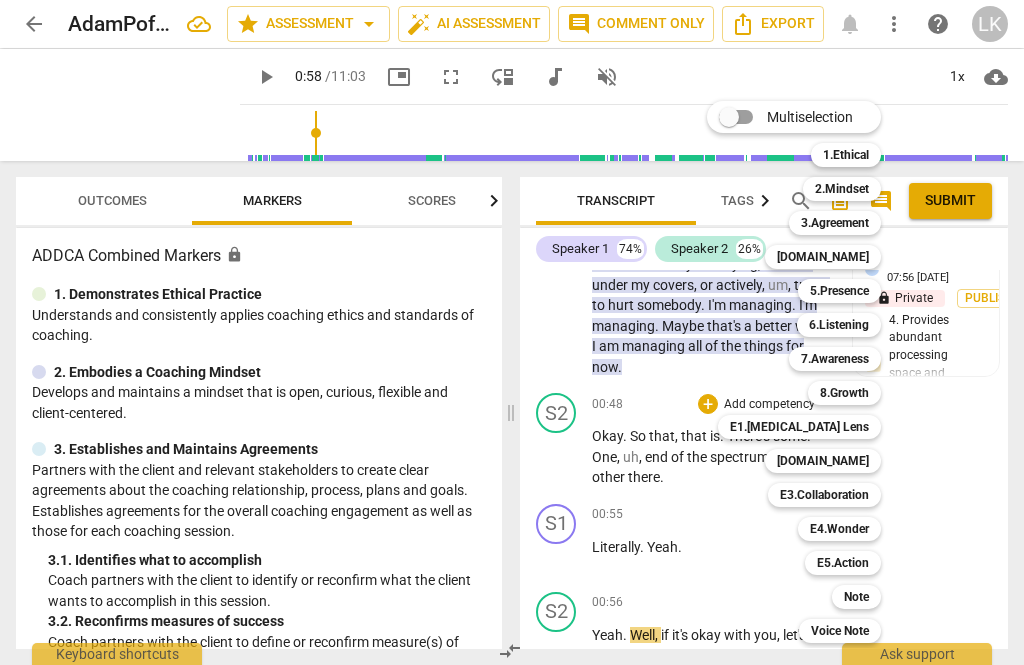 click on "[DOMAIN_NAME]" at bounding box center [823, 461] 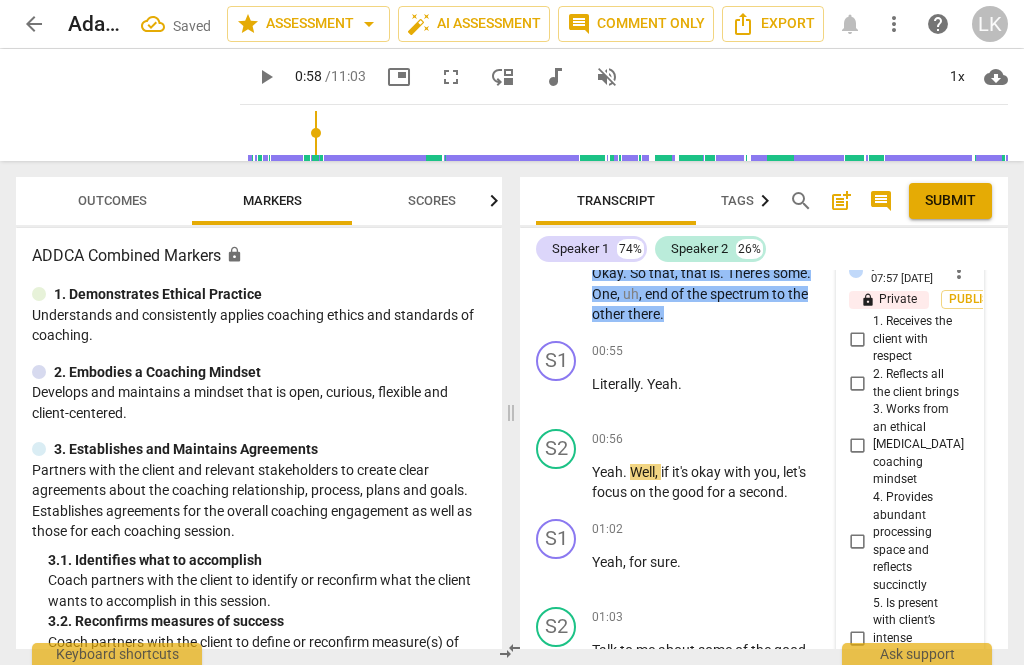scroll, scrollTop: 961, scrollLeft: 0, axis: vertical 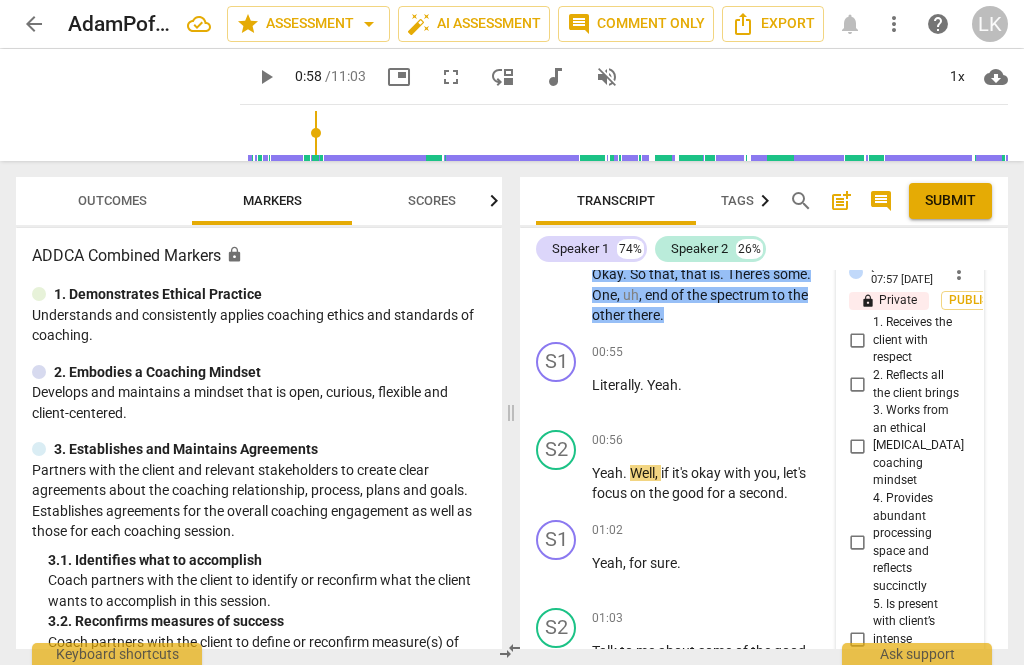click on "2. Reflects all the client brings" at bounding box center (857, 385) 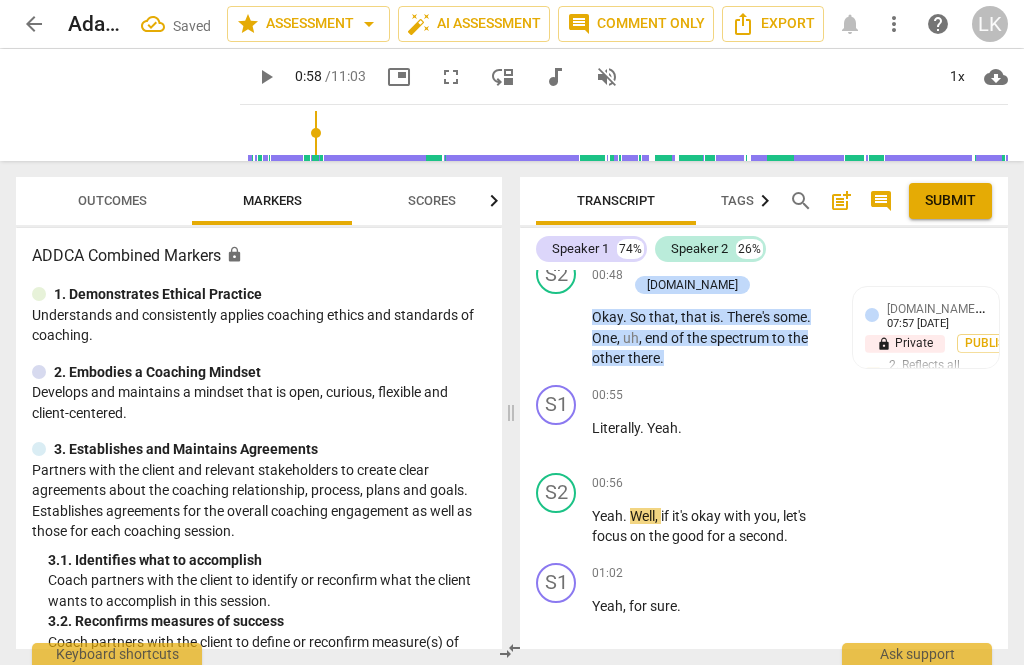 scroll, scrollTop: 918, scrollLeft: 0, axis: vertical 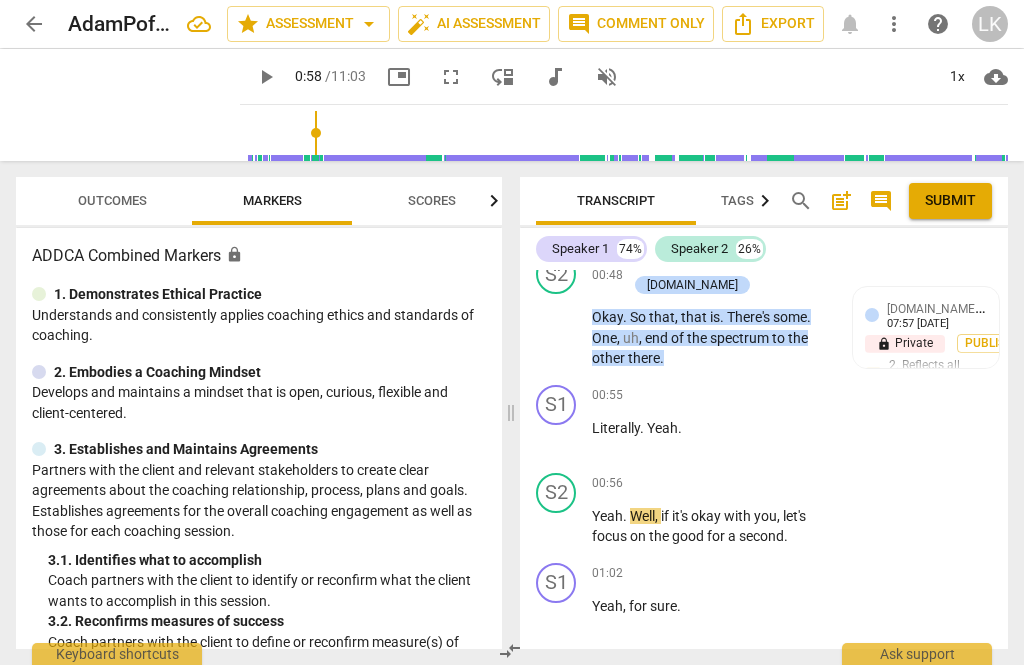 click on "play_arrow" at bounding box center (557, 527) 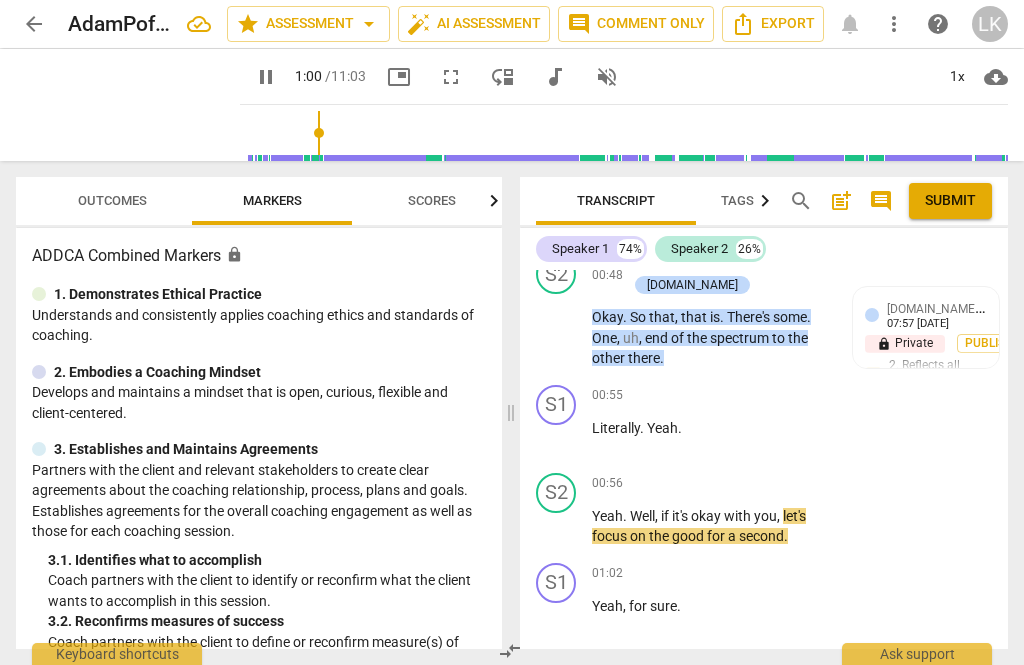 click on "pause" at bounding box center (557, 527) 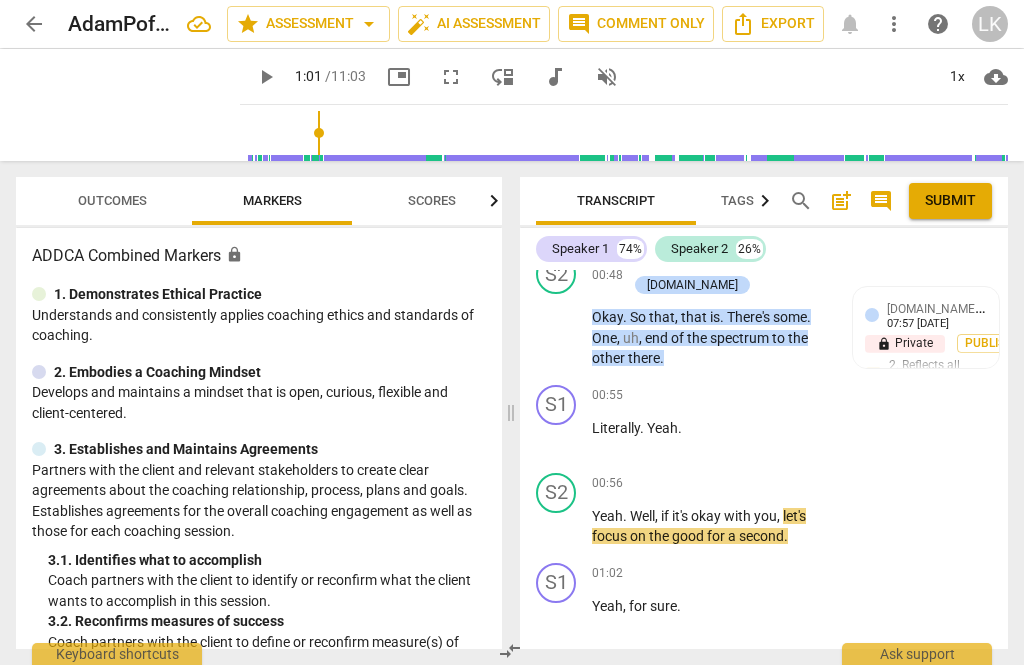 click on "+" at bounding box center [708, 484] 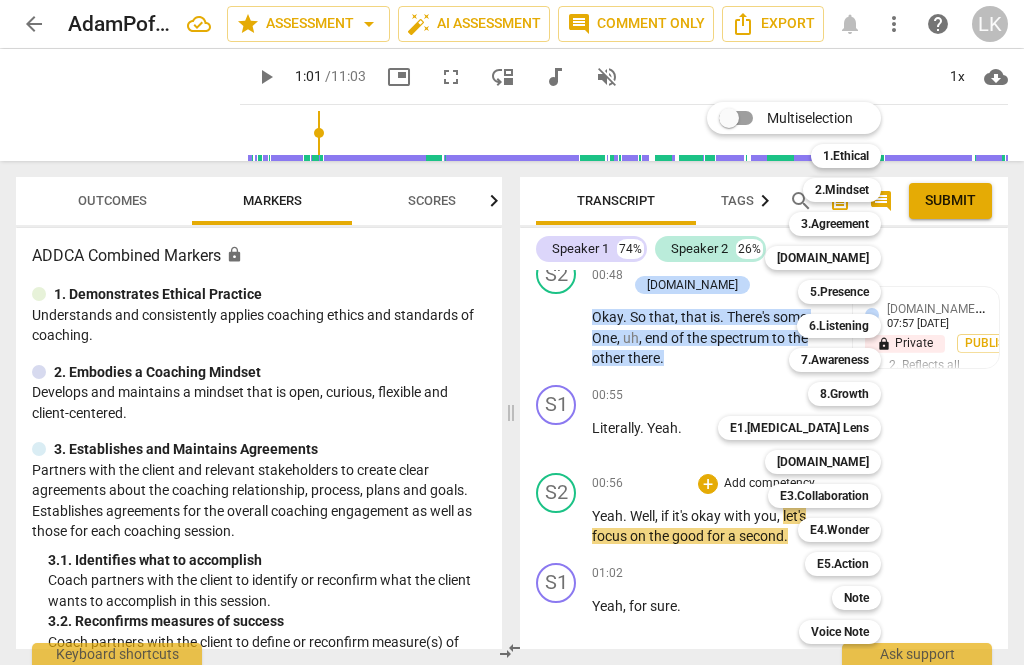 click on "Note" at bounding box center (856, 598) 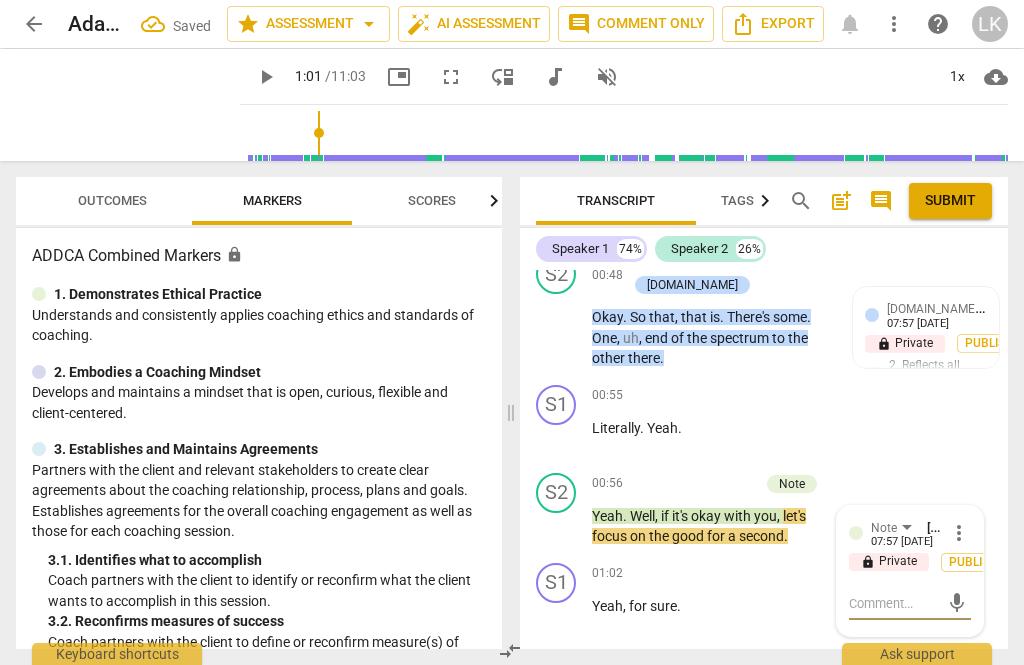 click at bounding box center (894, 603) 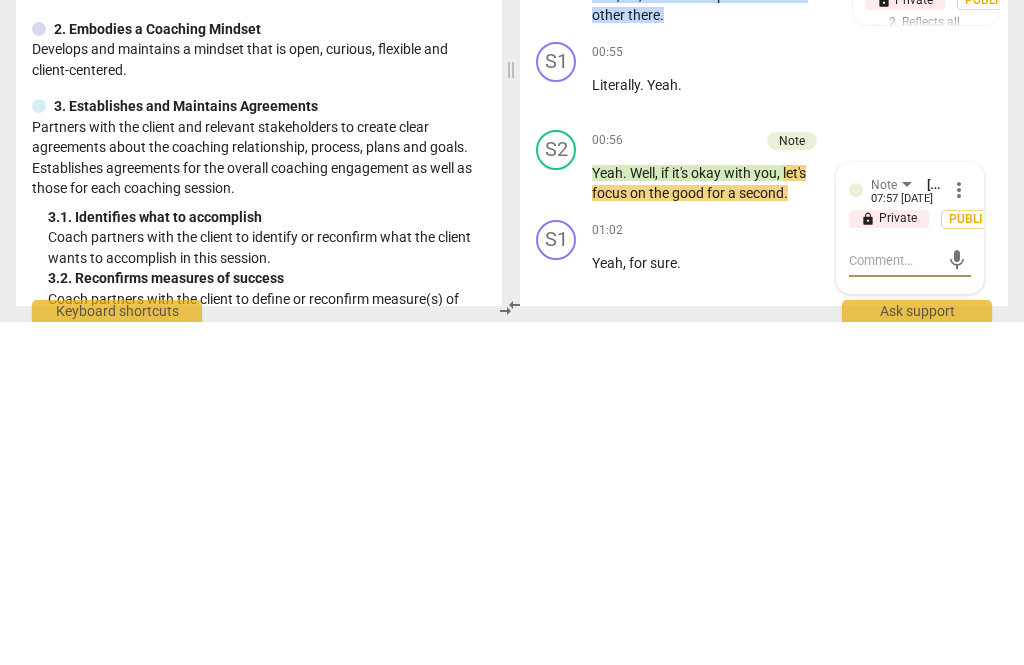 type on "An" 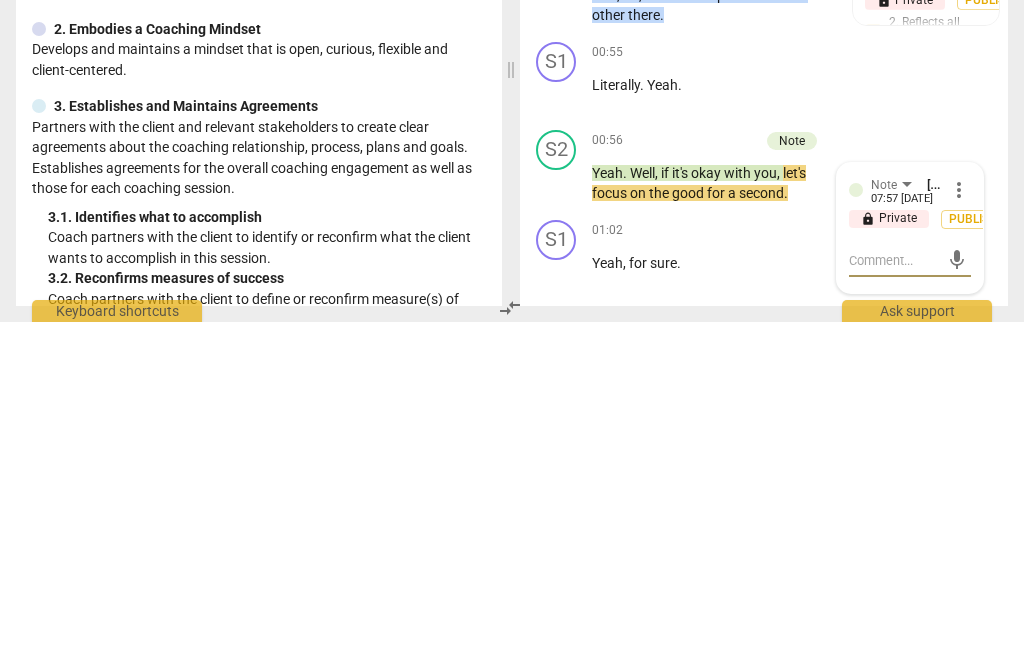 type on "An" 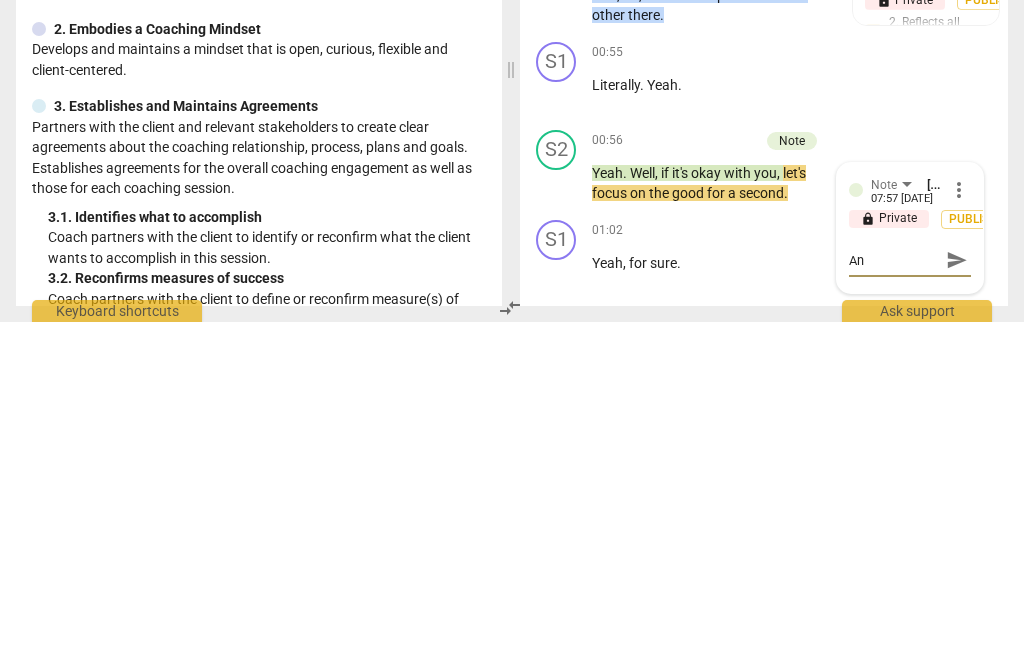 type on "And" 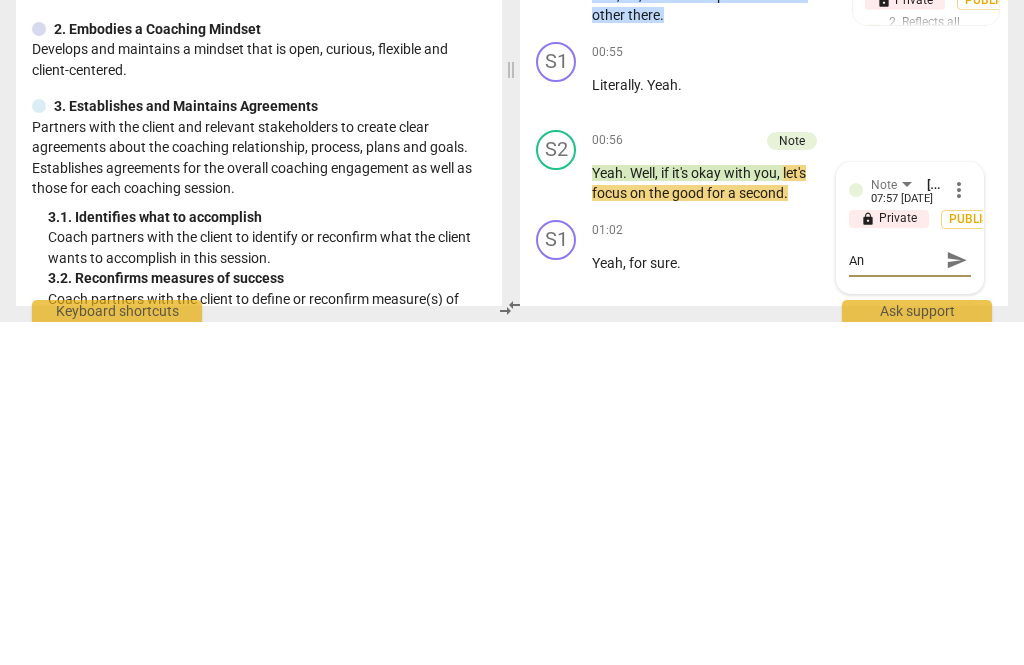 type on "And" 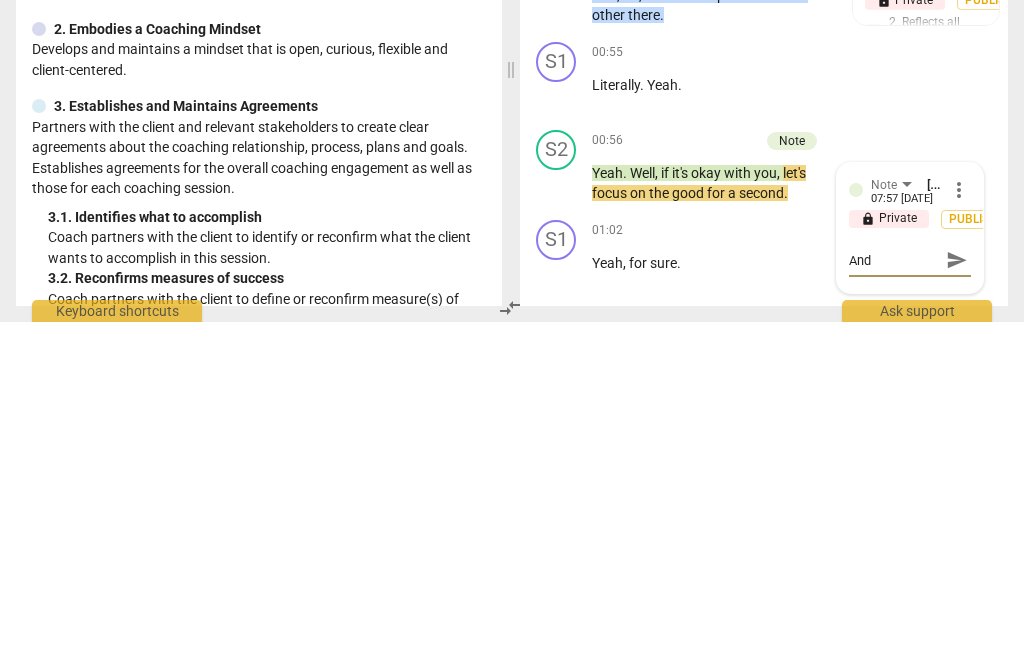 type on "And war" 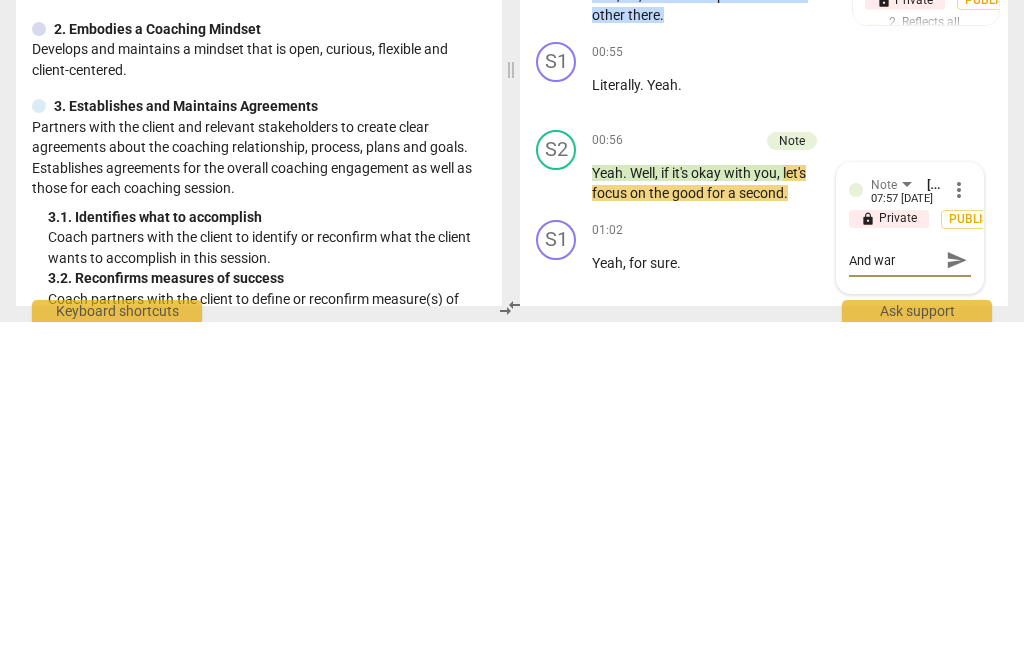 type on "Anymore" 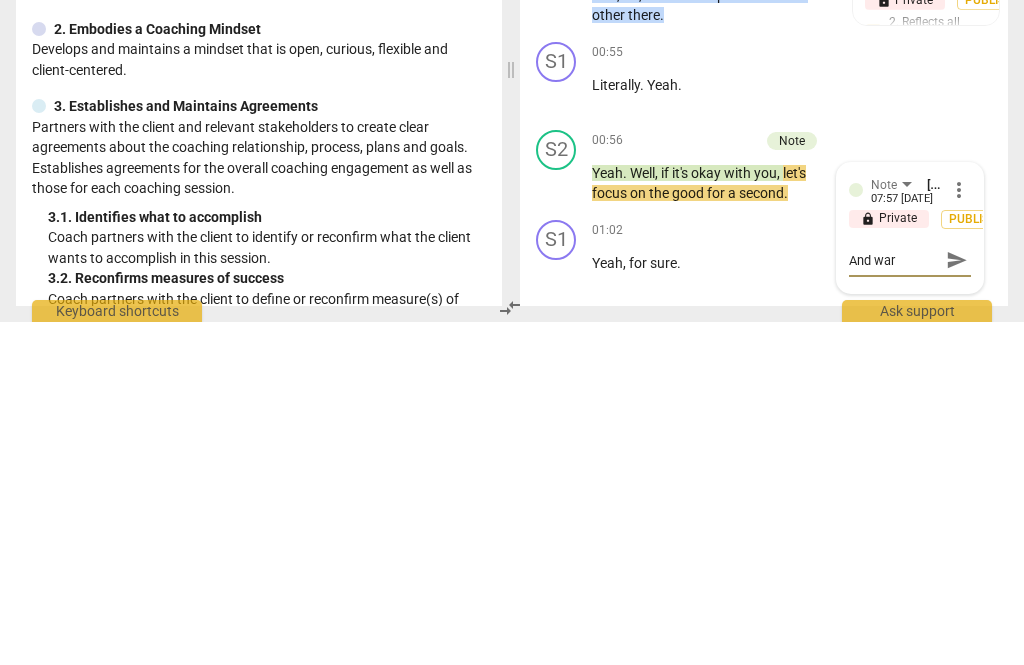 type on "Anymore" 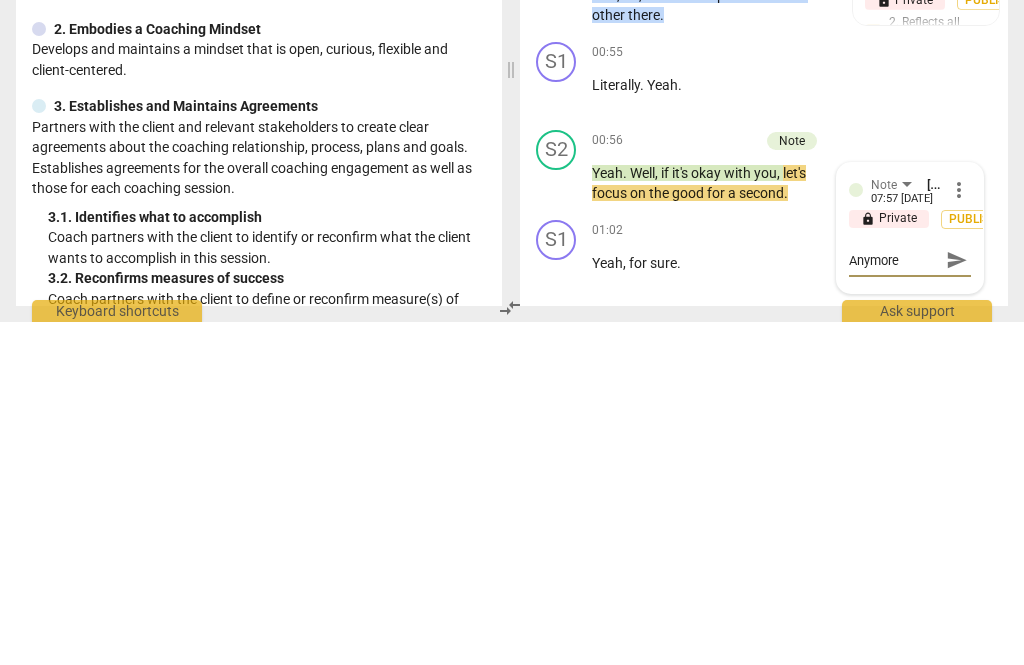 type on "And more open way" 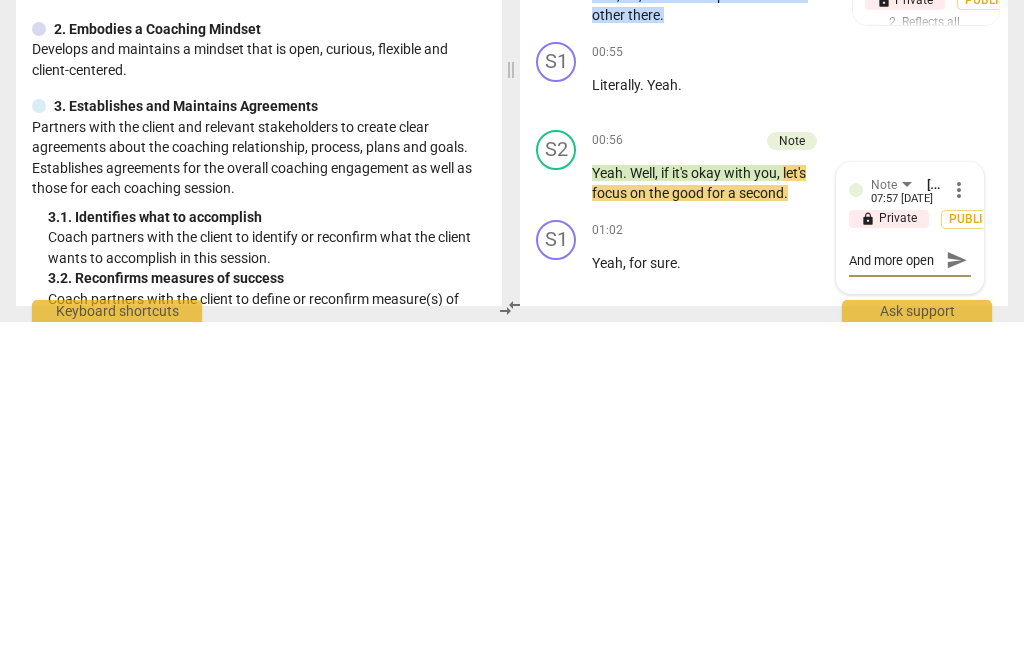 type on "And more open way [DATE]" 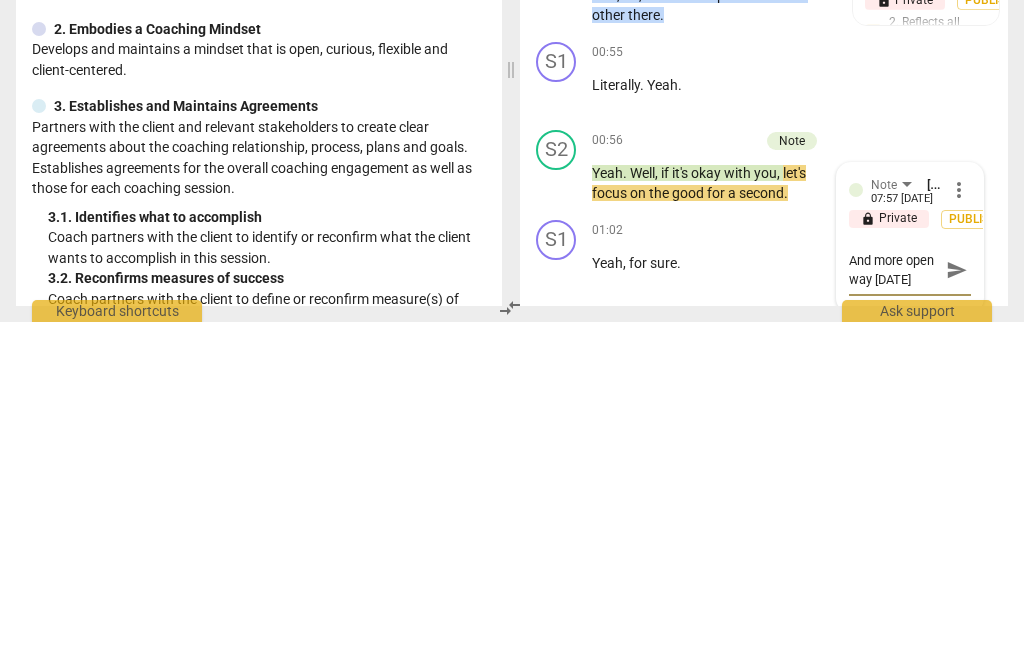 type on "And more open way [DATE] [PERSON_NAME]" 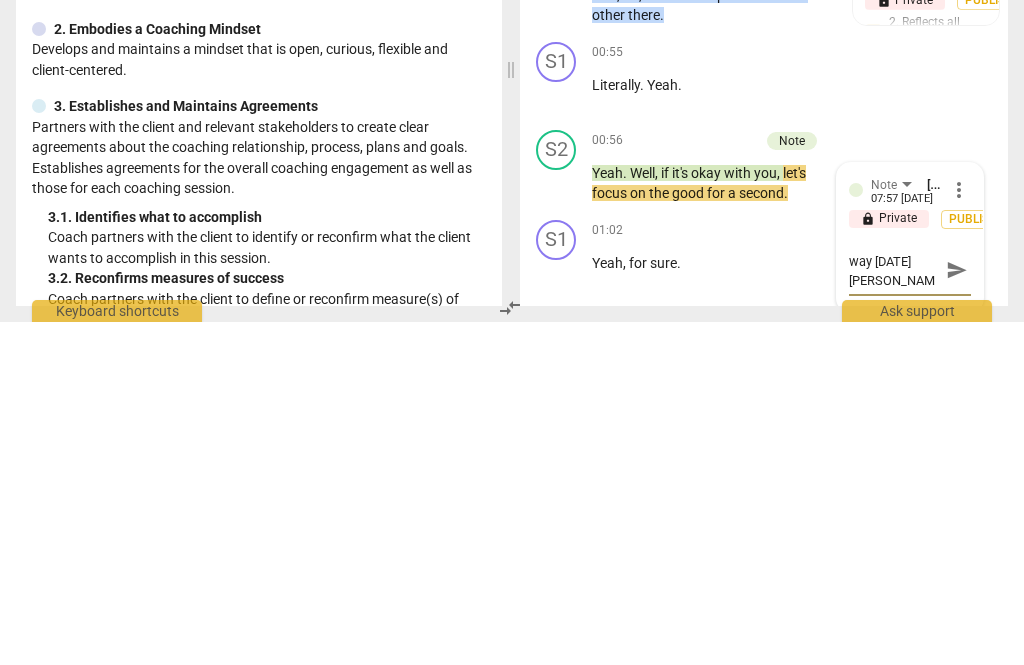 type on "And more open way to this would" 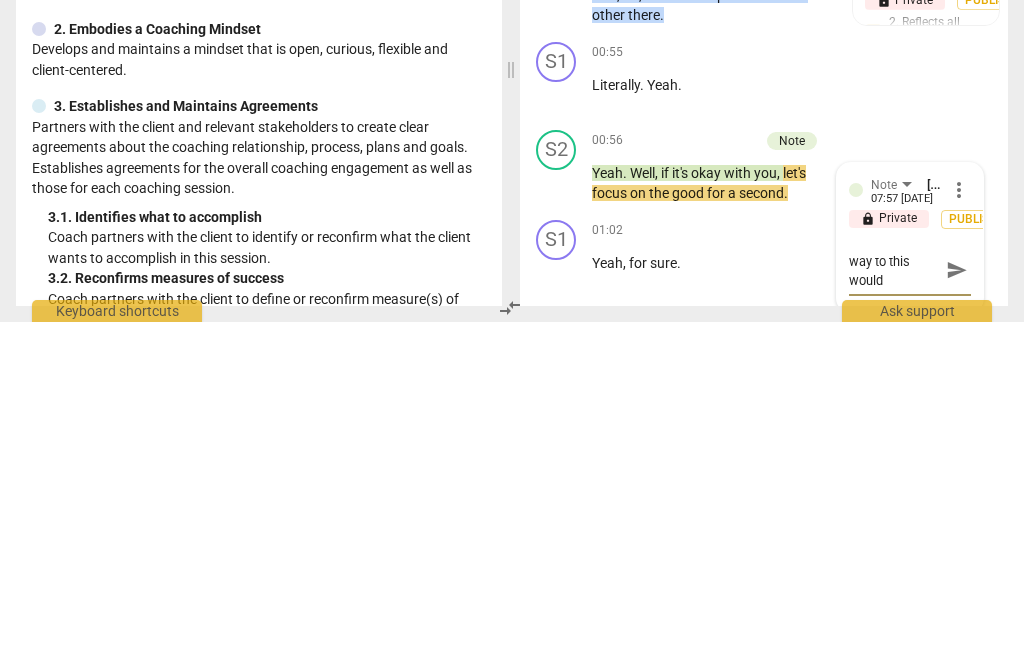 type on "And more open way [DATE] if this would" 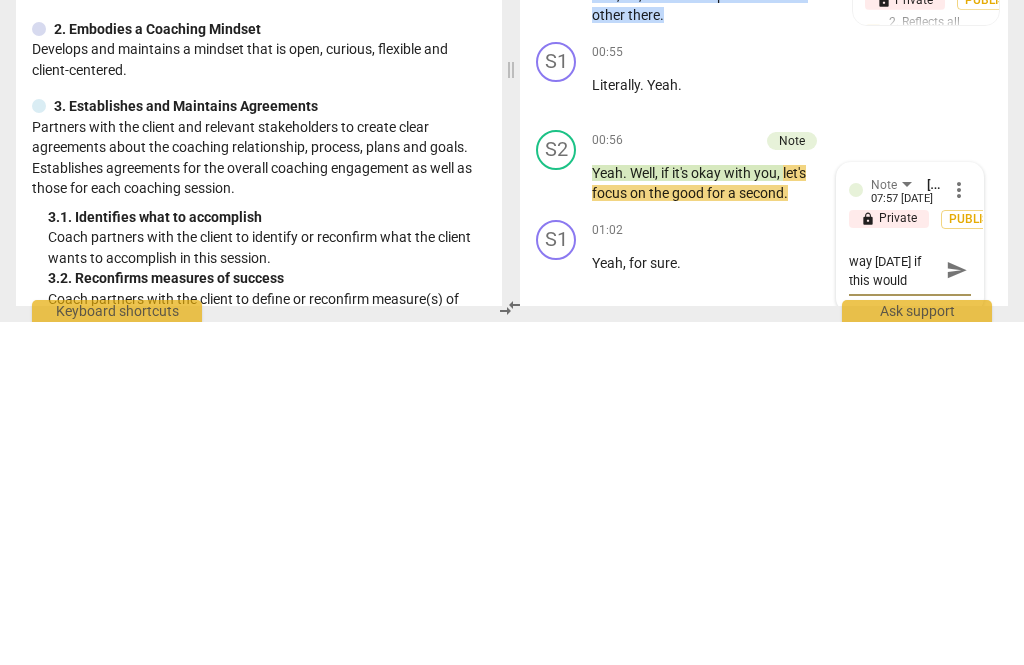 type on "And more open way [DATE] if this would,," 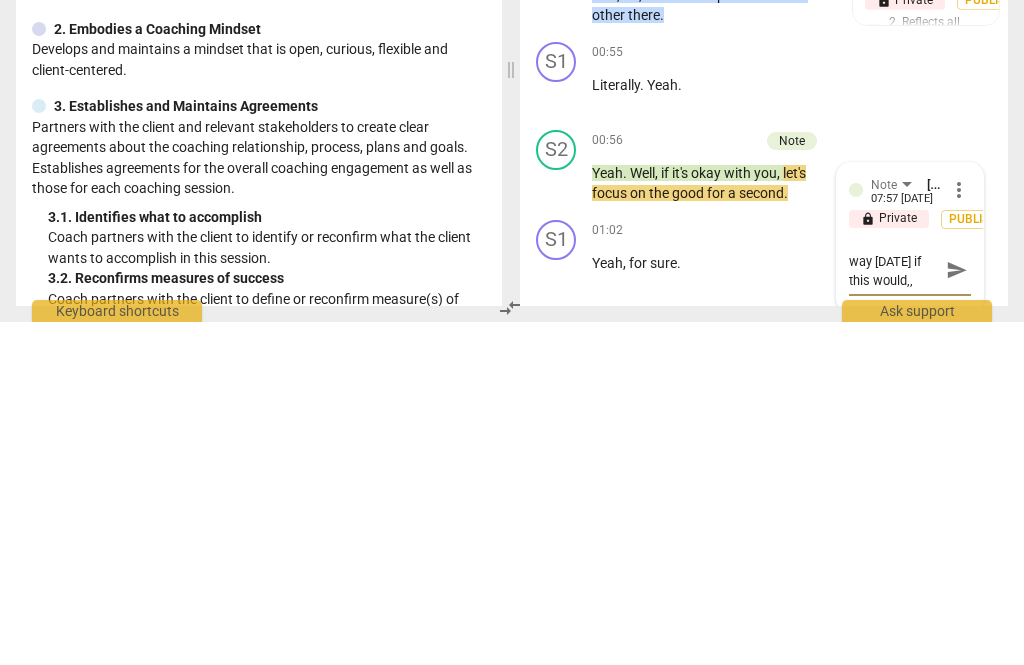 scroll, scrollTop: 18, scrollLeft: 0, axis: vertical 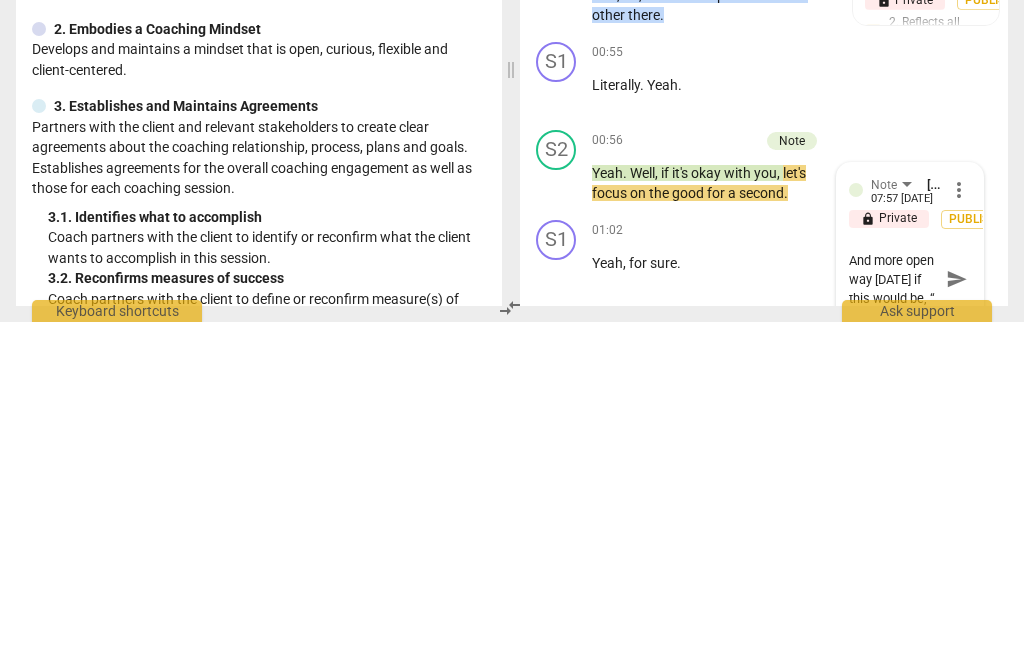 type on "And more open way [DATE] if this would be, “would you" 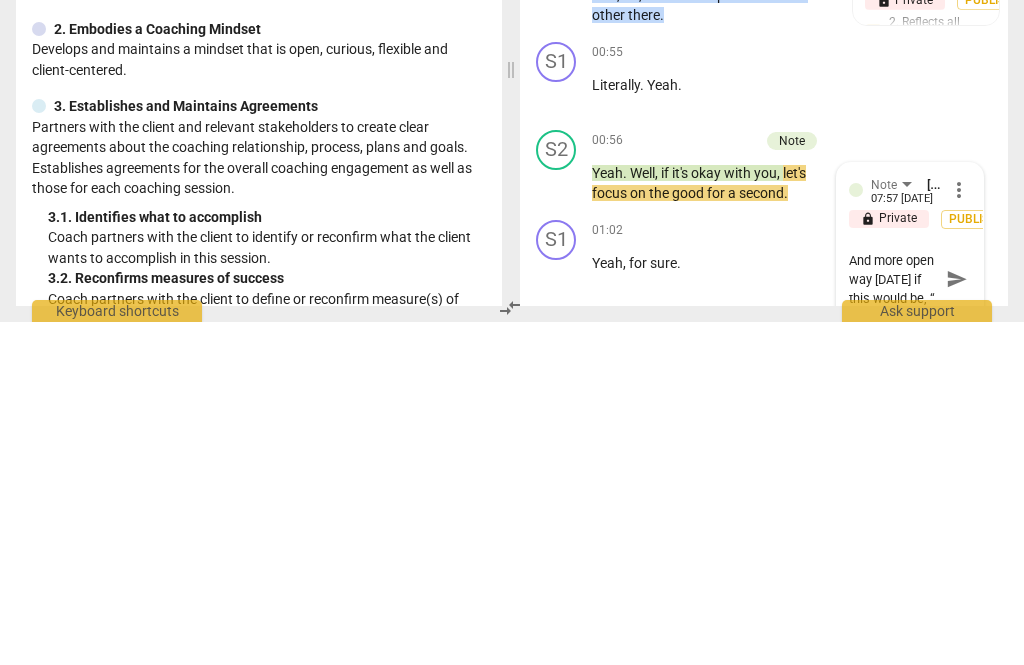 type on "And more open way [DATE] if this would be, “would you" 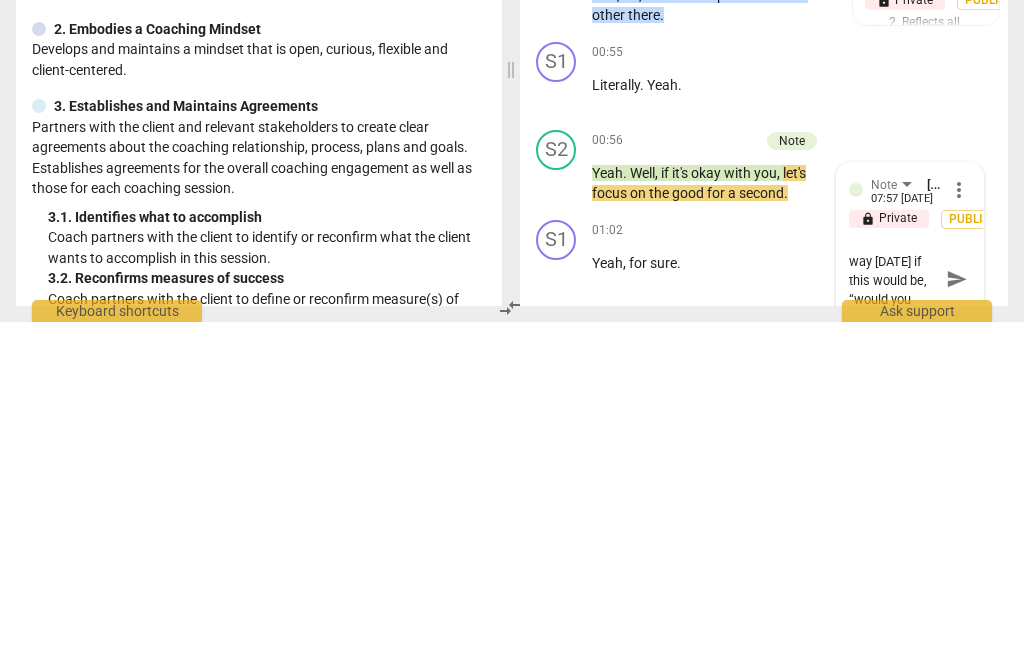 type on "And more open way [DATE] if this would be, “would you like" 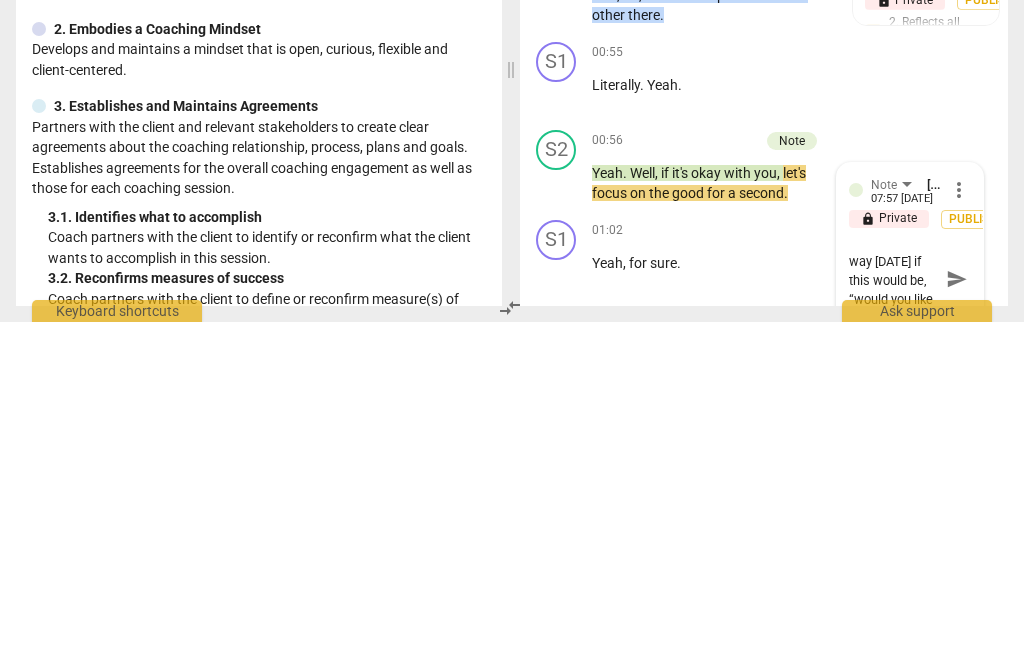 type on "And more open way [DATE] if this would be, “would you like to" 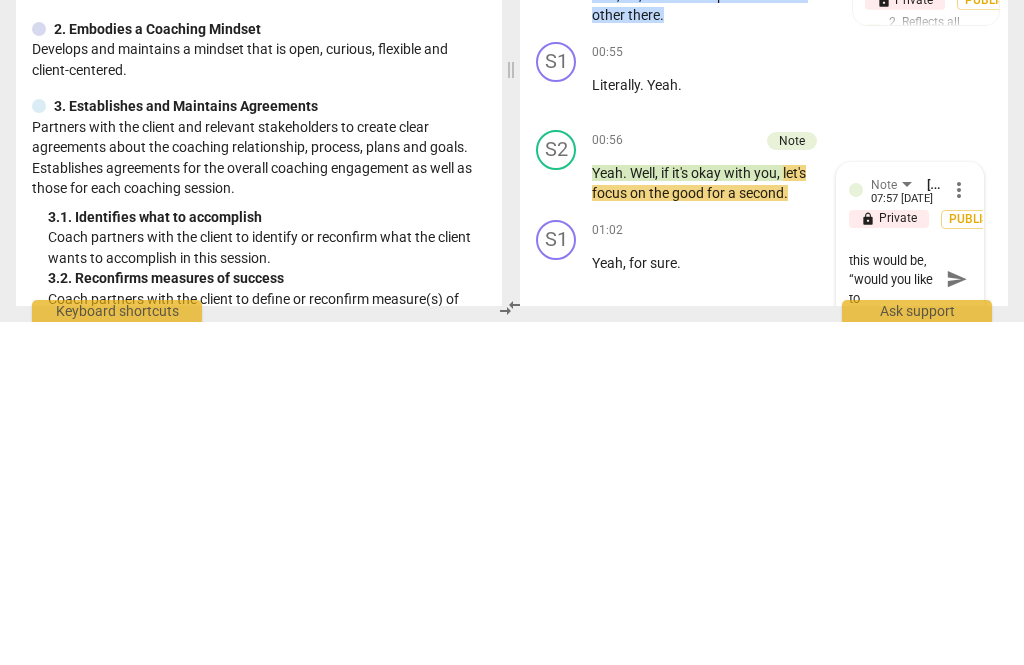 type on "And more open way [DATE] if this would be, “would you like to focus" 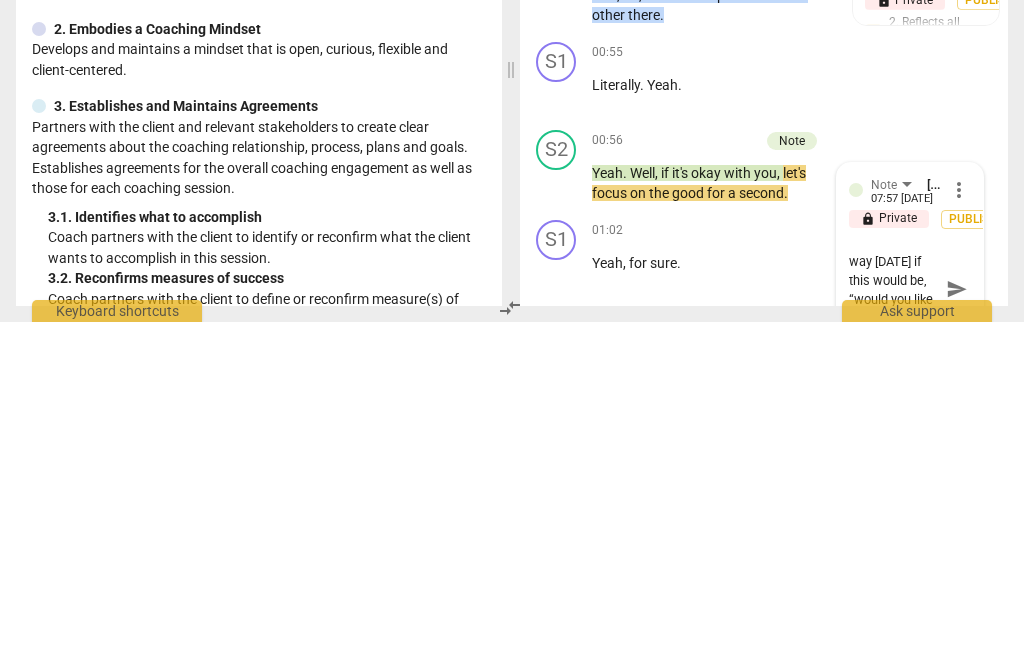 type on "And more open way [DATE] if this would be, “would you like to focus on the" 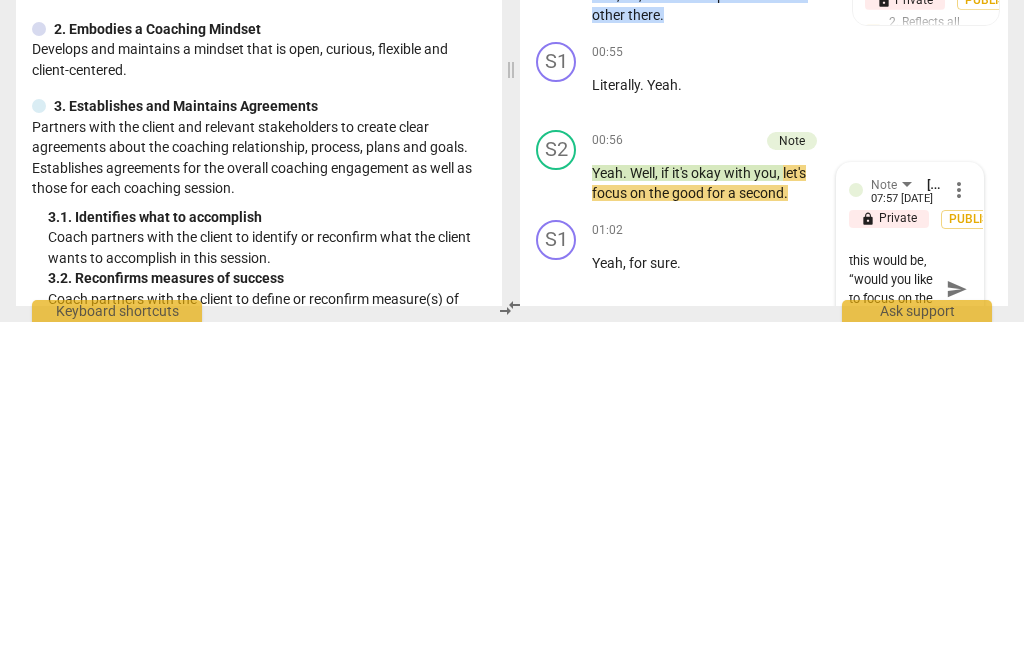 type on "And more open way [DATE] if this would be, “would you like to focus on the good things" 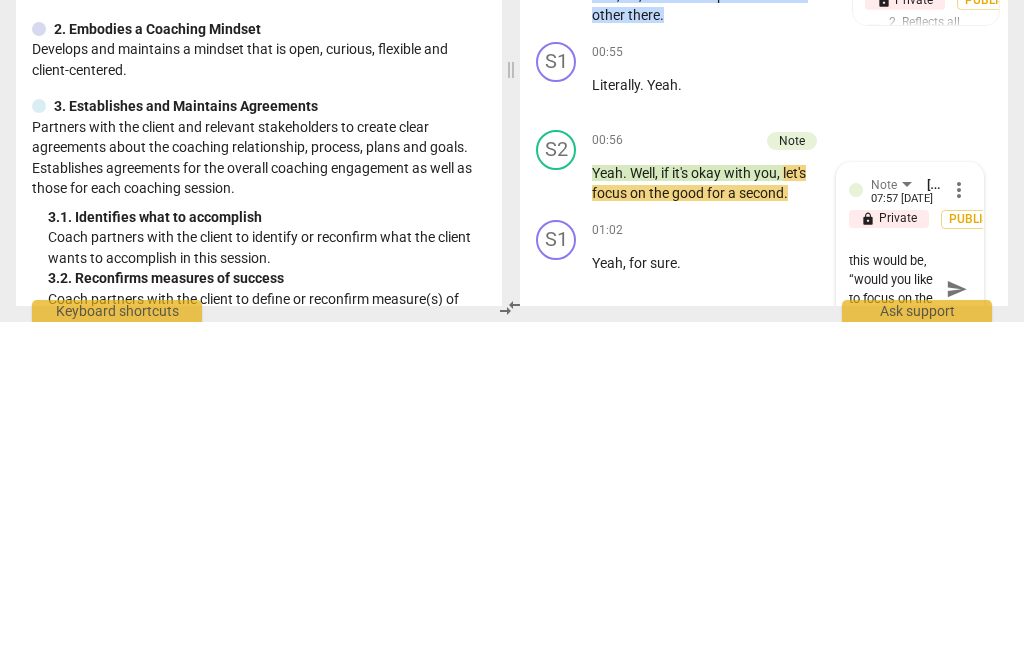 type on "And more open way [DATE] if this would be, “would you like to focus on the good things" 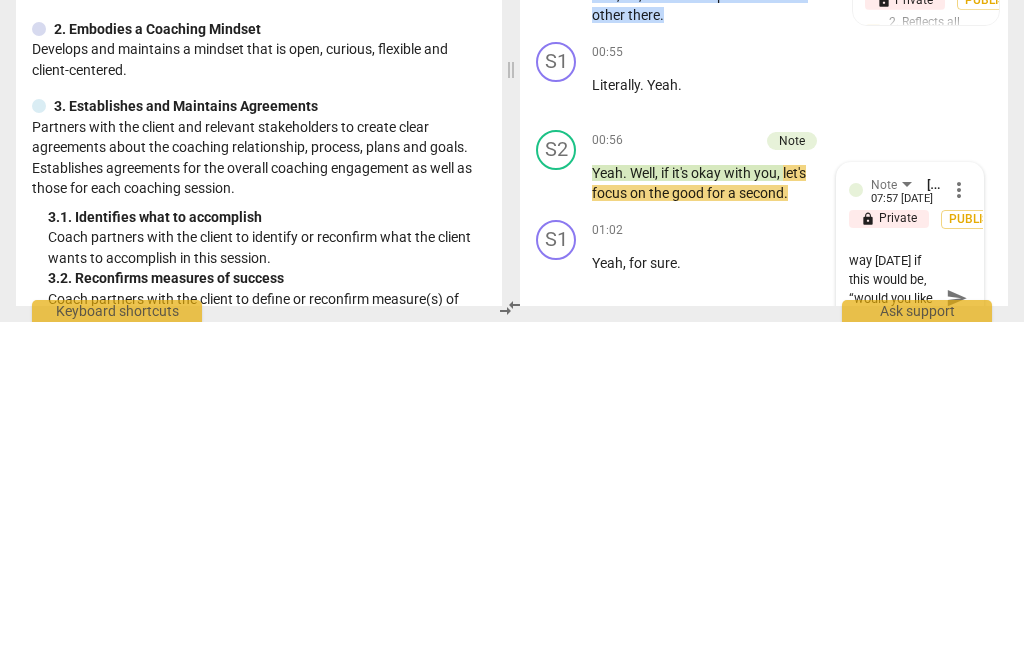 scroll, scrollTop: 18, scrollLeft: 0, axis: vertical 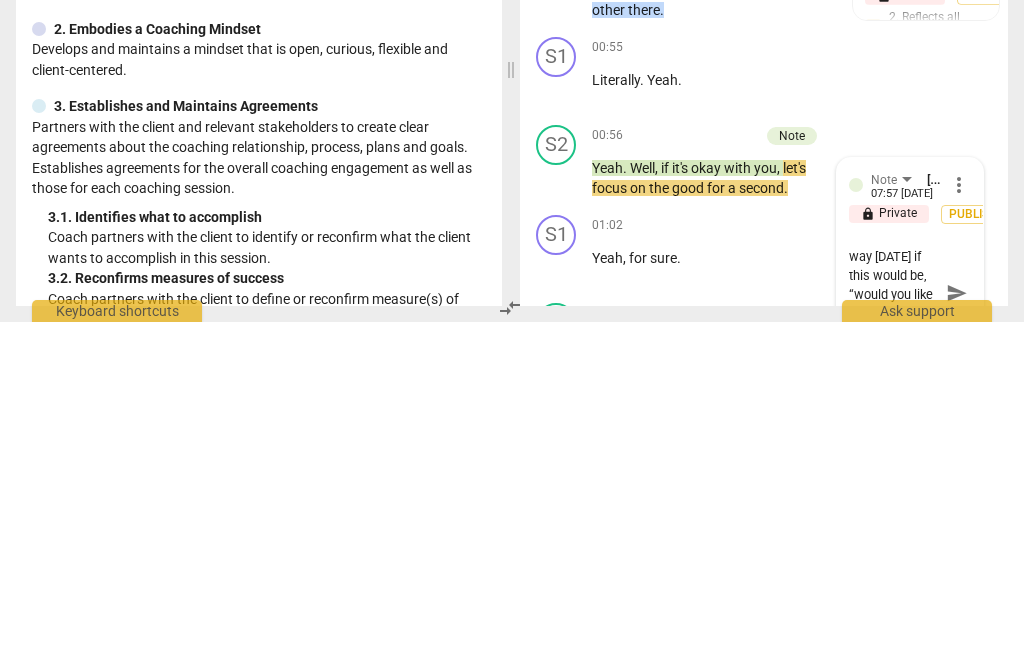 type on "And more open way [DATE] if this would be, “would you like to focus on the good things for a" 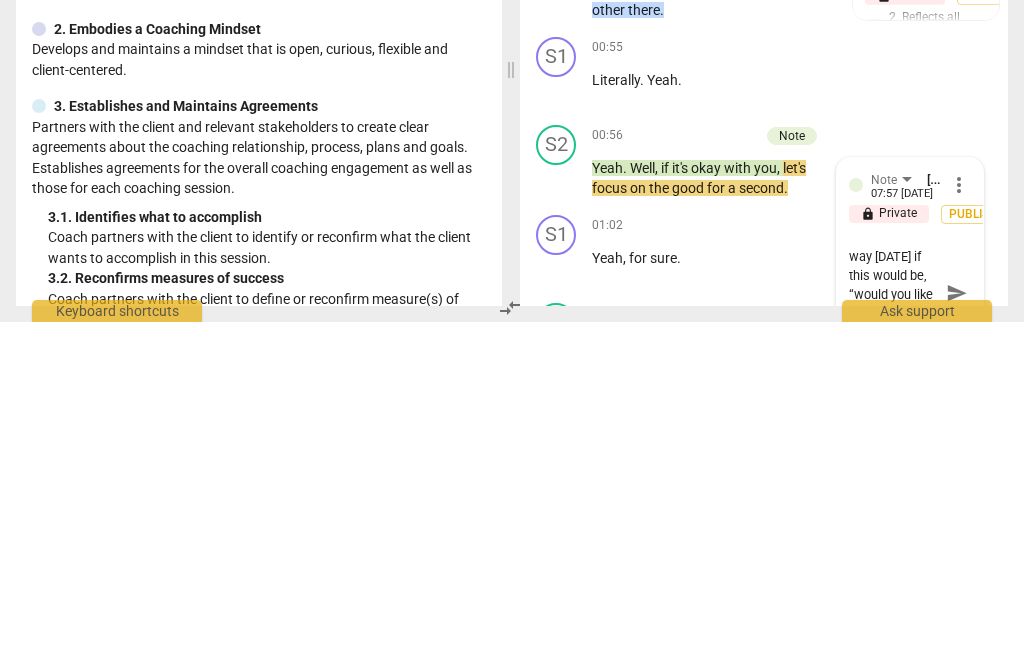 type on "And more open way [DATE] if this would be, “would you like to focus on the good things for a" 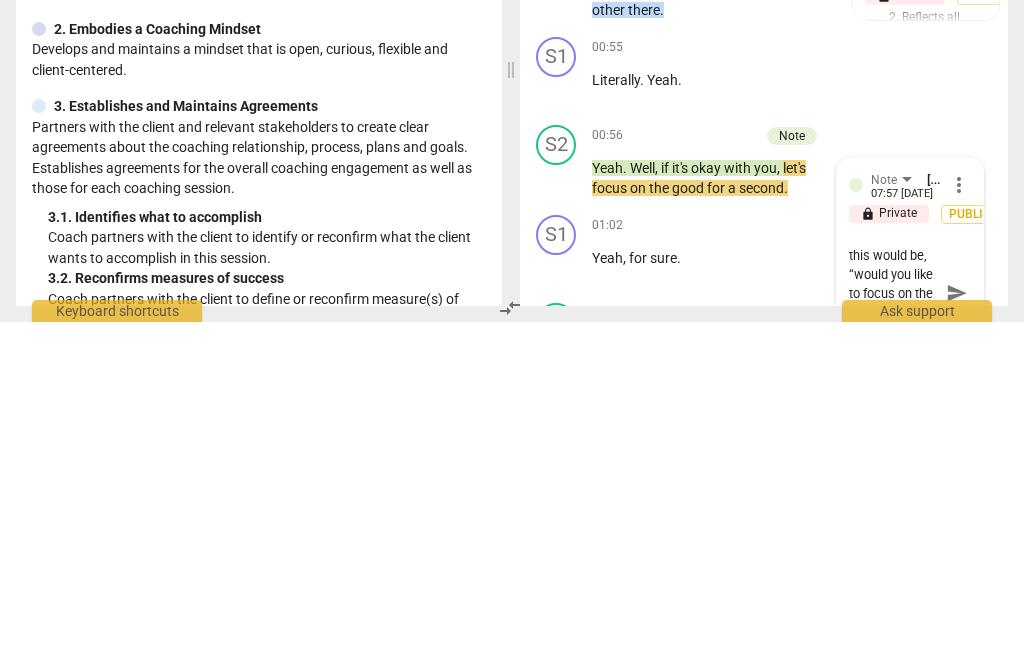 type on "And more open way [DATE] if this would be, “would you like to focus on the good things for a second" 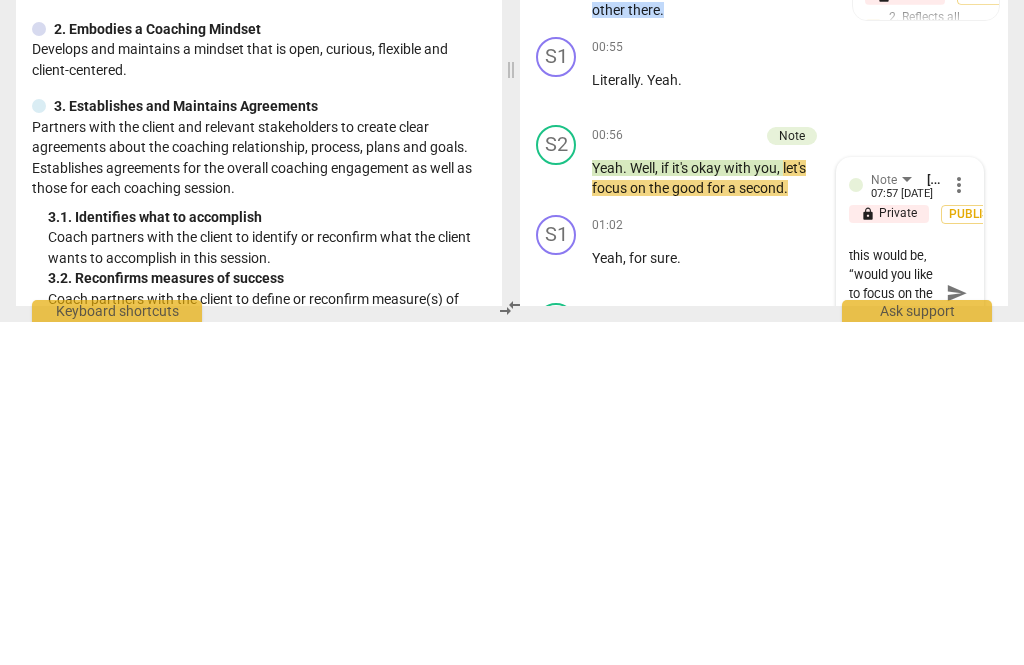 type on "And more open way [DATE] if this would be, “would you like to focus on the good things for a second? I’m" 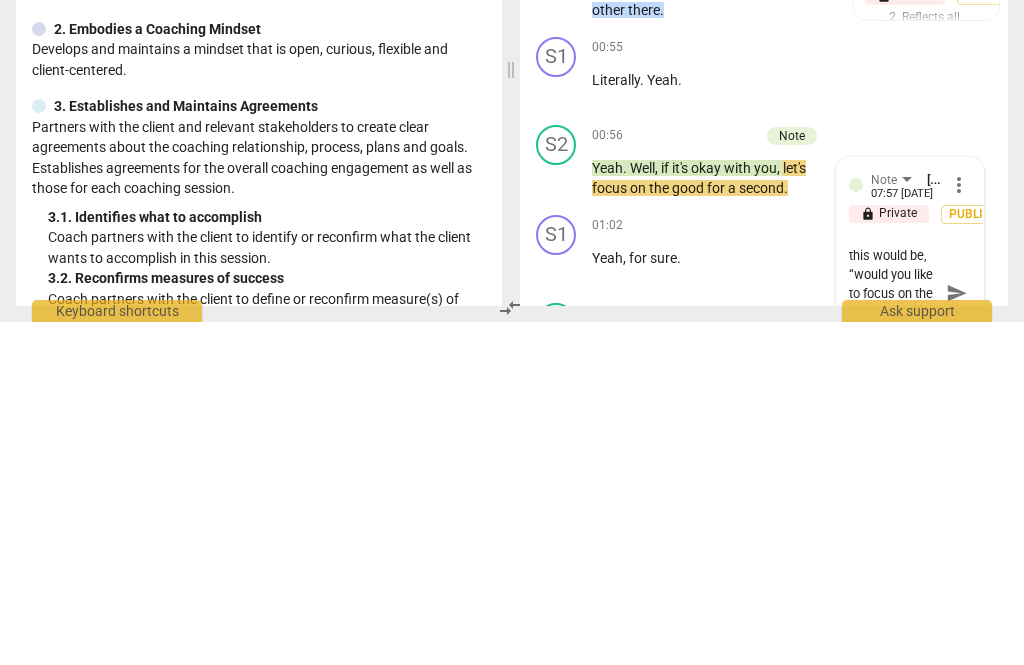 type on "And more open way [DATE] if this would be, “would you like to focus on the good things for a second? I’m" 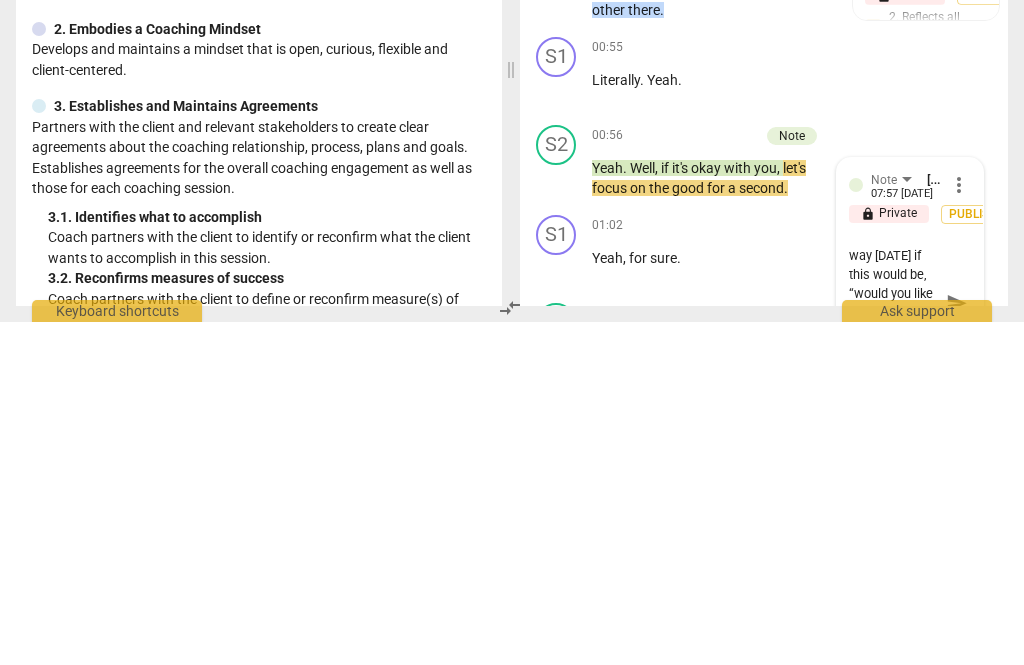 scroll, scrollTop: 18, scrollLeft: 0, axis: vertical 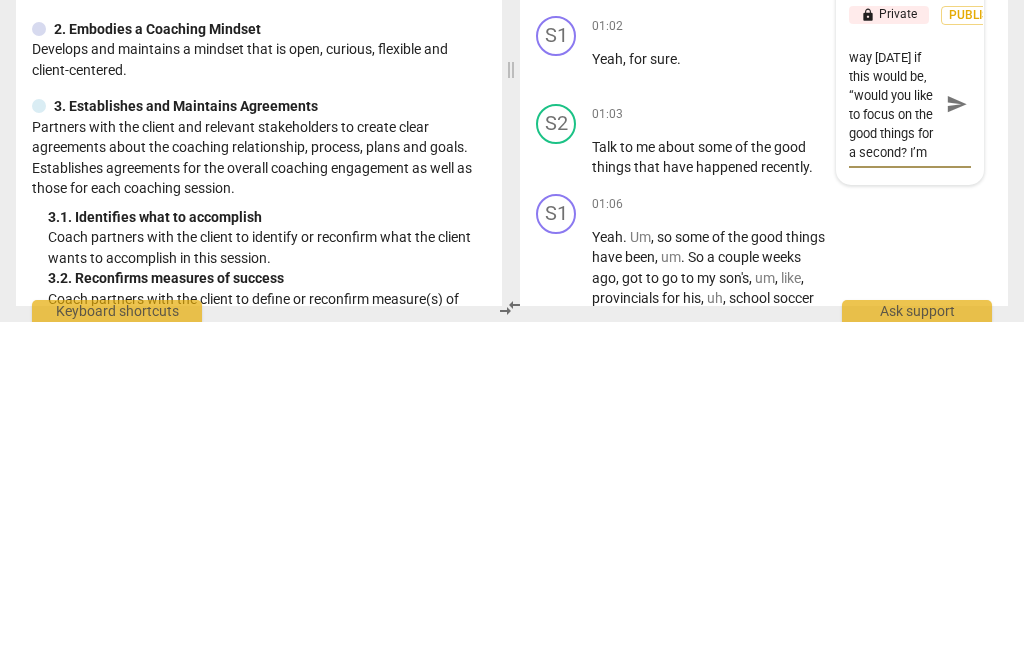 type on "And more open way [DATE] if this would be, “would you like to focus on the good things for a second?”" 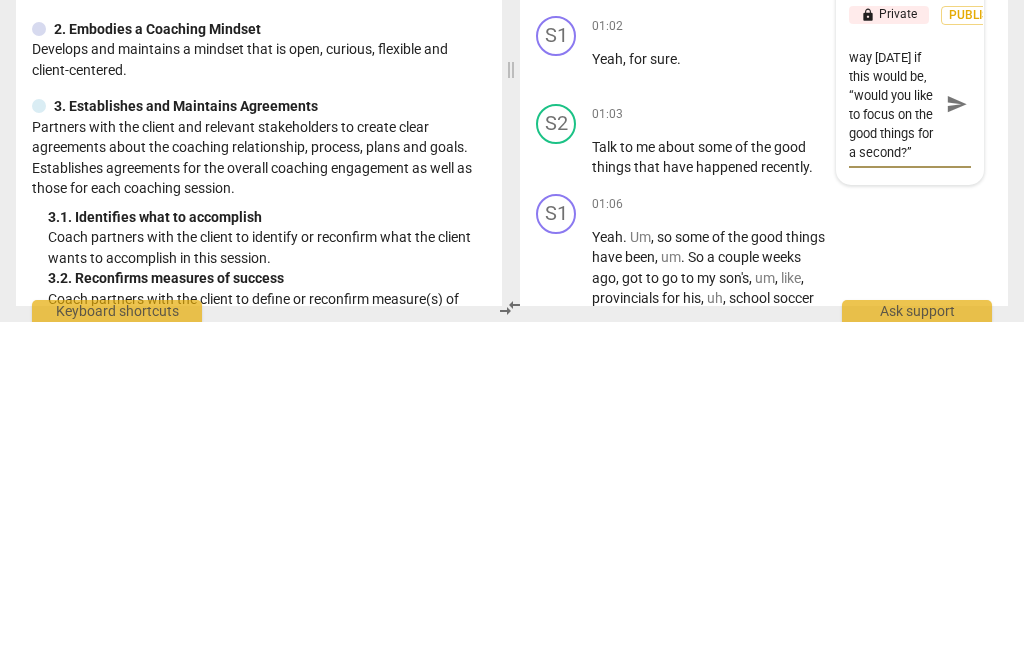 scroll, scrollTop: 18, scrollLeft: 0, axis: vertical 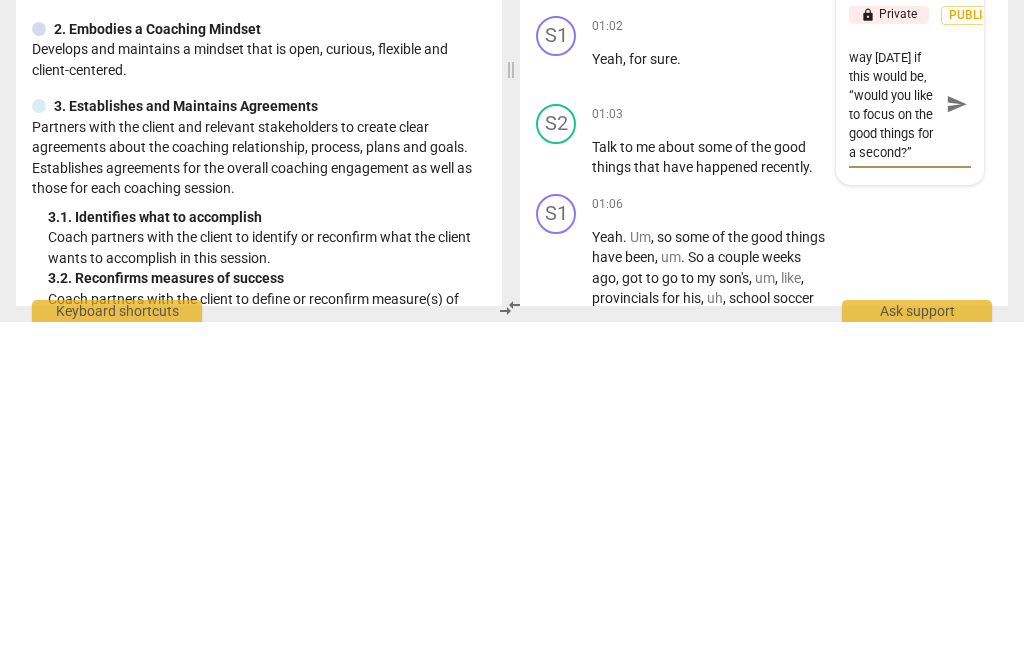 type on "And more open way [DATE] if this would be, “would you like to focus on the good things for a second?”" 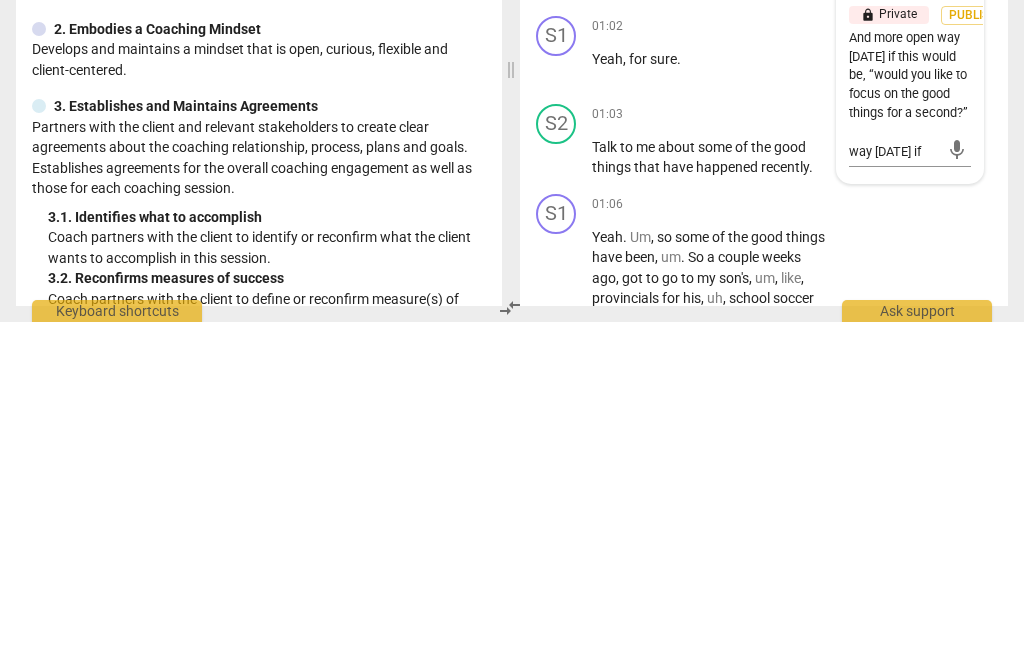 type 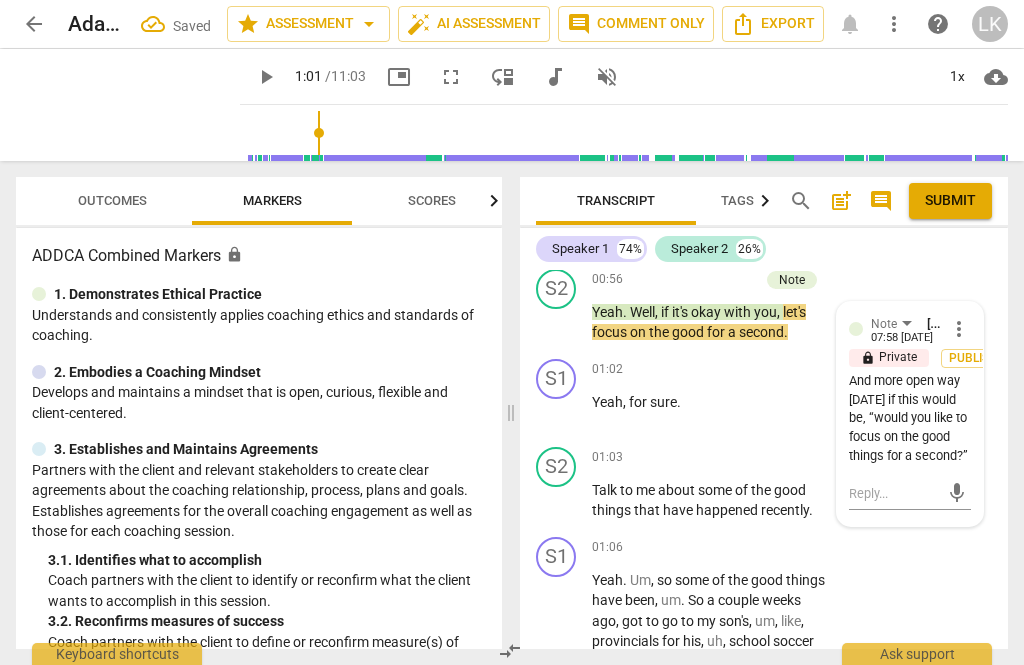 scroll, scrollTop: 0, scrollLeft: 0, axis: both 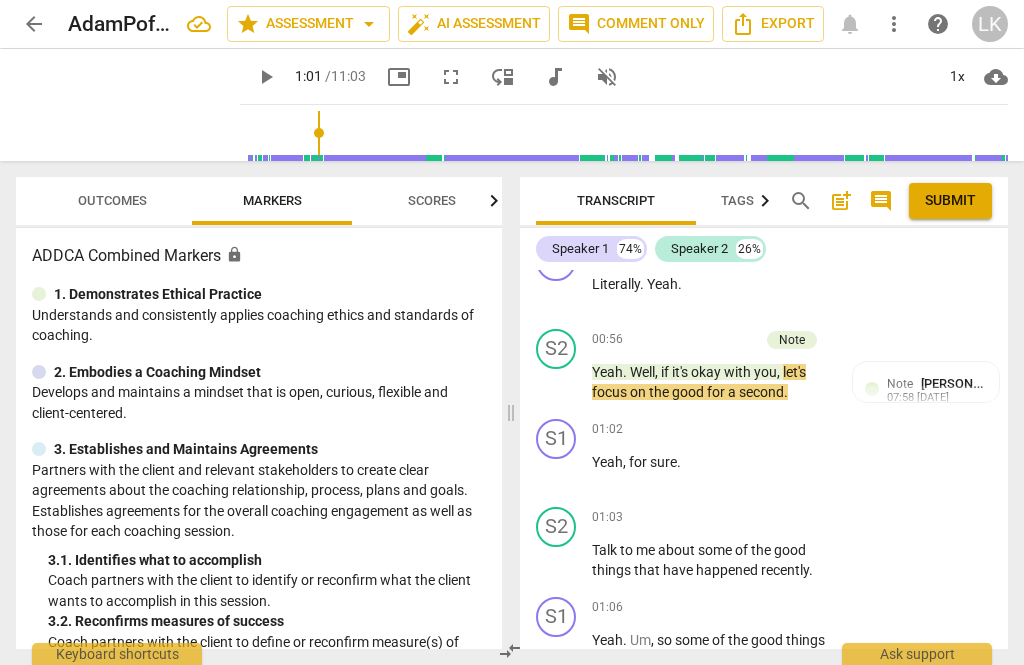 click on "07:58 [DATE]" at bounding box center (918, 398) 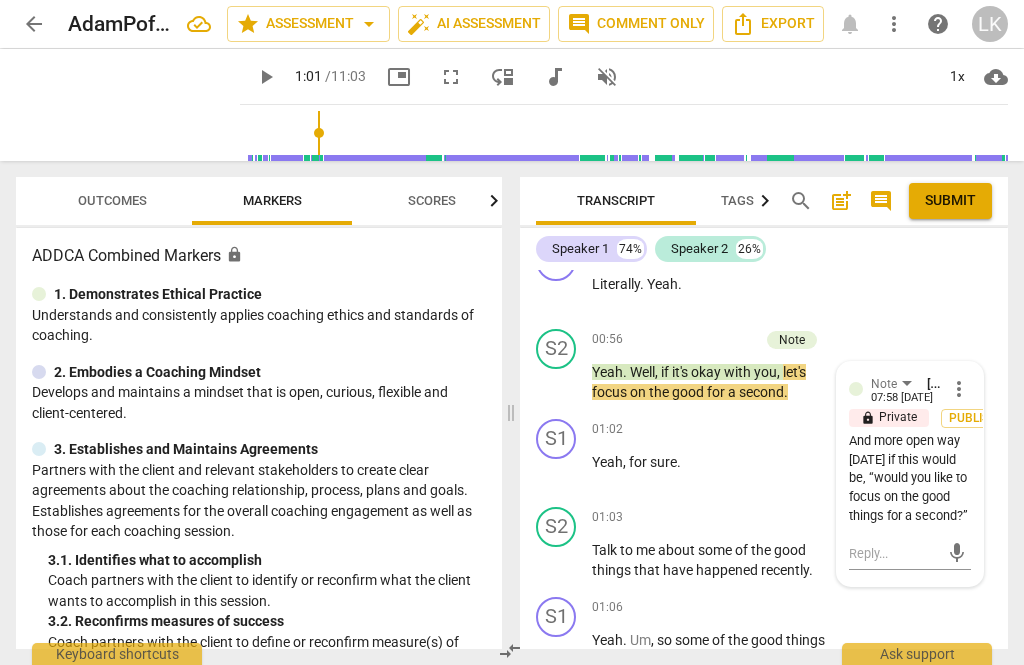 click on "more_vert" at bounding box center [959, 389] 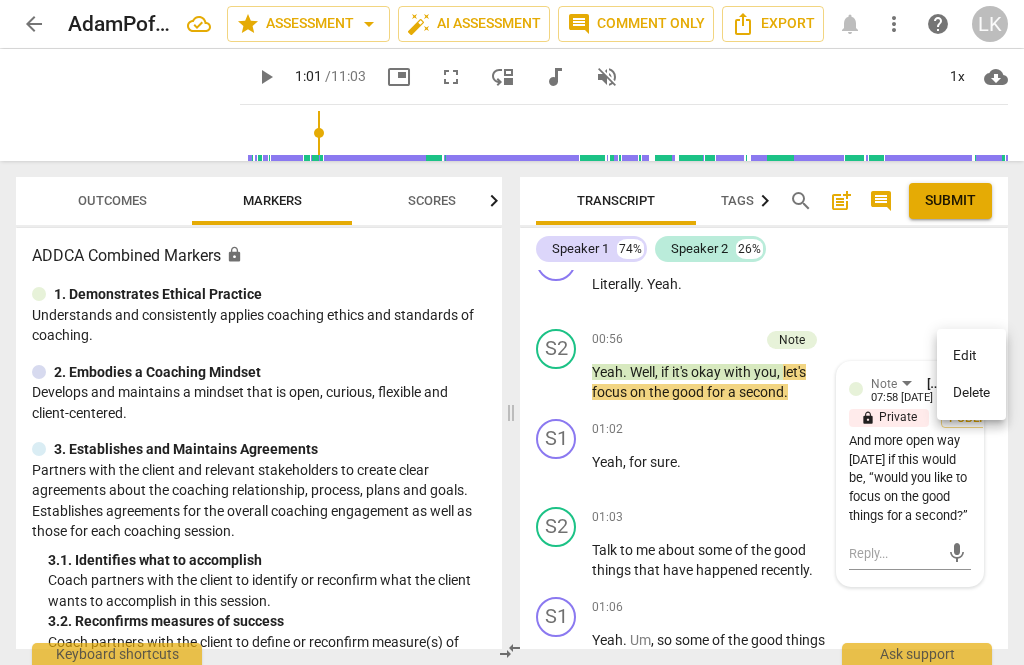 click on "Edit" at bounding box center [971, 356] 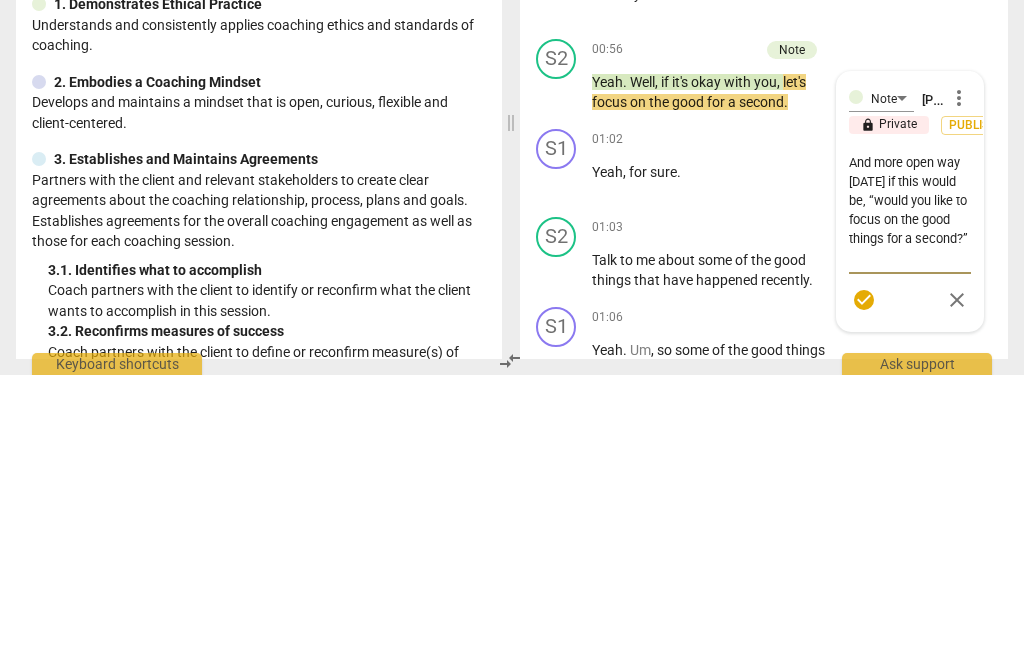 click on "And more open way [DATE] if this would be, “would you like to focus on the good things for a second?”" at bounding box center [910, 500] 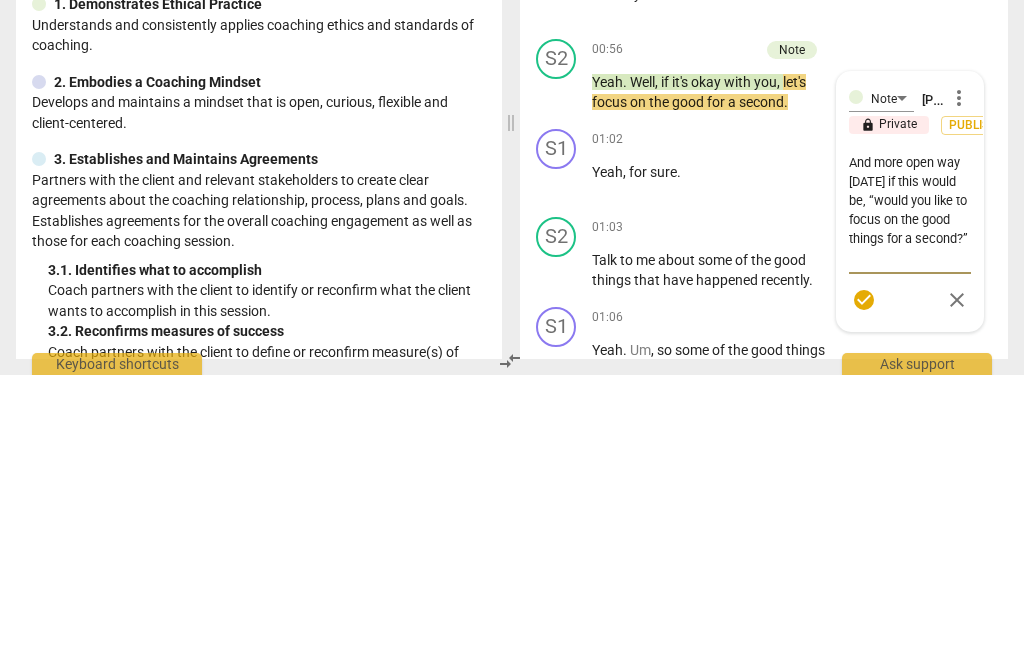 type on "And more open way [DATE] if this would be, “would you like to focus on the good things for a second?”" 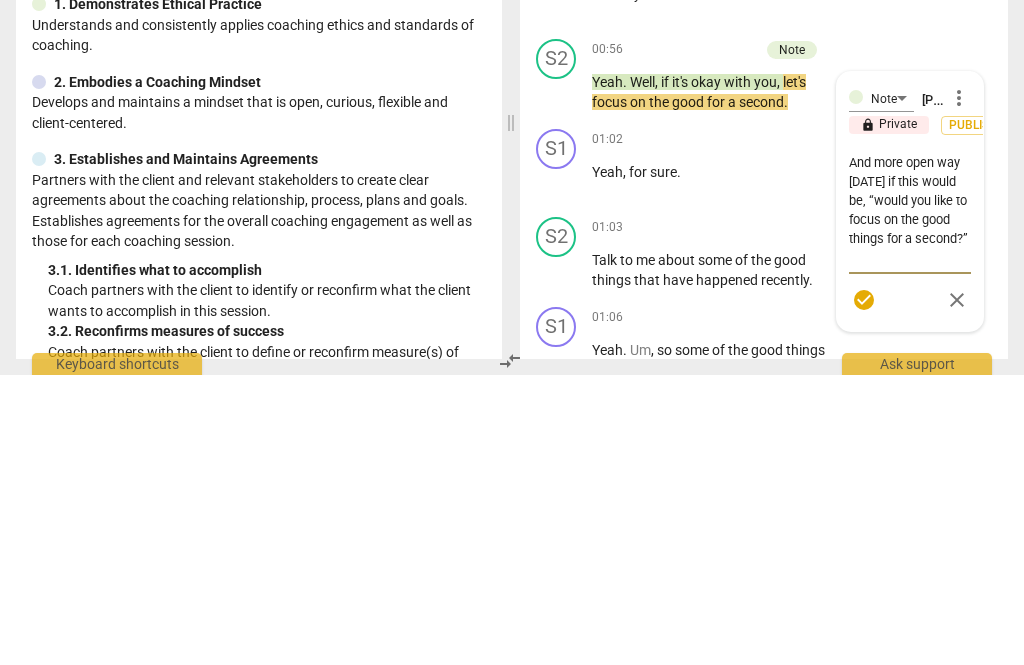 type on "And more open way [DATE] if this would be, “would you like to focus on the good things for a second?”" 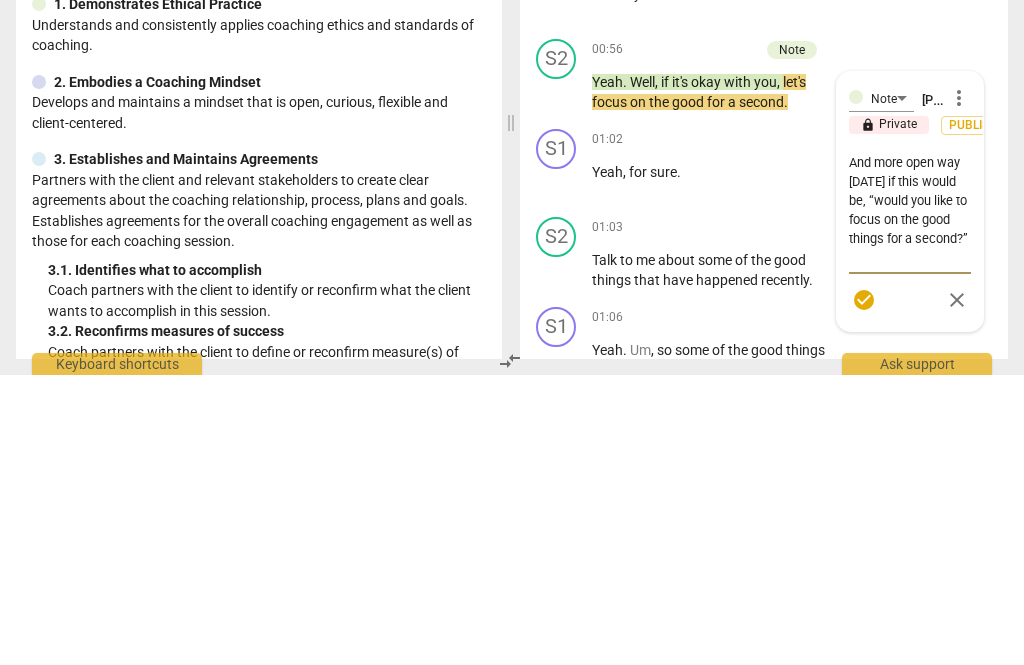 type on "And more open way [DATE] if this would be, “would you like to focus on the good things for a second?” [PERSON_NAME]" 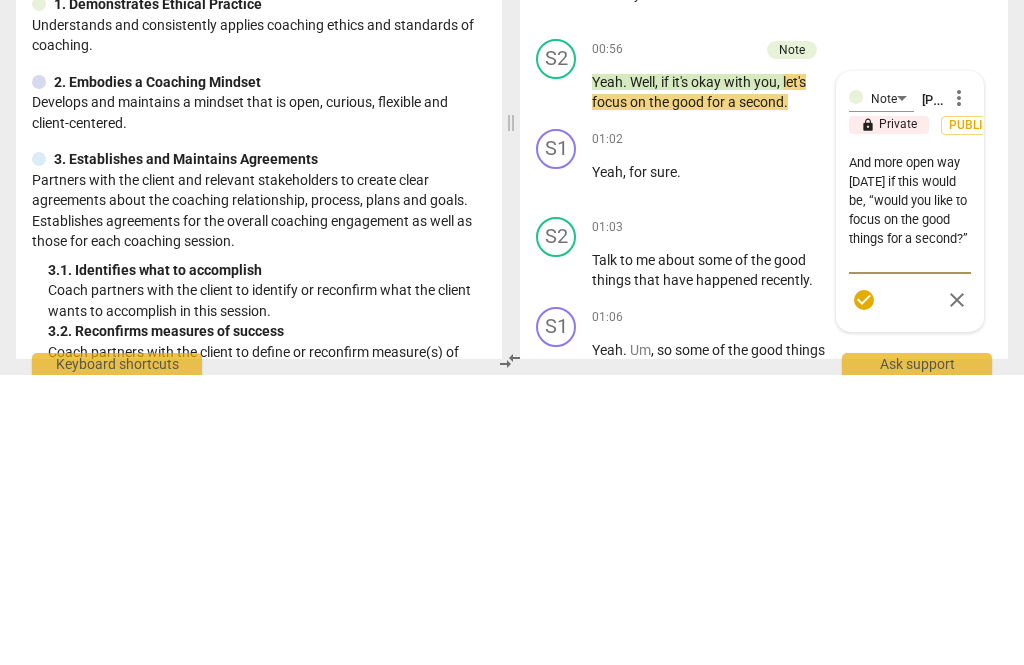 type on "And more open way [DATE] if this would be, “would you like to focus on the good things for a second?” [PERSON_NAME]" 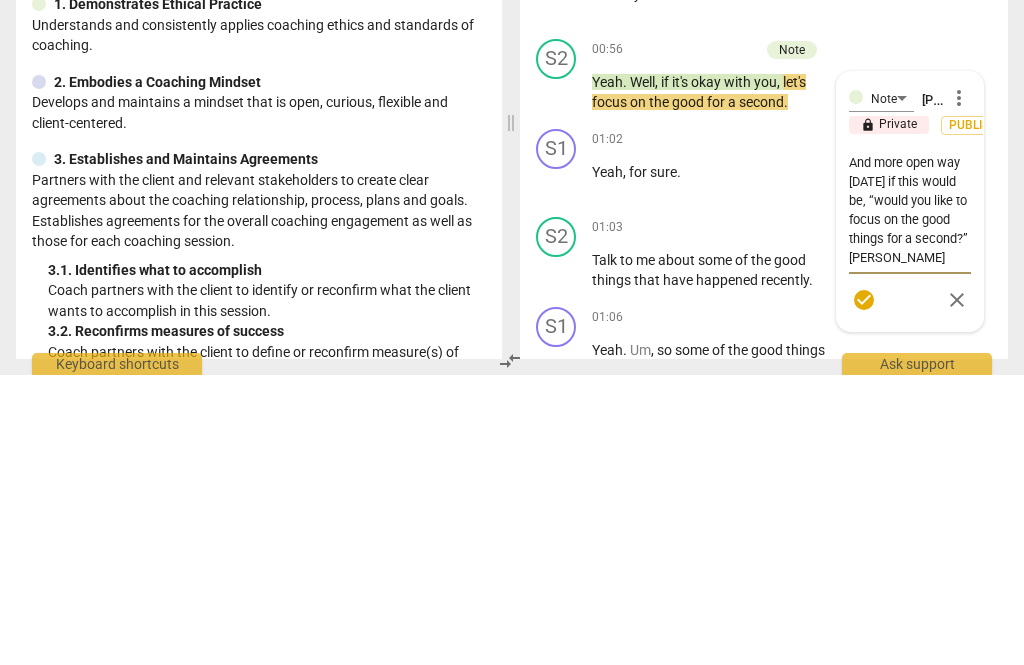 type on "And more open way [DATE] if this would be, “would you like to focus on the good things for a second?” [GEOGRAPHIC_DATA]" 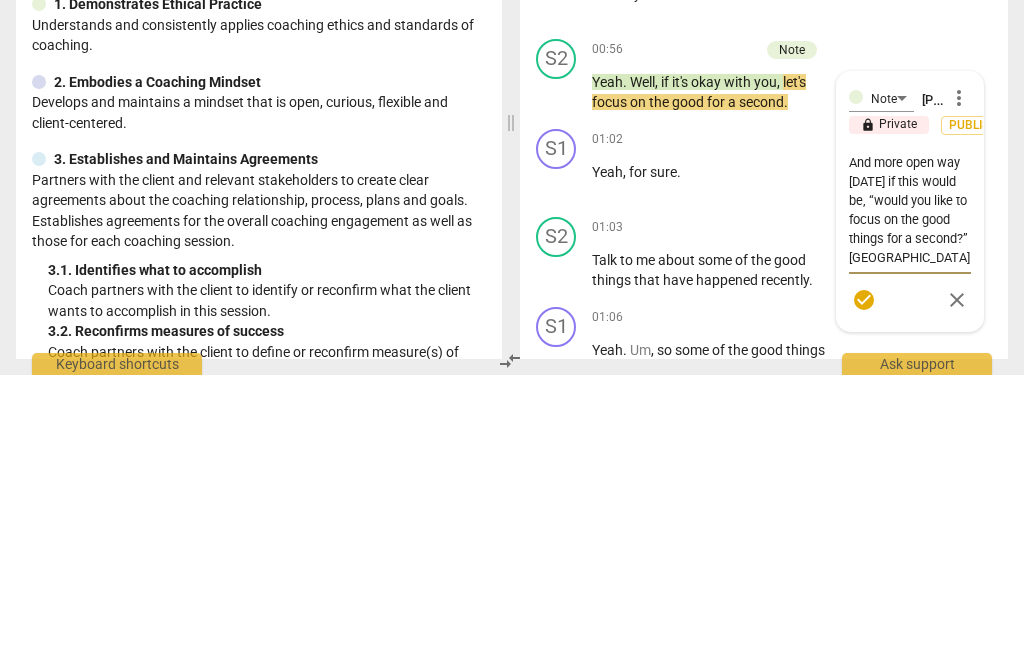 type on "And more open way [DATE] if this would be, “would you like to focus on the good things for a second?” Although" 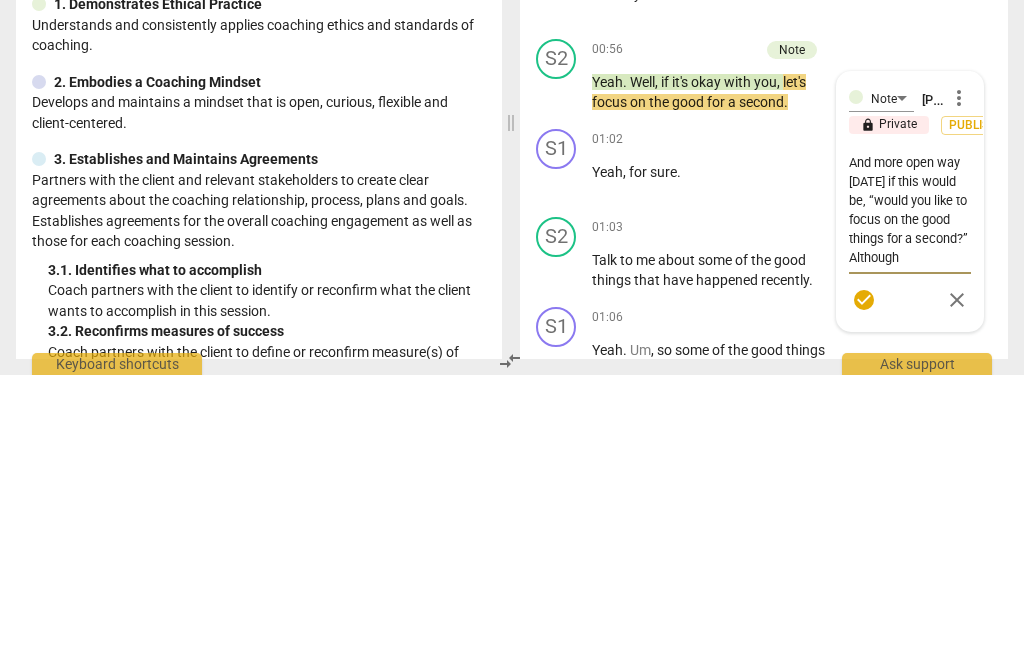 type on "And more open way [DATE] if this would be, “would you like to focus on the good things for a second?” Although you" 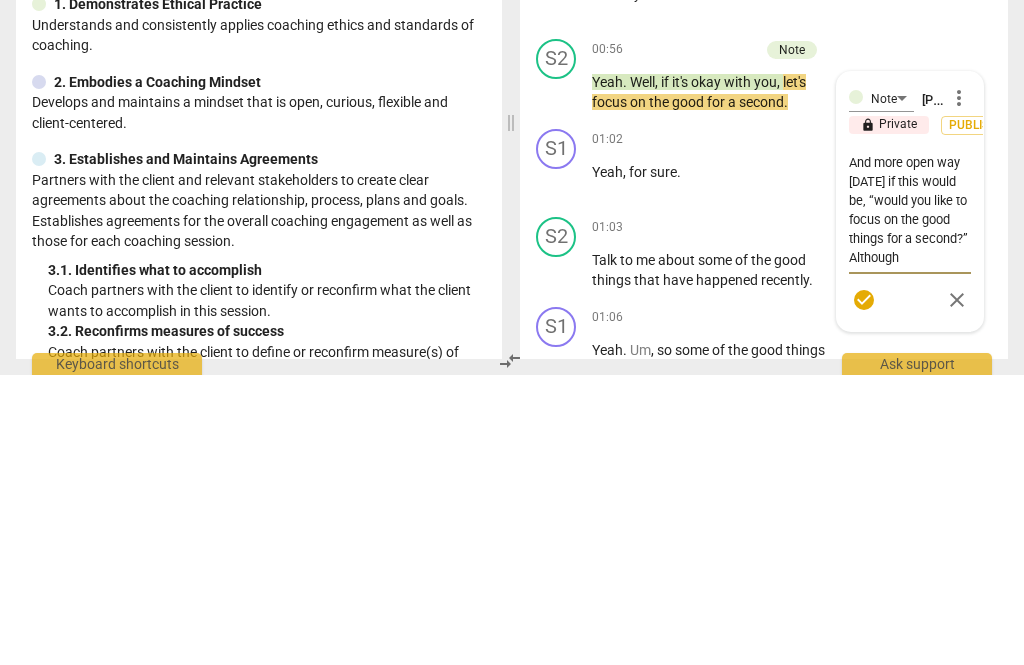 type on "And more open way [DATE] if this would be, “would you like to focus on the good things for a second?” Although you" 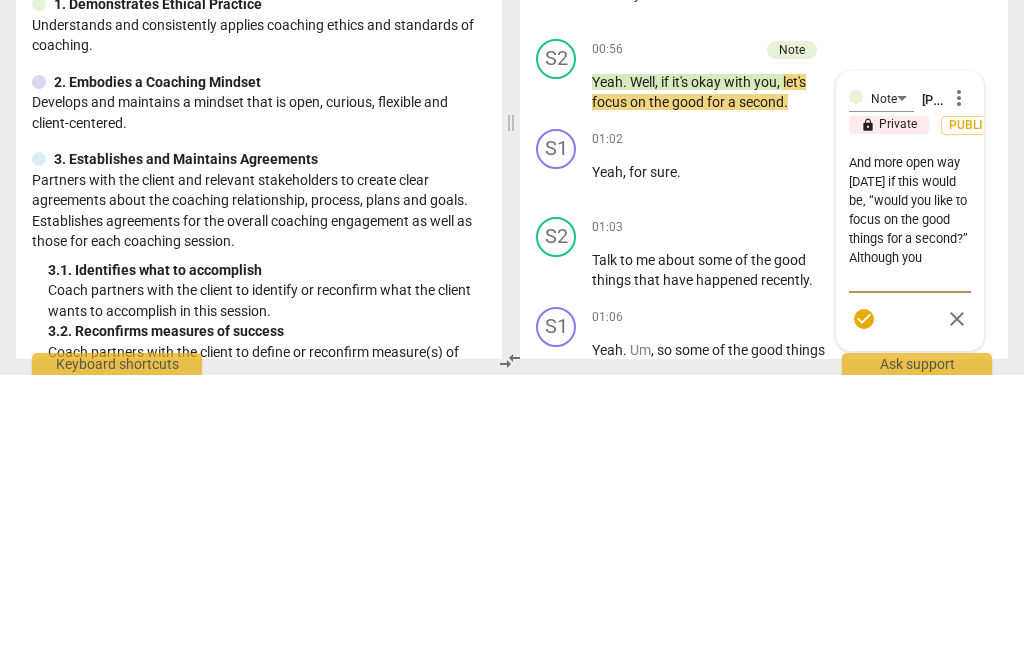 type on "And more open way [DATE] if this would be, “would you like to focus on the good things for a second?” Although you did" 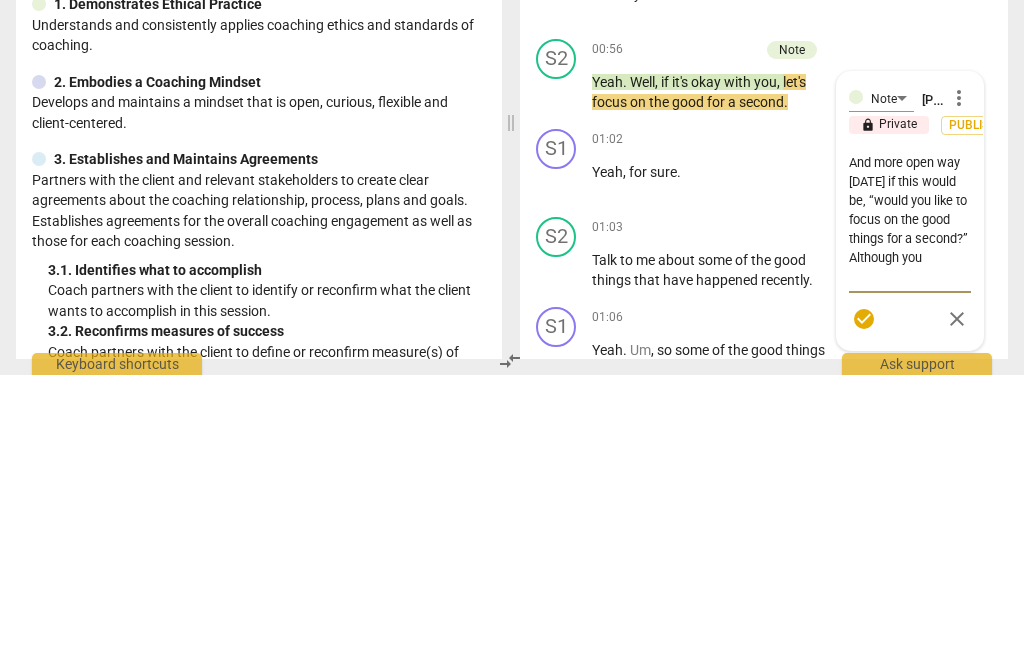 type on "And more open way [DATE] if this would be, “would you like to focus on the good things for a second?” Although you did" 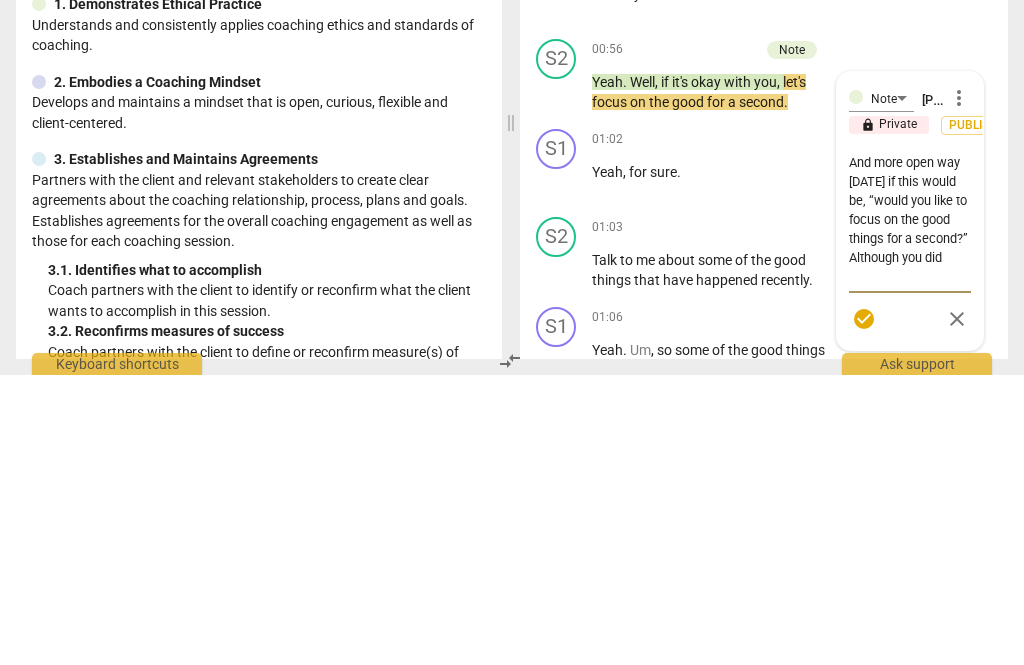type on "And more open way [DATE] if this would be, “would you like to focus on the good things for a second?” Although you did you" 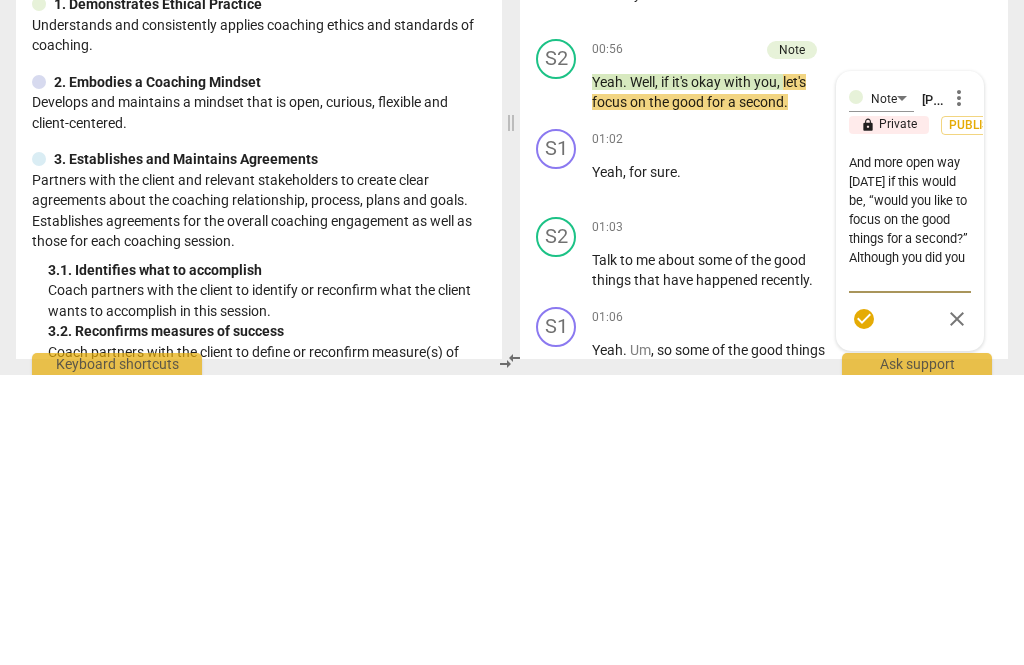 type on "And more open way [DATE] if this would be, “would you like to focus on the good things for a second?” Although you did you the" 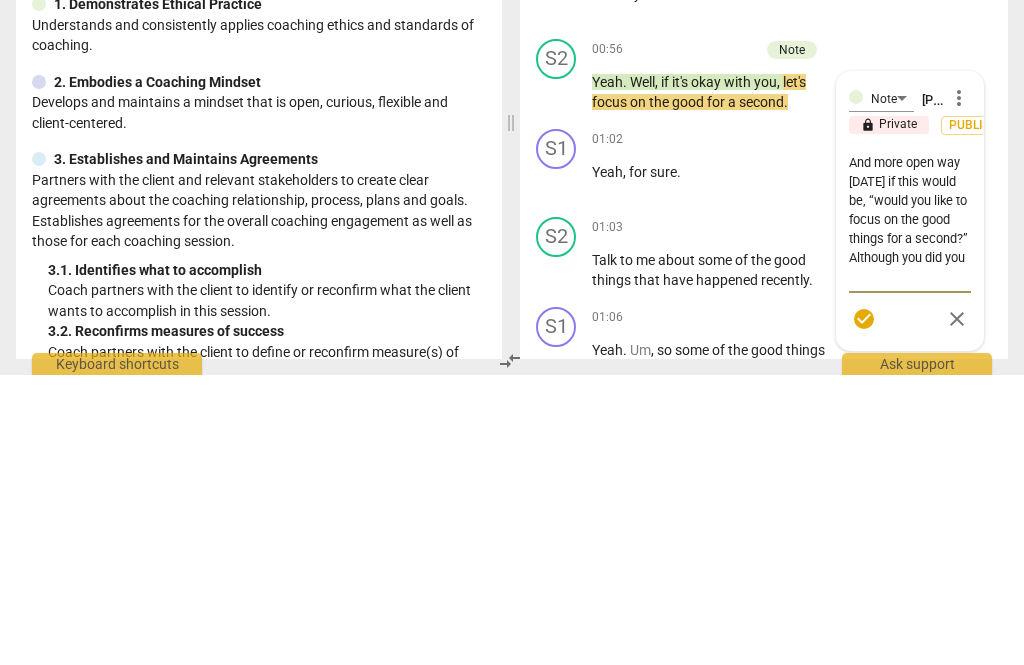 type on "And more open way [DATE] if this would be, “would you like to focus on the good things for a second?” Although you did you the" 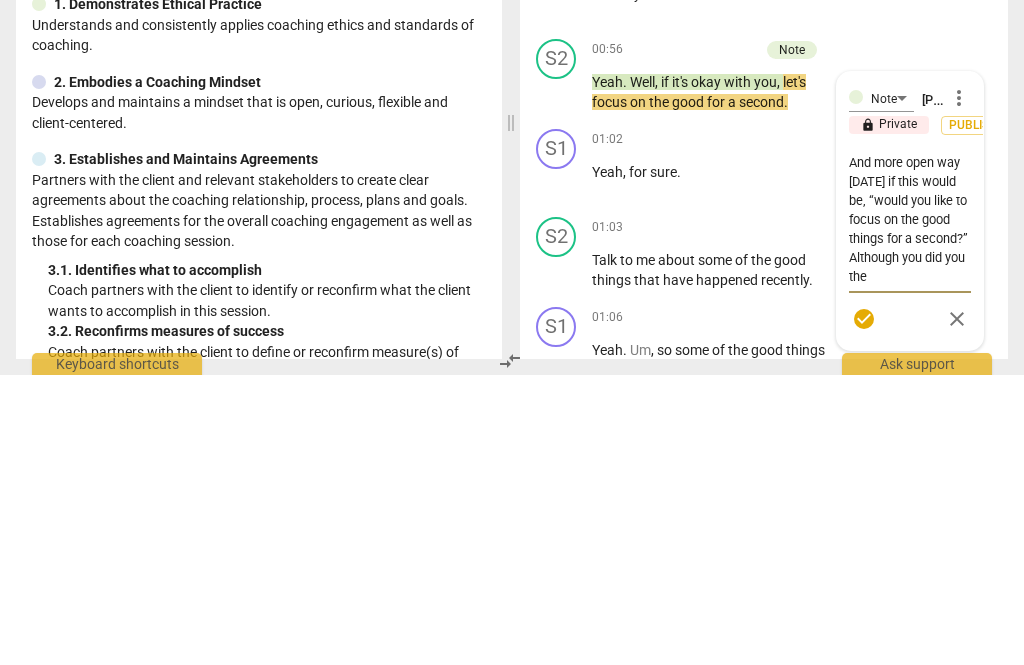 type on "And more open way [DATE] if this would be, “would you like to focus on the good things for a second?” Although you did give the client" 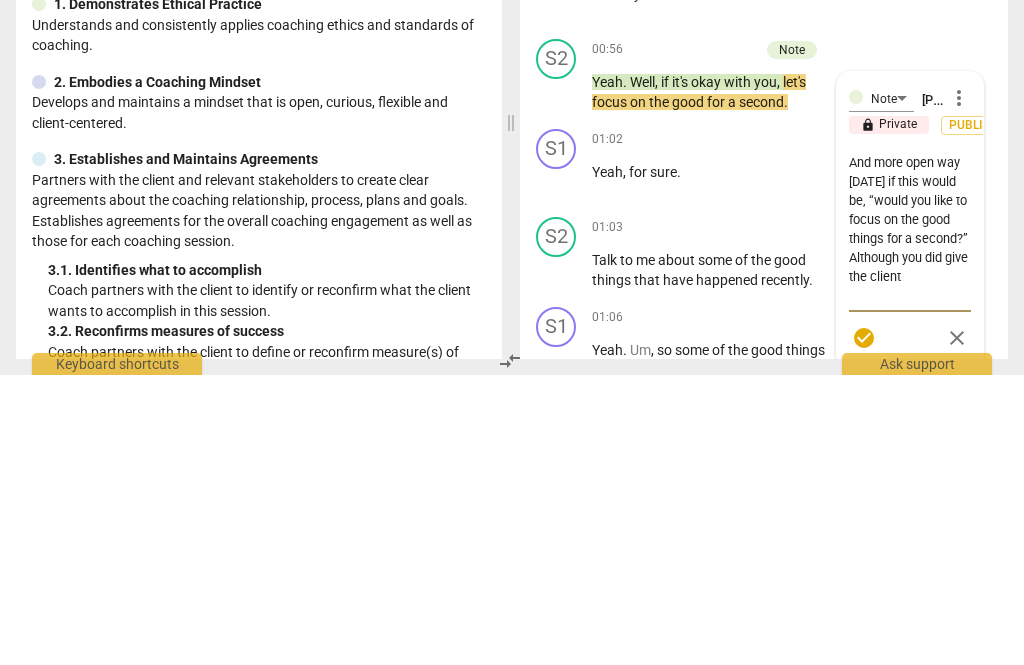 type on "And more open way [DATE] if this would be, “would you like to focus on the good things for a second?” Although you did give the client a choice" 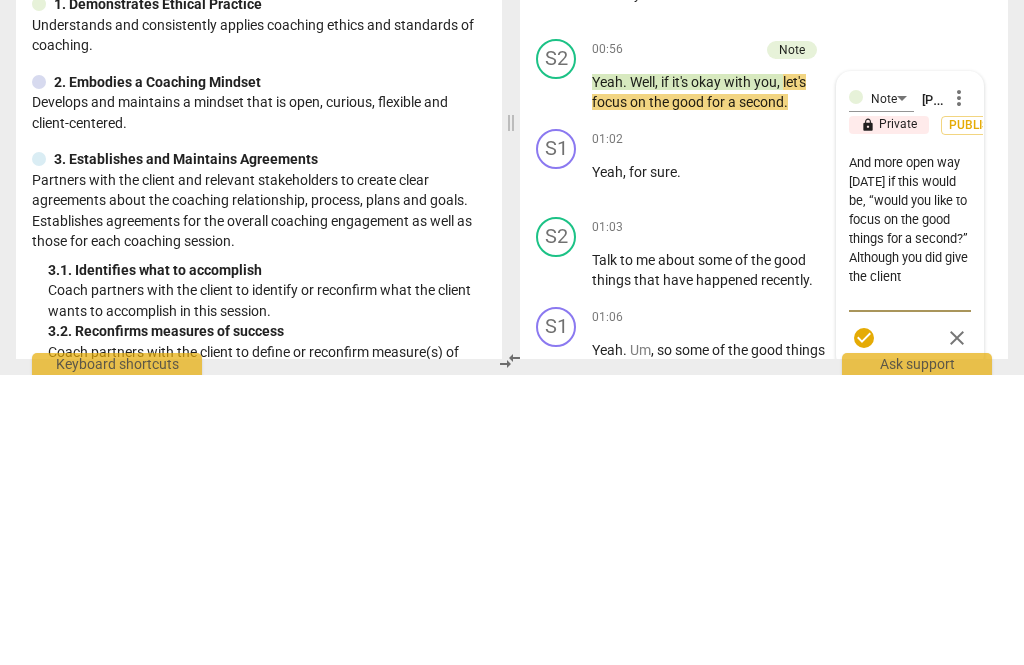 type on "And more open way [DATE] if this would be, “would you like to focus on the good things for a second?” Although you did give the client a choice" 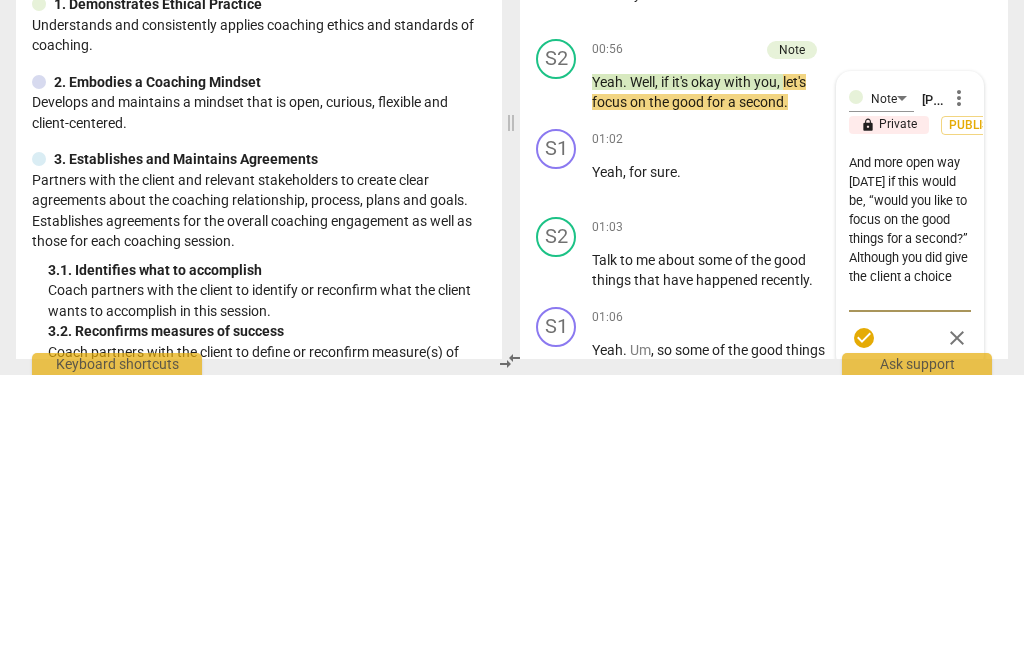 type on "And more open way [DATE] if this would be, “would you like to focus on the good things for a second?” Although you did give the client a choice." 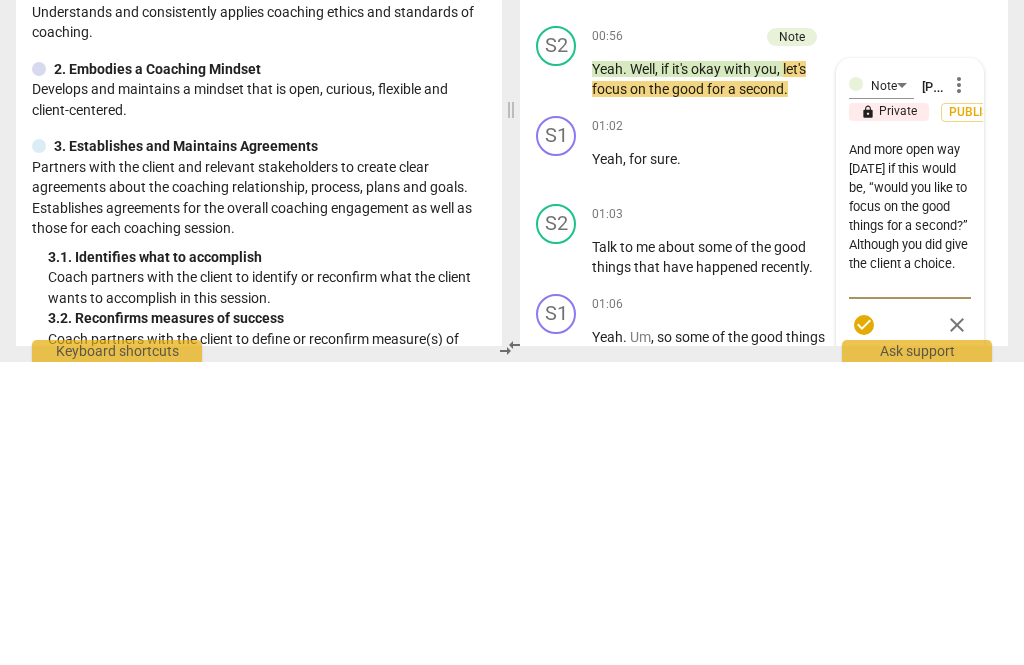type on "And more open way [DATE] if this would be, “would you like to focus on the good things for a second?” Although you did give the client a choice." 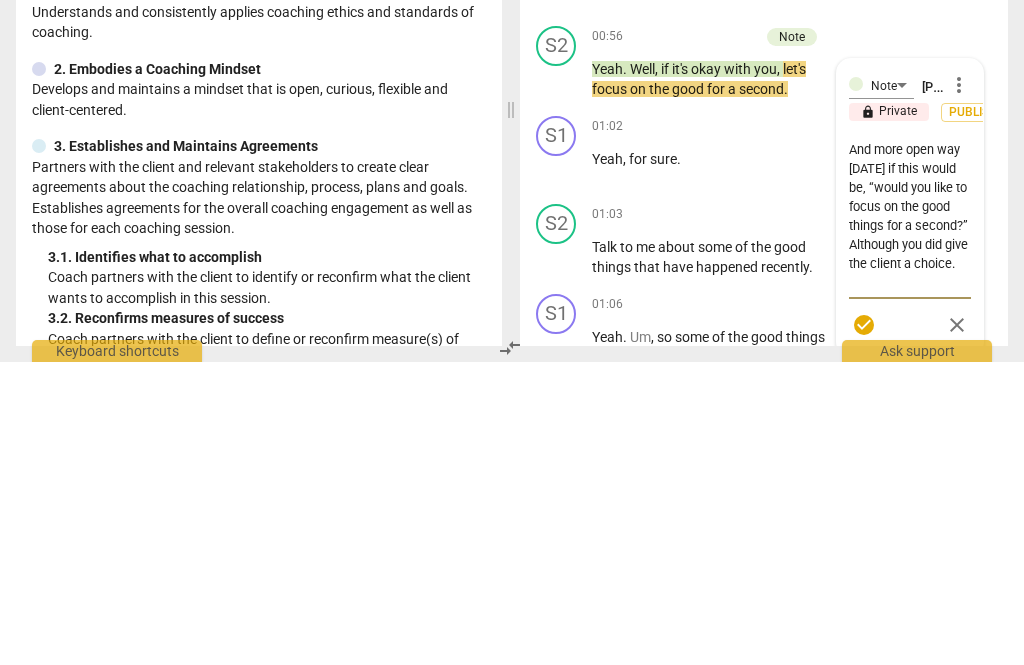 type on "And more open way [DATE] if this would be, “would you like to focus on the good things for a second?” Although you did give the client a choice. 👍" 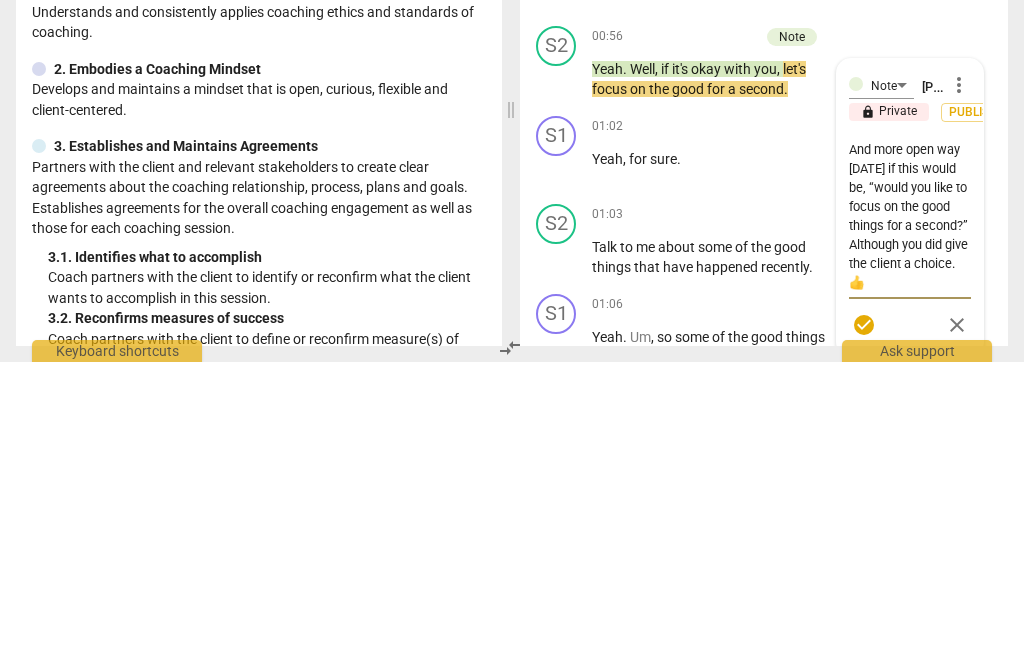 type on "And more open way [DATE] if this would be, “would you like to focus on the good things for a second?” Although you did give the client a choice. 👍" 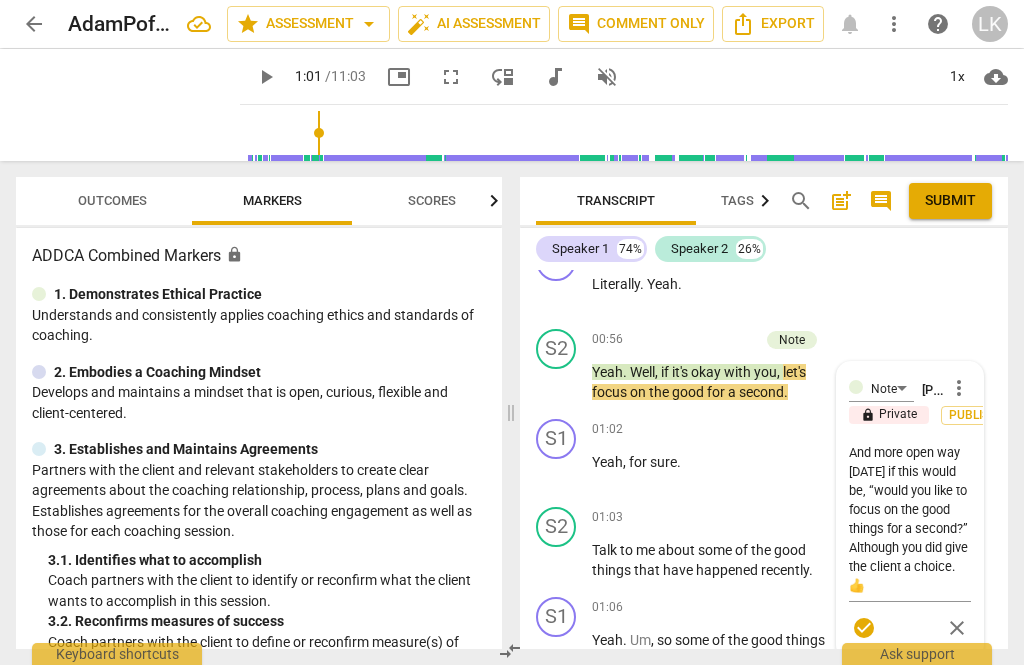click on "check_circle" at bounding box center [863, 628] 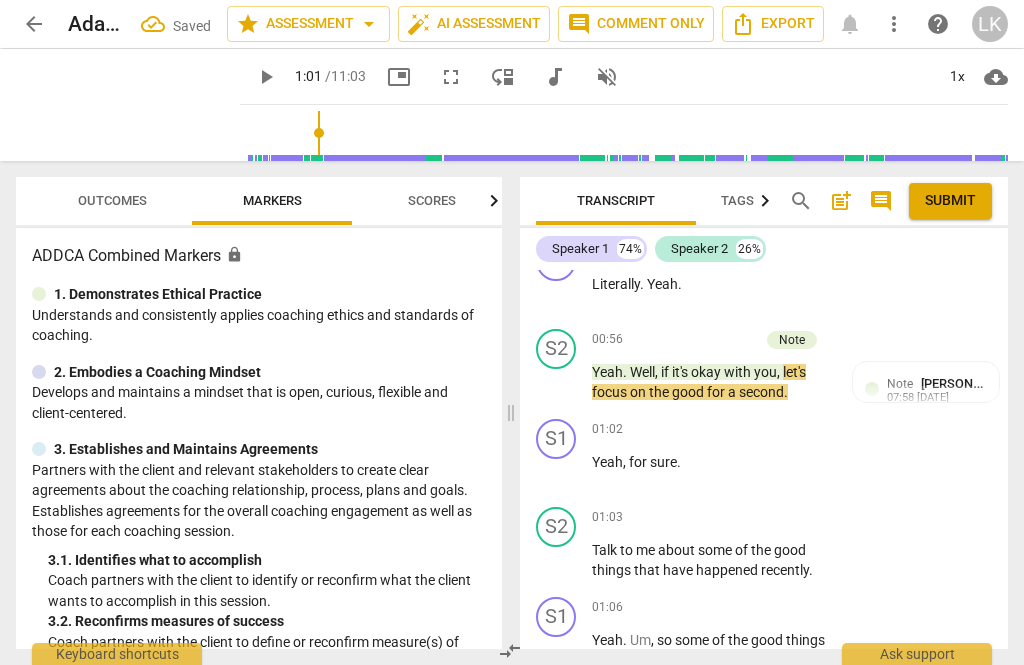 scroll, scrollTop: 0, scrollLeft: 0, axis: both 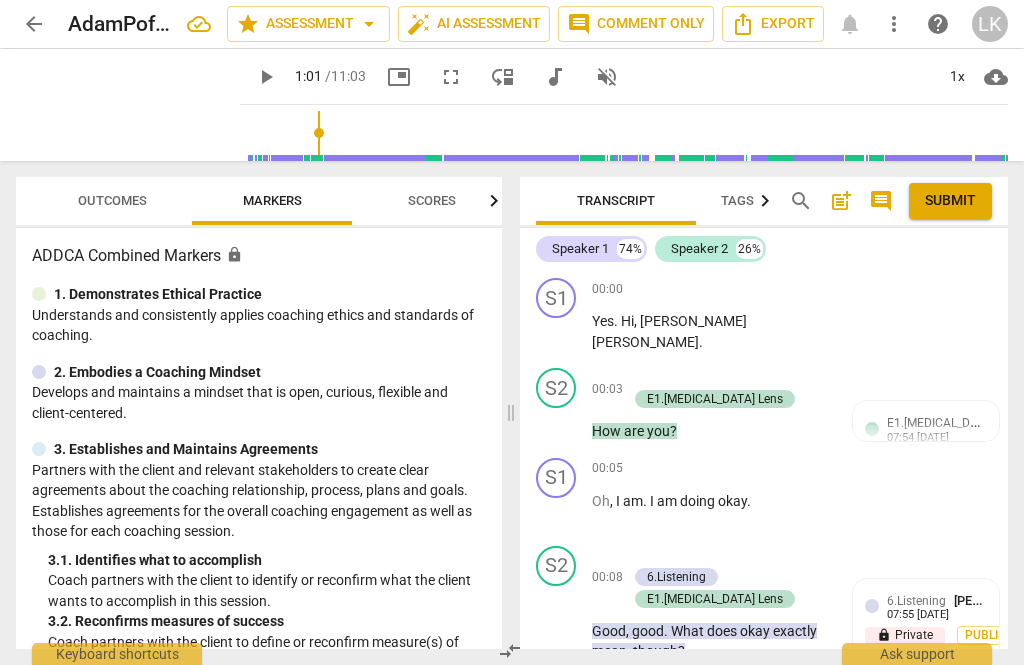 click on "post_add" at bounding box center [841, 201] 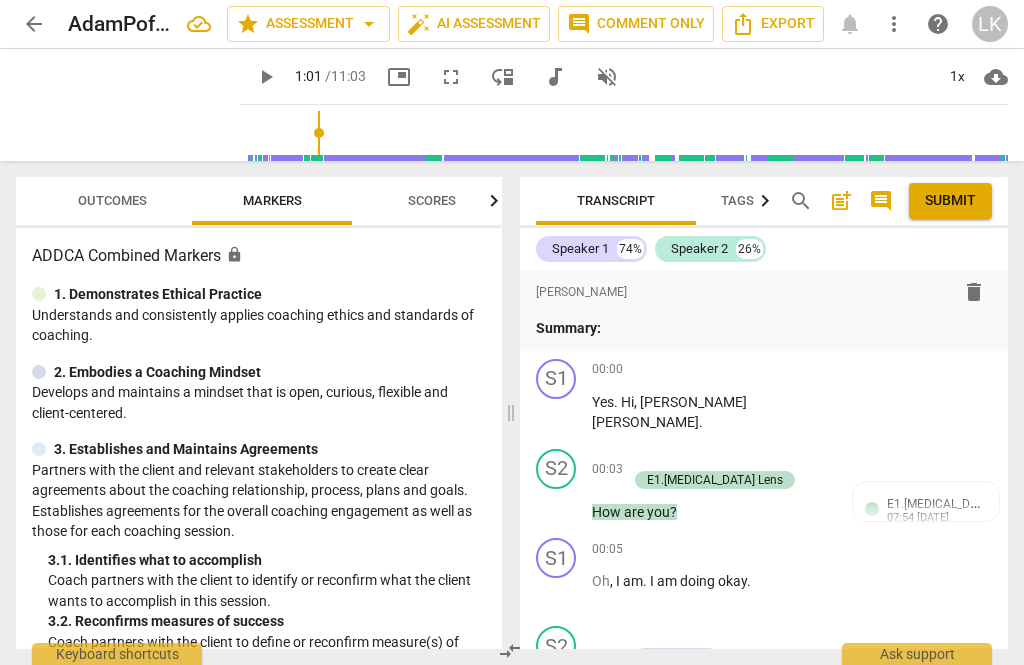 click on "Summary:" at bounding box center (764, 328) 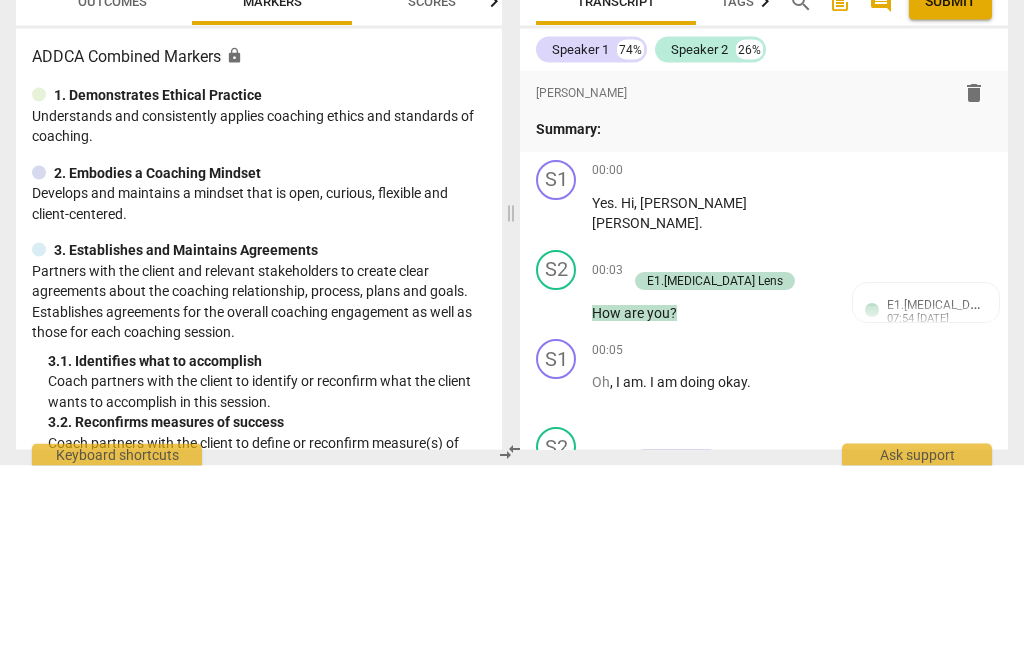type 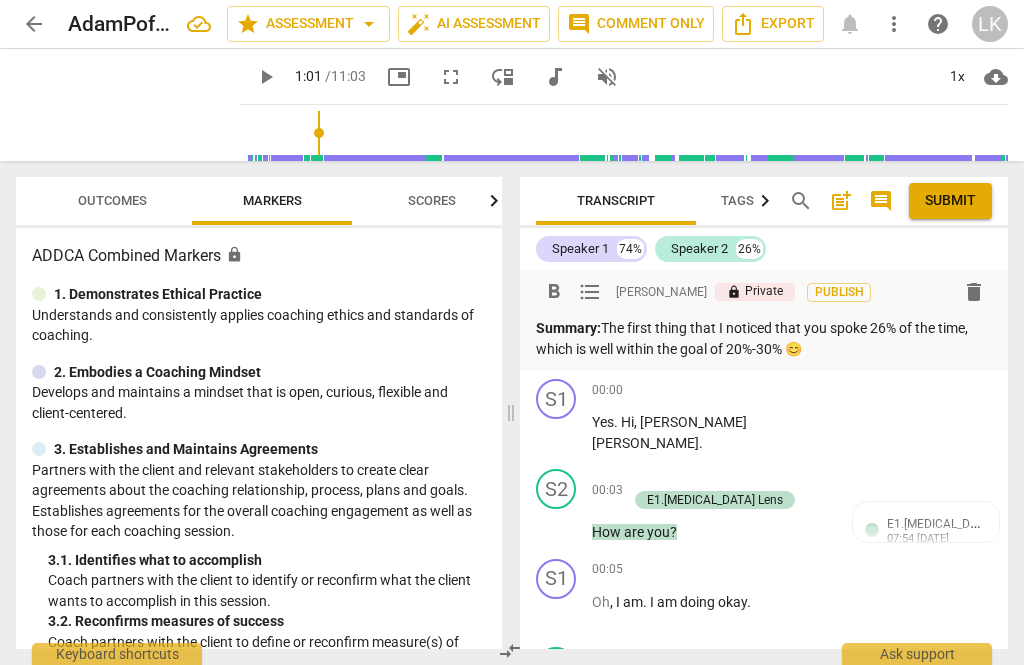 click on "Summary:   The first thing that I noticed that you spoke 26% of the time, which is well within the goal of 20%-30% 😊" at bounding box center [764, 338] 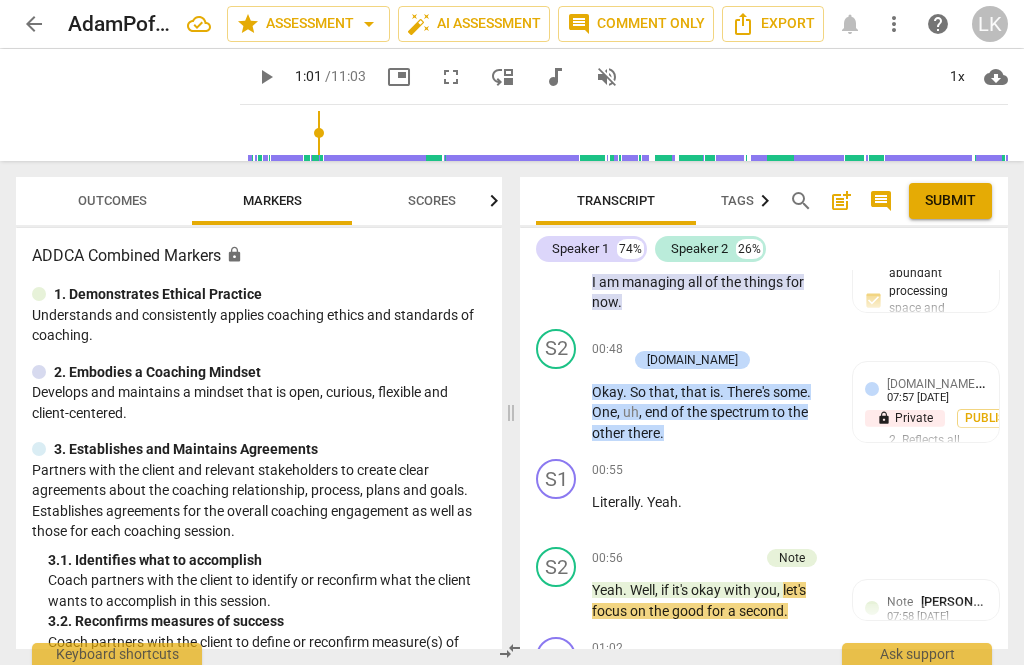 scroll, scrollTop: 969, scrollLeft: 0, axis: vertical 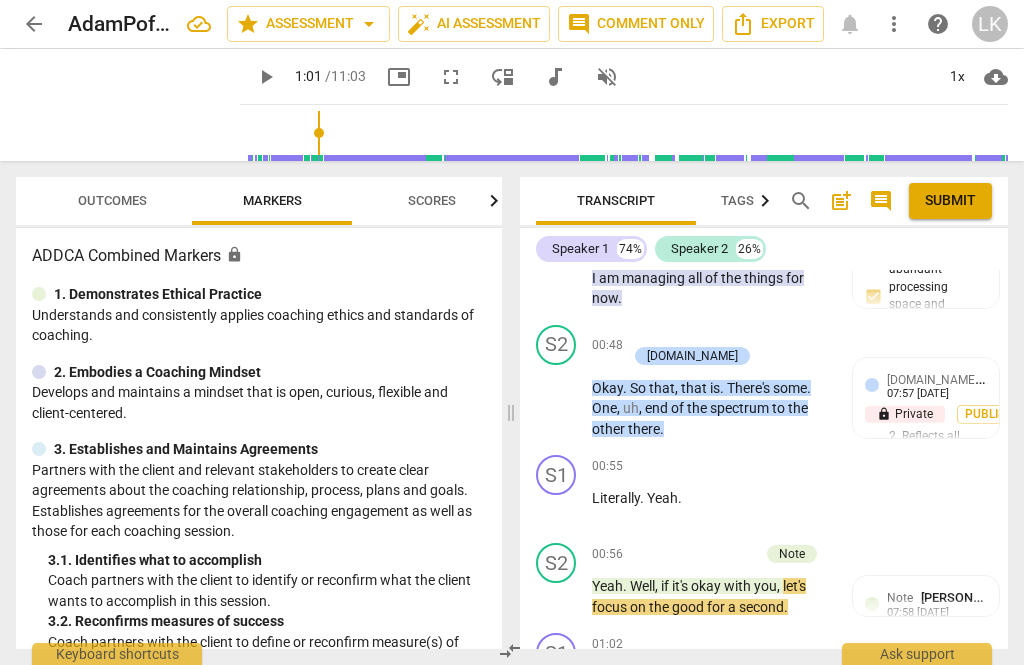 click on "Add competency" at bounding box center [711, 555] 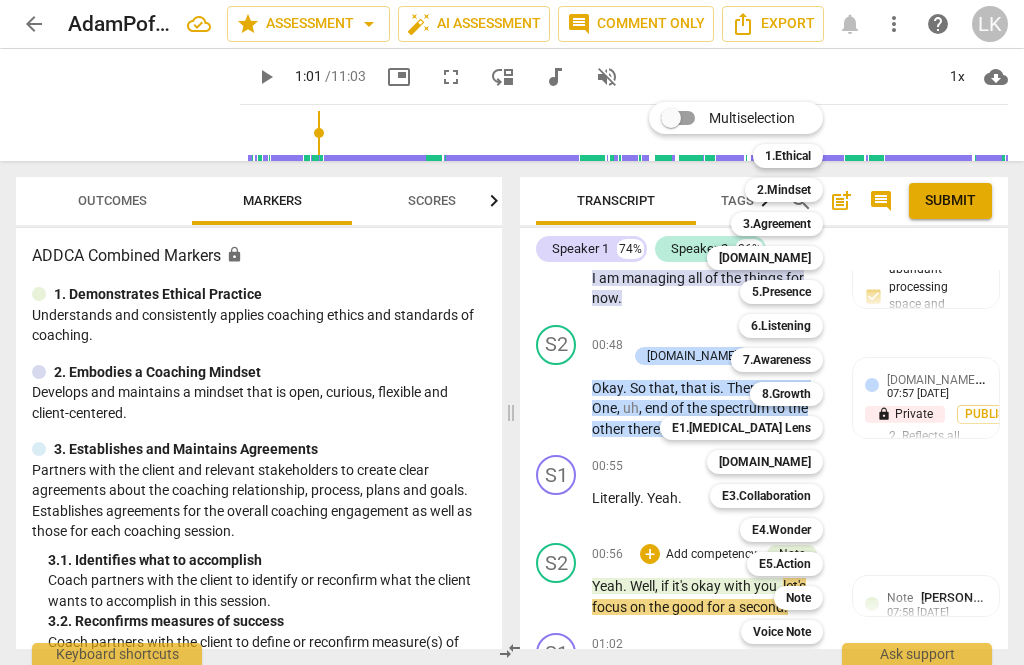 click on "5.Presence" at bounding box center [781, 292] 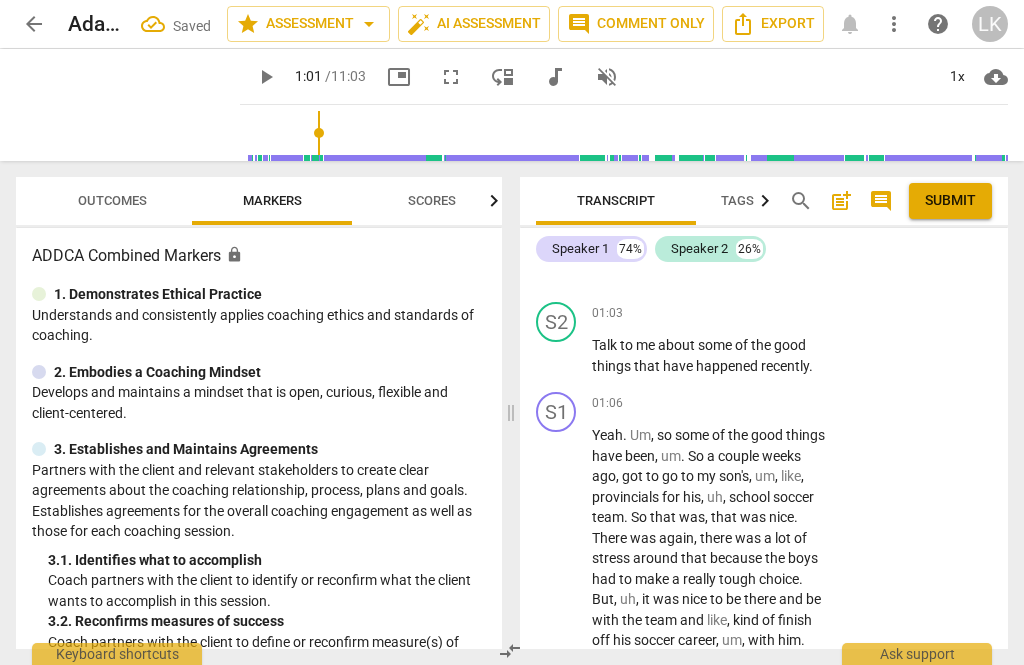 scroll, scrollTop: 1191, scrollLeft: 0, axis: vertical 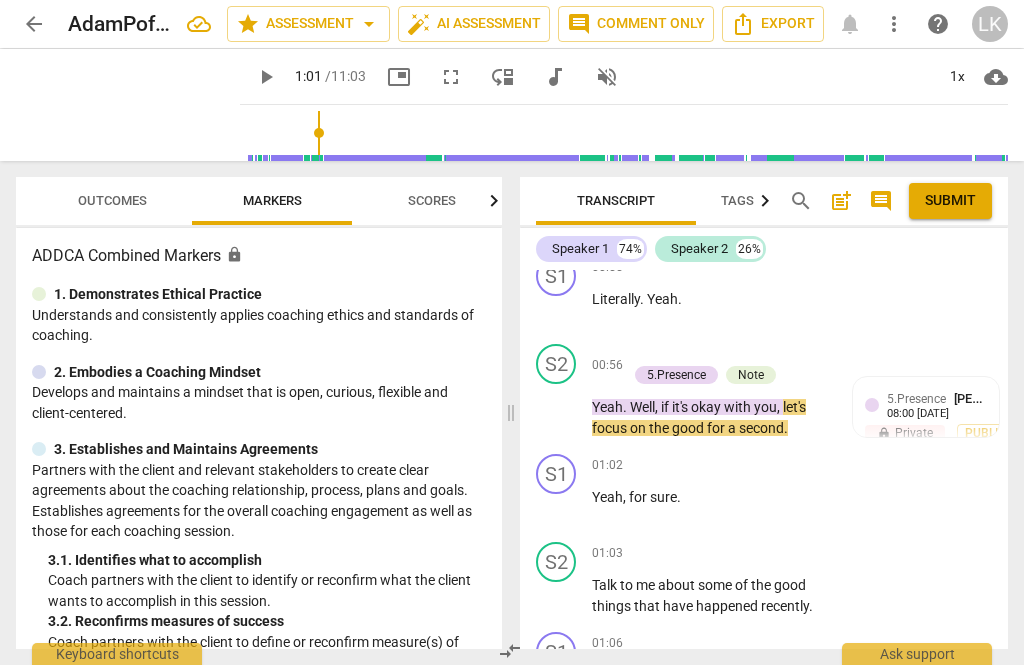 click on "5.Presence [PERSON_NAME]" at bounding box center (937, 398) 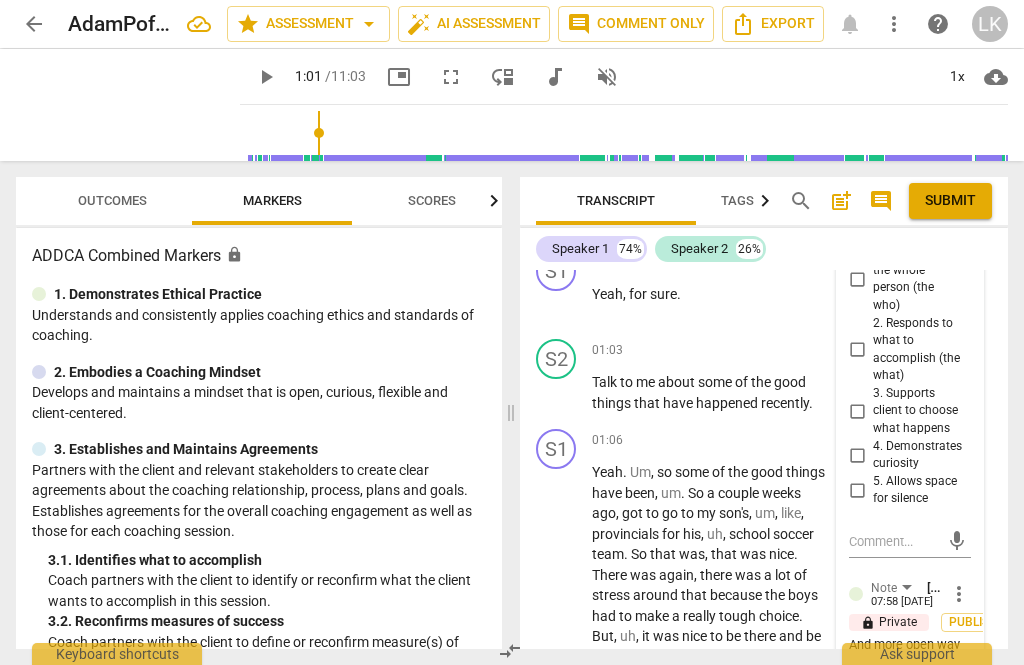 scroll, scrollTop: 1372, scrollLeft: 0, axis: vertical 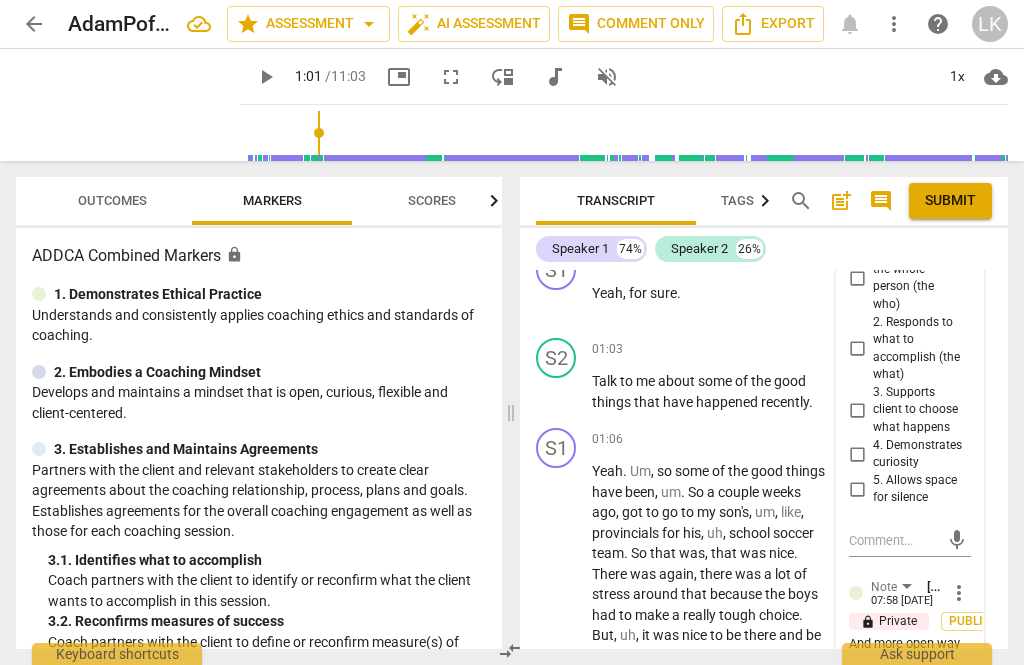 click on "3. Supports client to choose what happens" at bounding box center [857, 410] 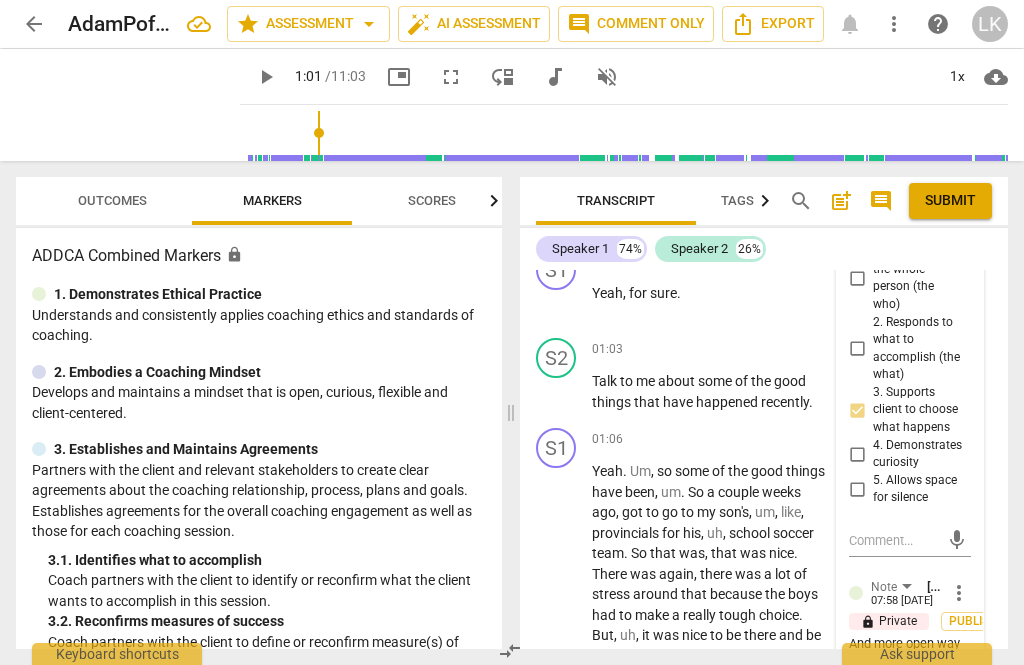 click on "more_vert" at bounding box center [959, 593] 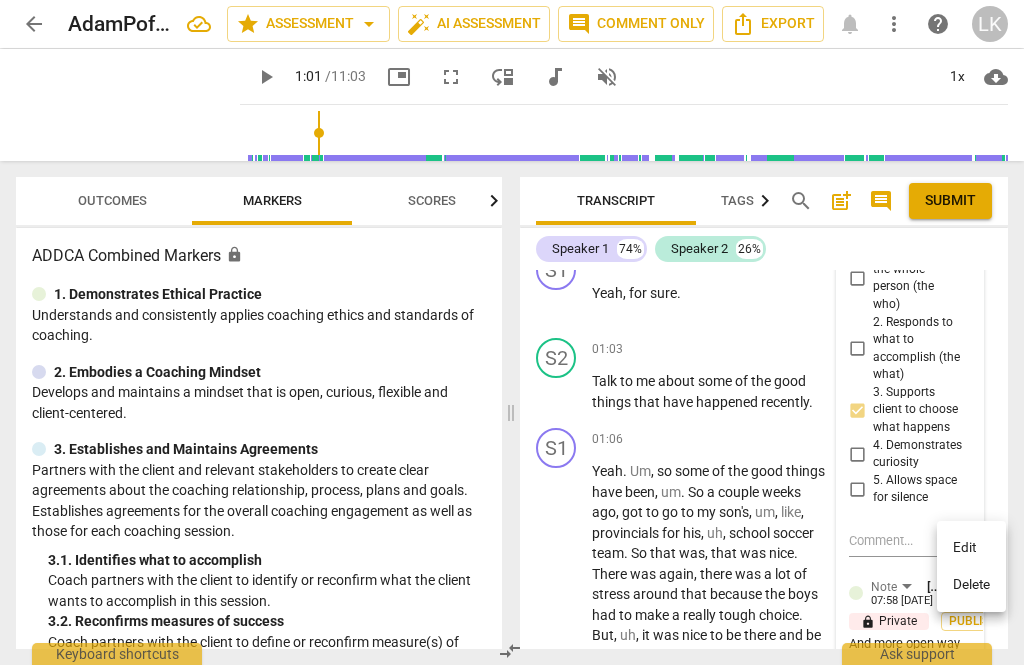 click on "Edit" at bounding box center (971, 548) 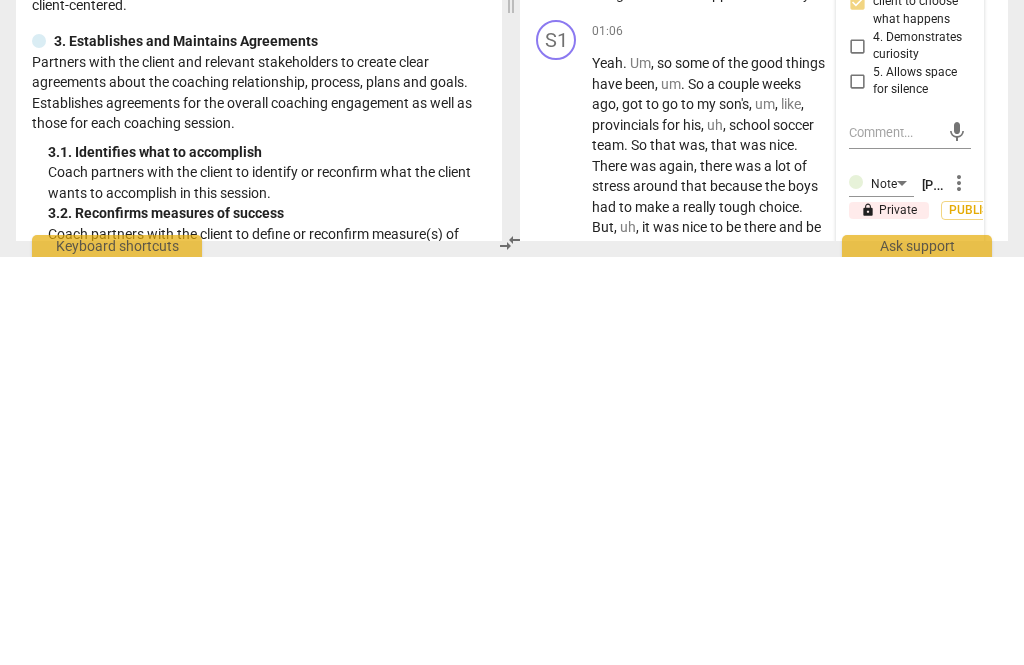 type on "Andmore open way [DATE] if this would be, “would you like to focus on the good things for a second?” Although you did give the client a choice. 👍" 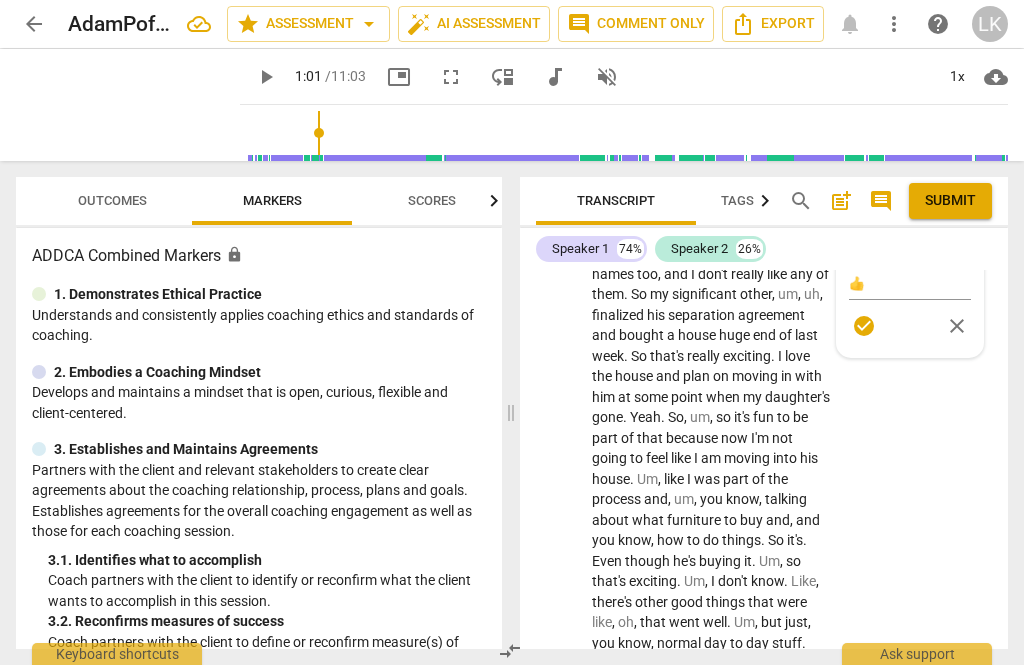 scroll, scrollTop: 1815, scrollLeft: 0, axis: vertical 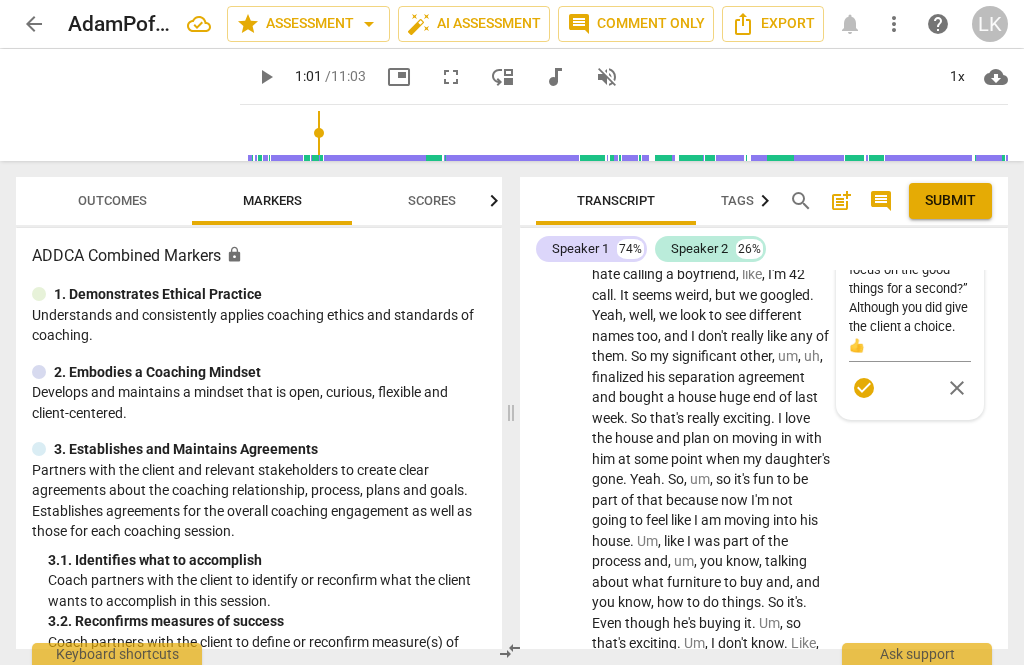 click on "check_circle" at bounding box center [864, 388] 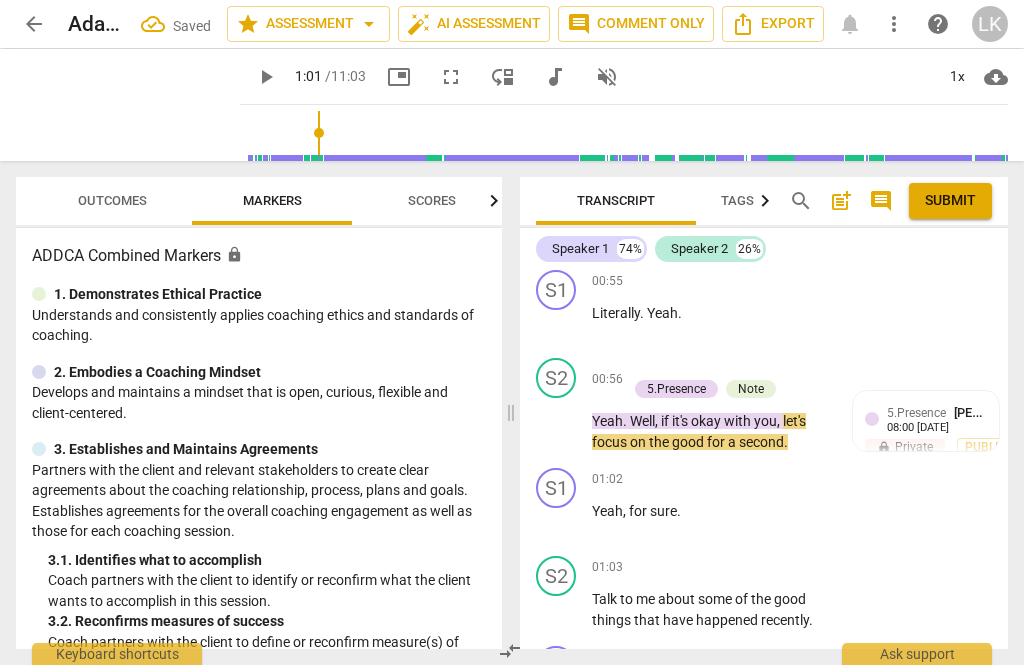 scroll, scrollTop: 1176, scrollLeft: 0, axis: vertical 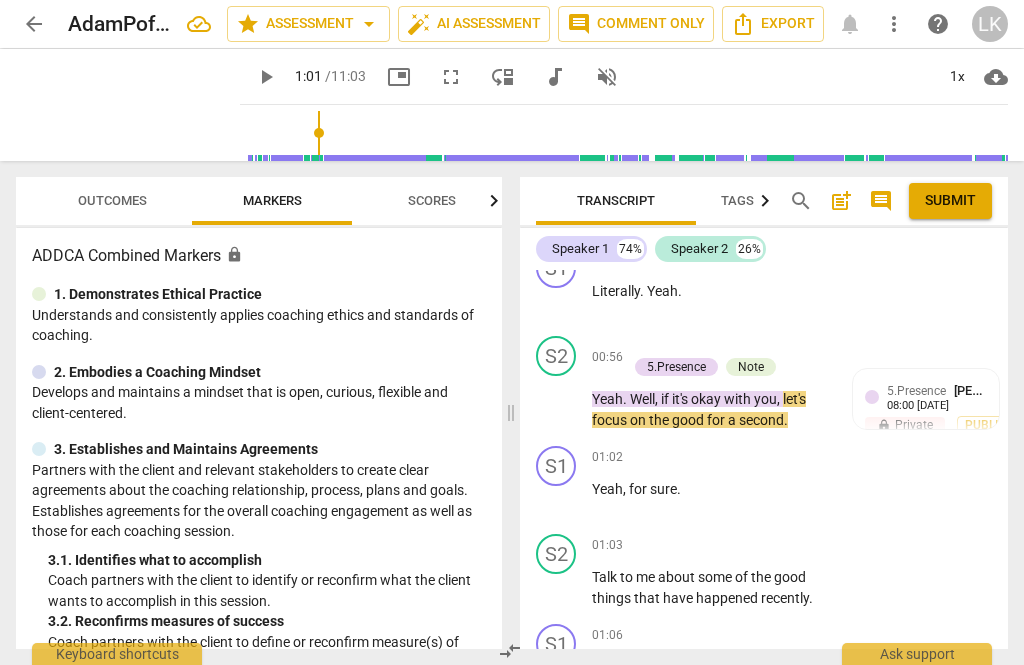 click on "play_arrow" at bounding box center (557, 400) 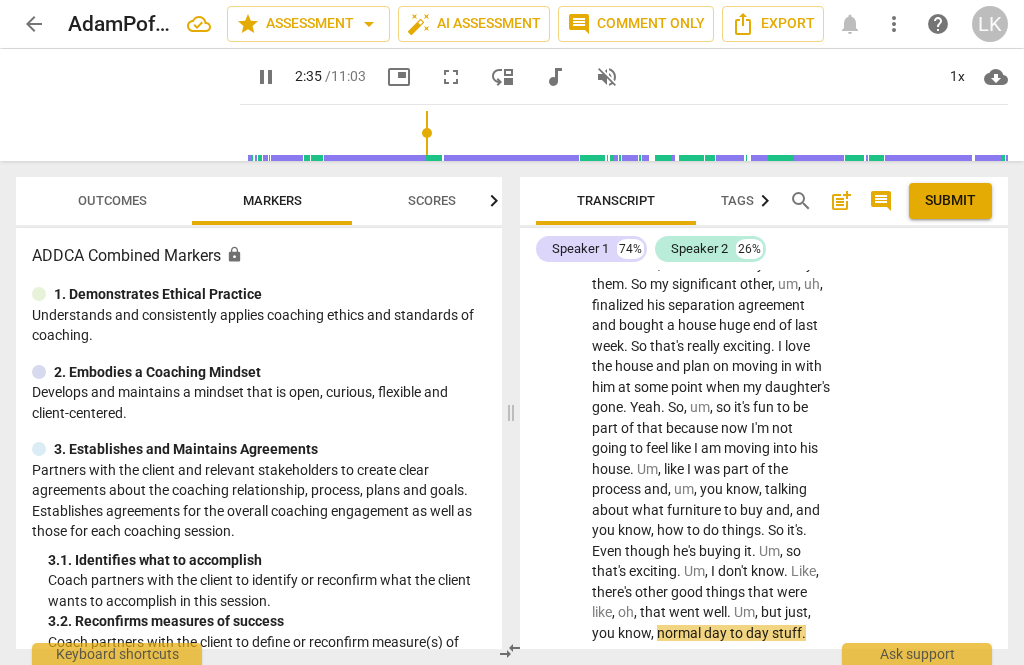 scroll, scrollTop: 1874, scrollLeft: 0, axis: vertical 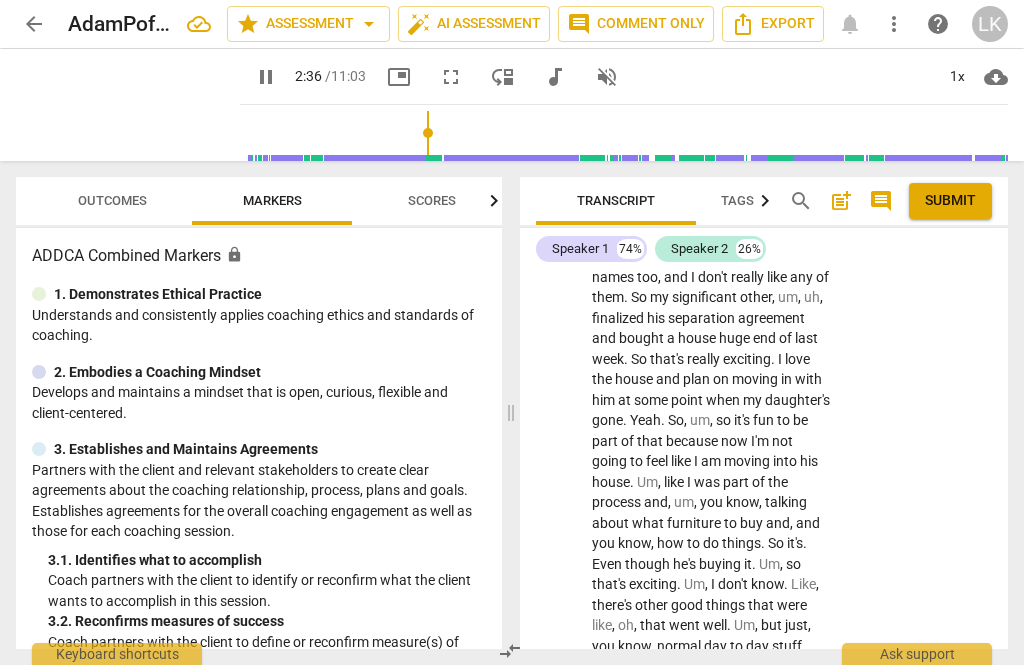 click on "play_arrow pause" at bounding box center [566, 308] 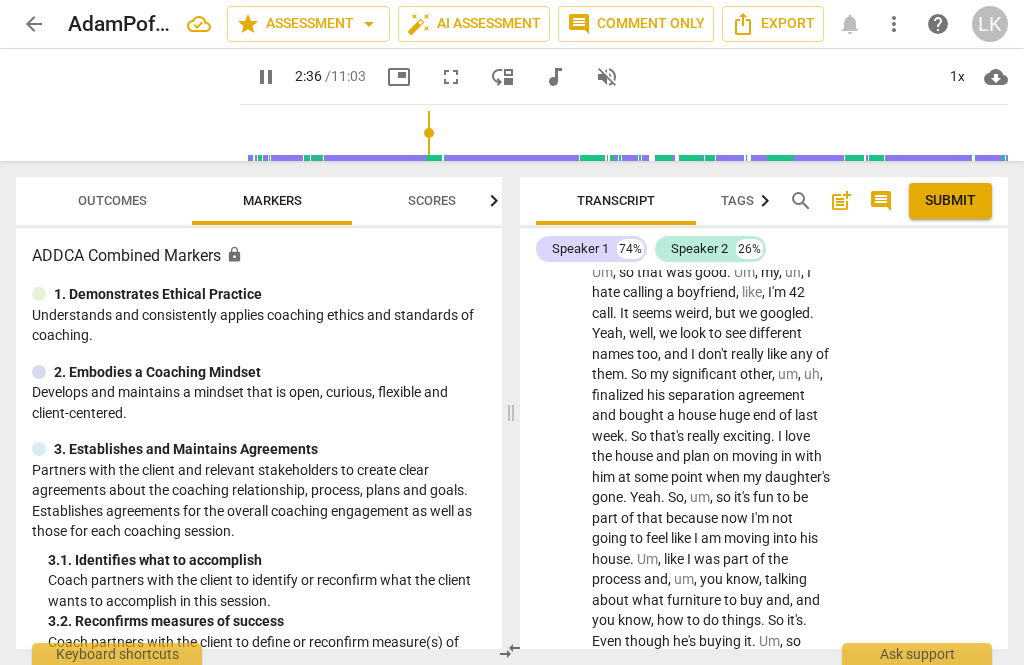 scroll, scrollTop: 1797, scrollLeft: 0, axis: vertical 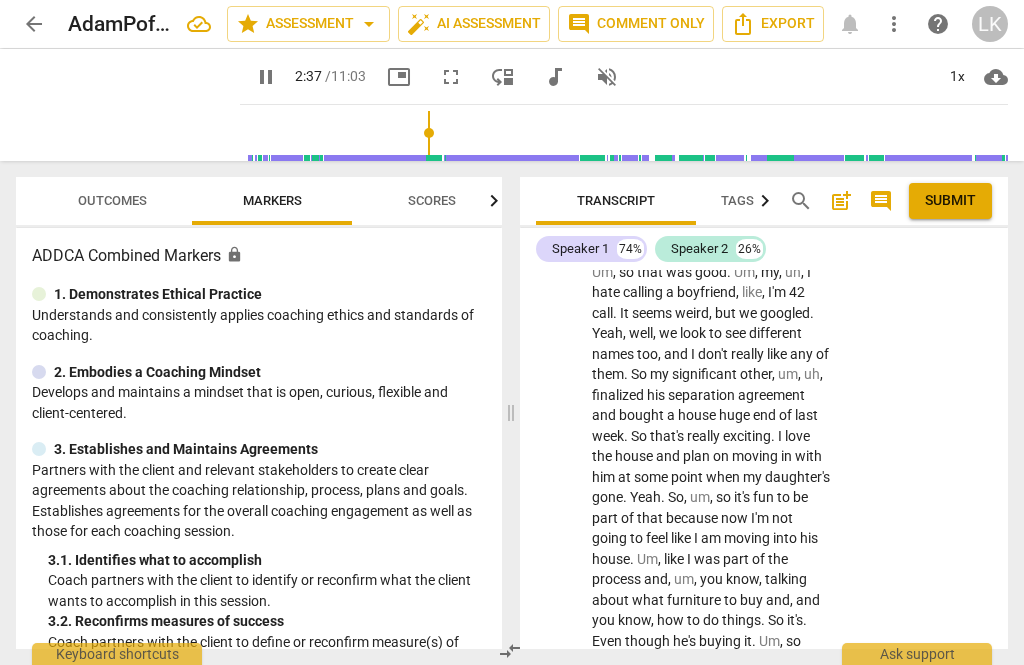 click on "pause" at bounding box center [557, 385] 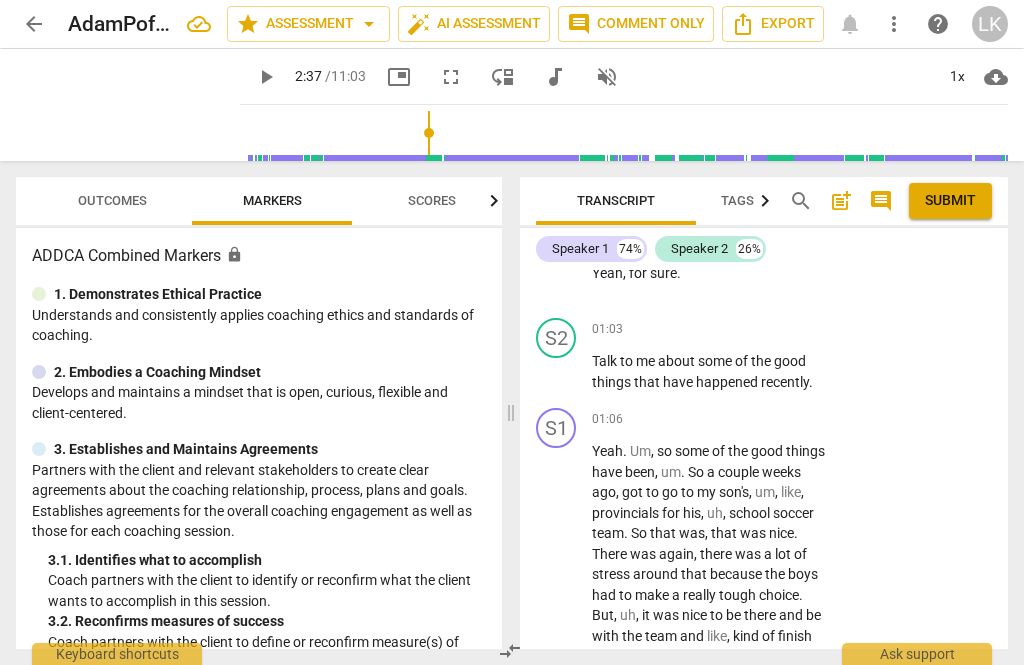 scroll, scrollTop: 1392, scrollLeft: 0, axis: vertical 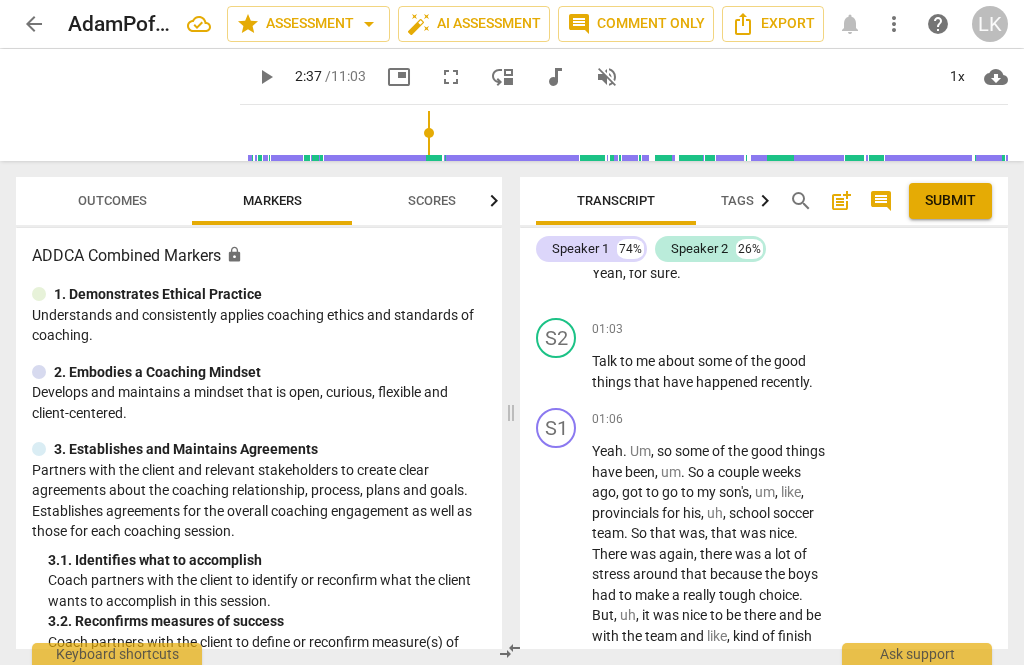 click on "+" at bounding box center [708, 419] 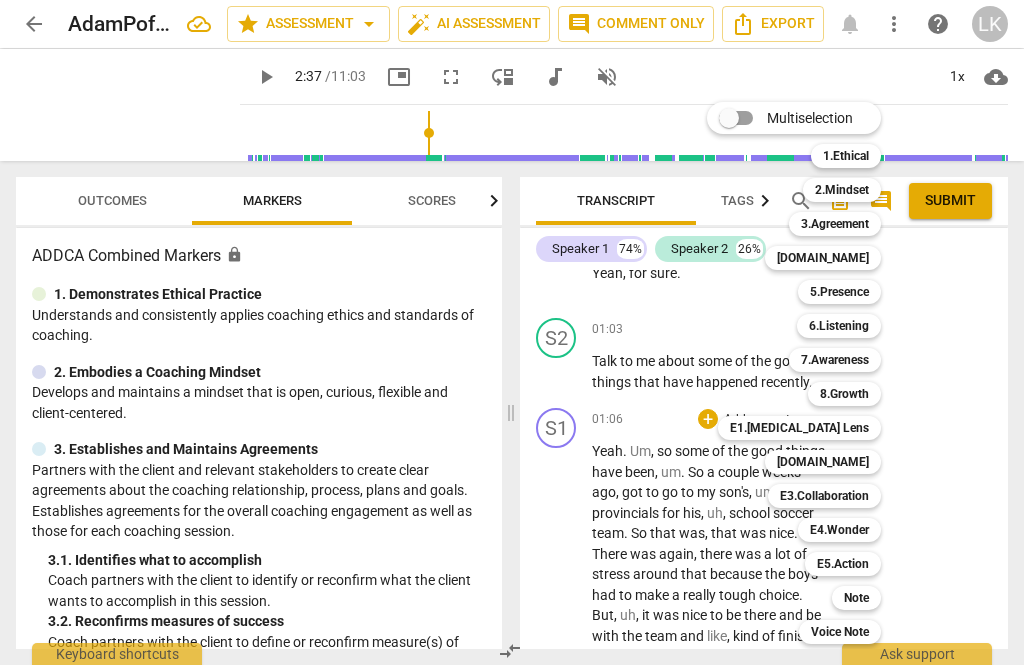 click on "Note" at bounding box center (856, 598) 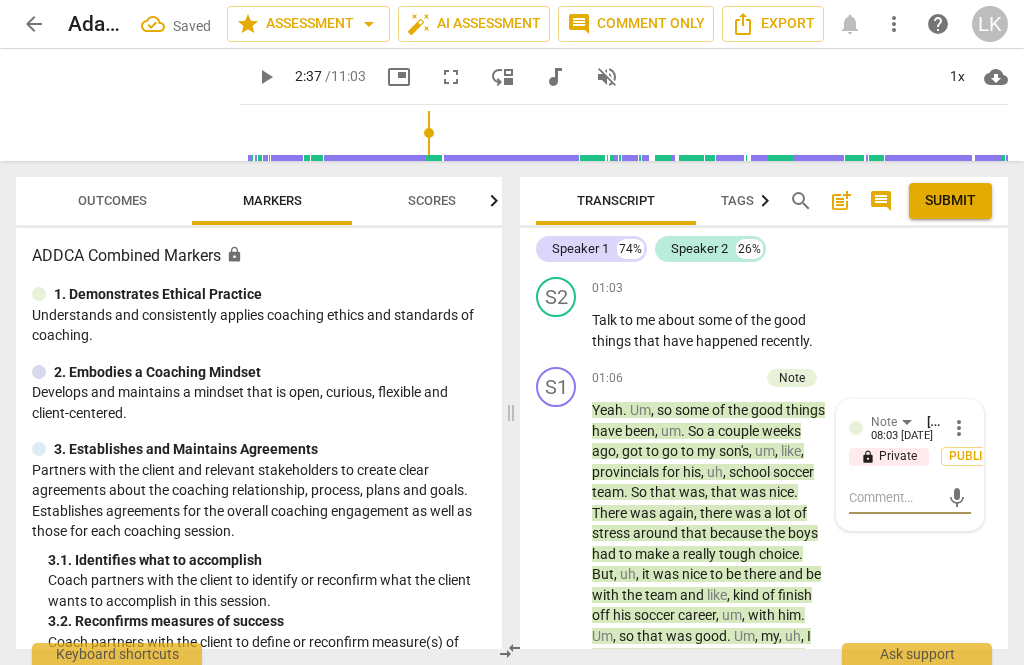 scroll, scrollTop: 1433, scrollLeft: 0, axis: vertical 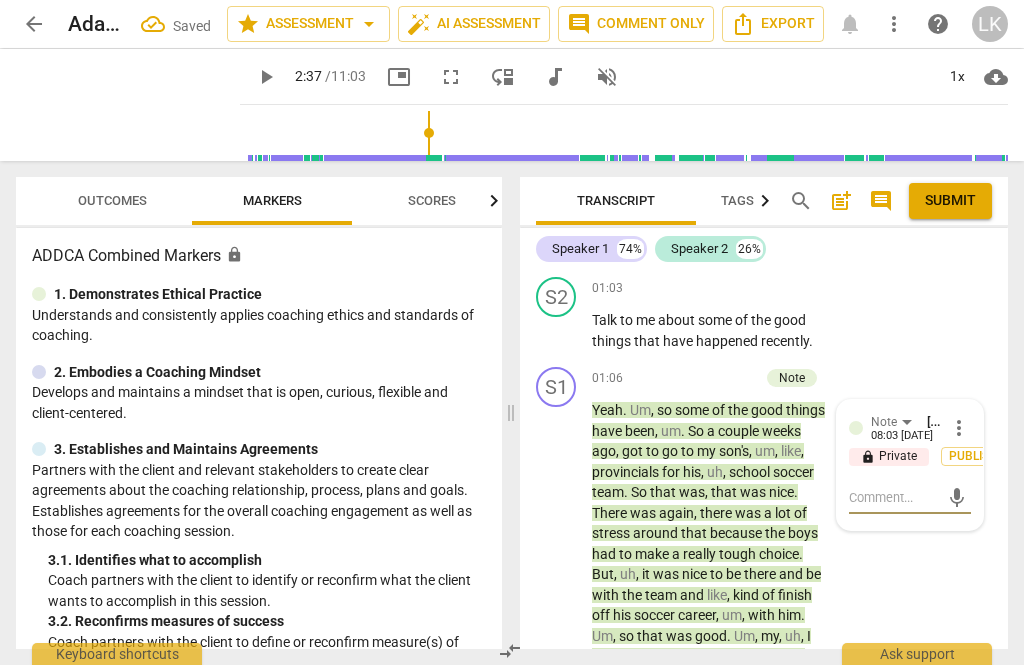 click at bounding box center (894, 497) 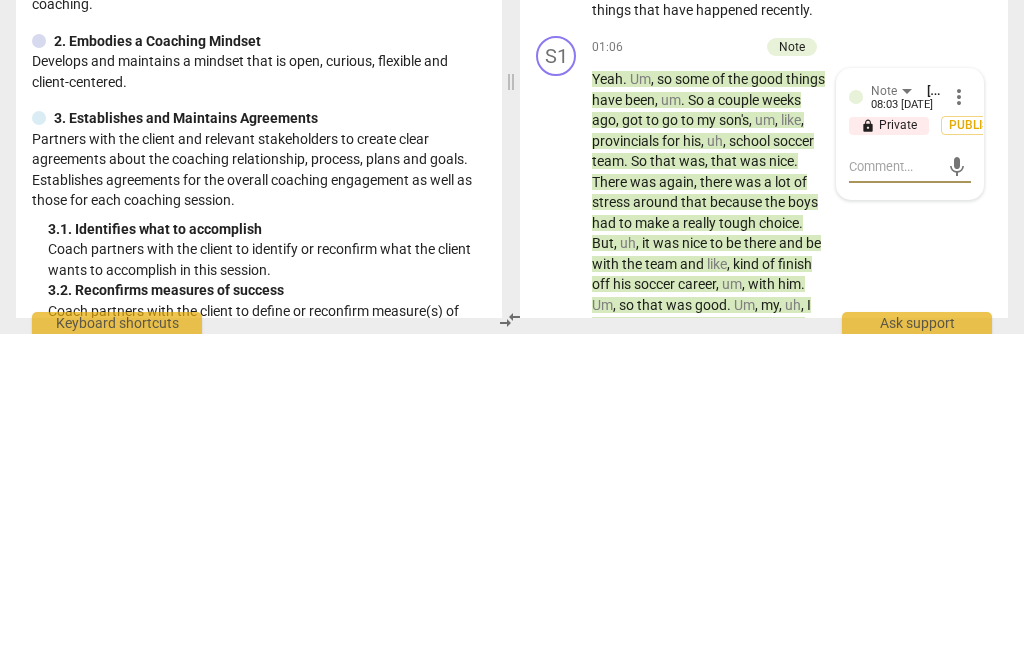 type on "Bea" 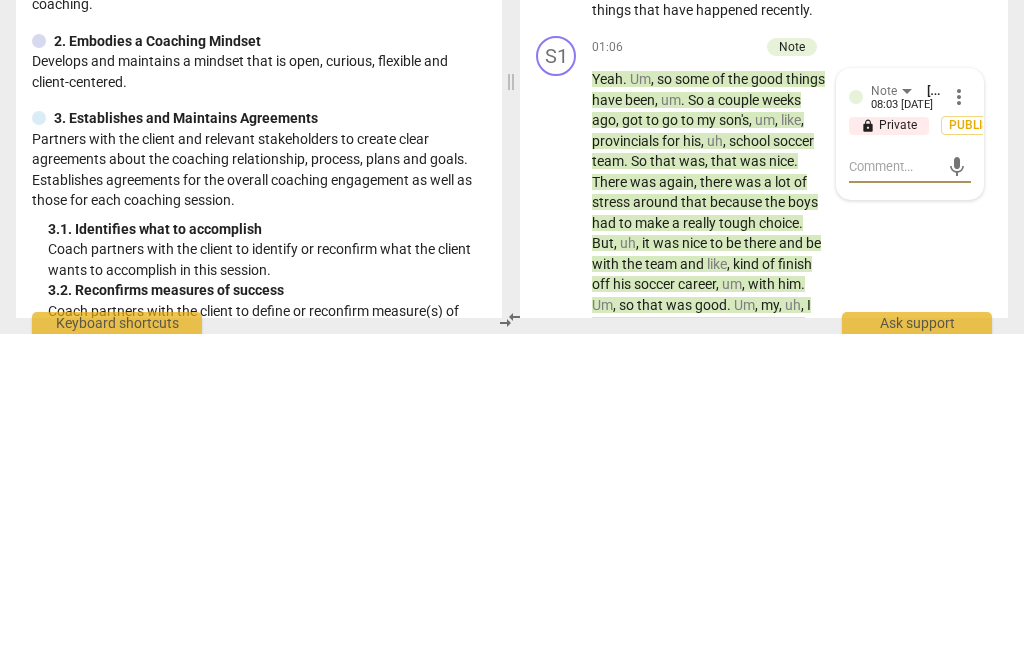 type on "Bea" 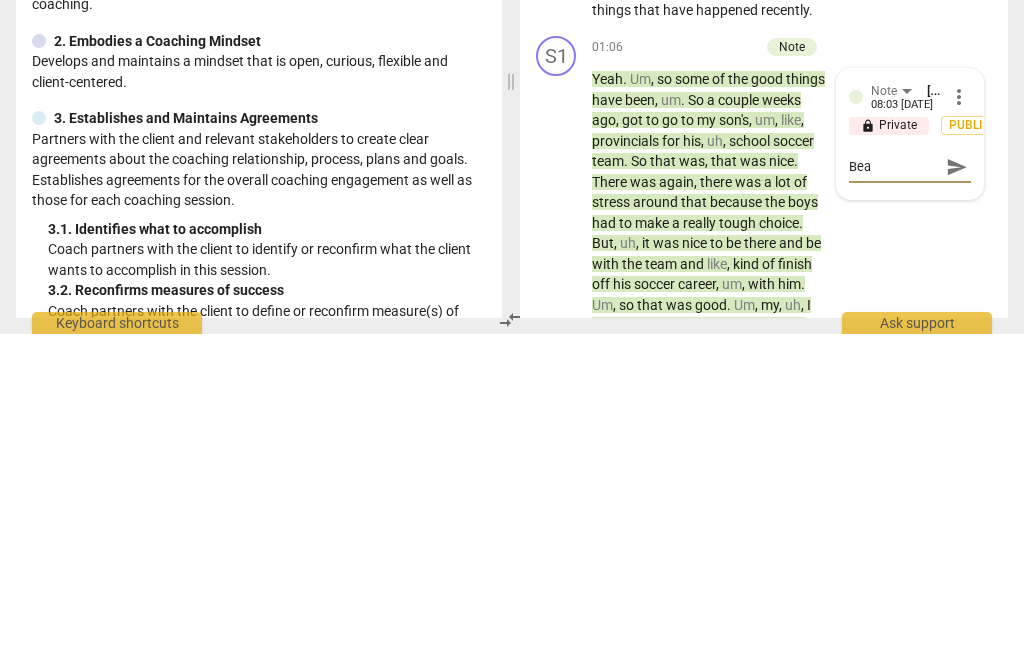 type on "Be aware" 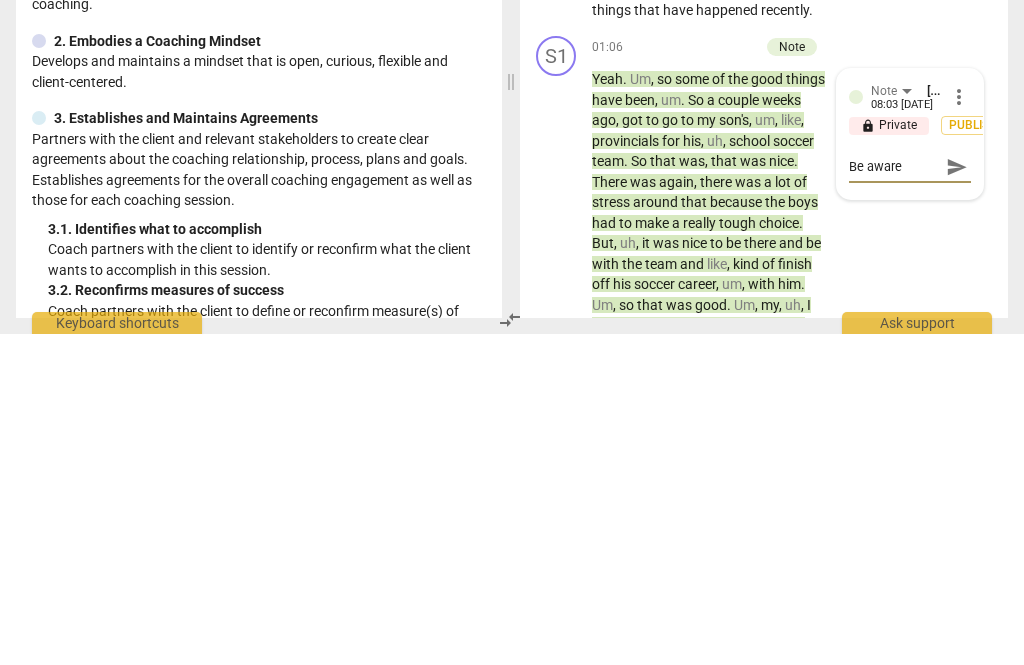 type on "Be aware of that" 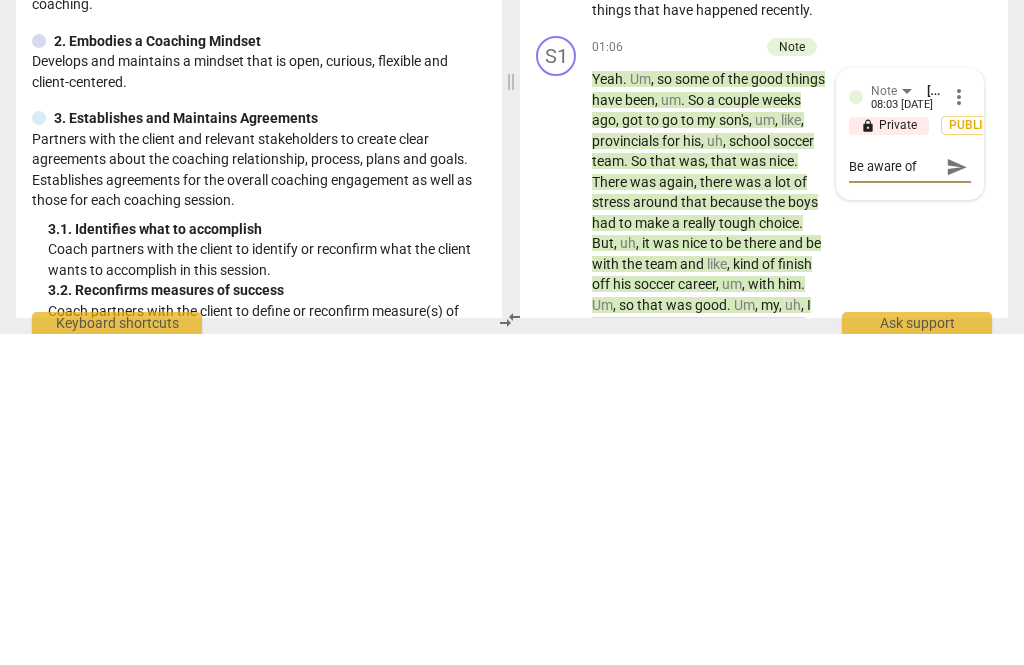 scroll, scrollTop: 18, scrollLeft: 0, axis: vertical 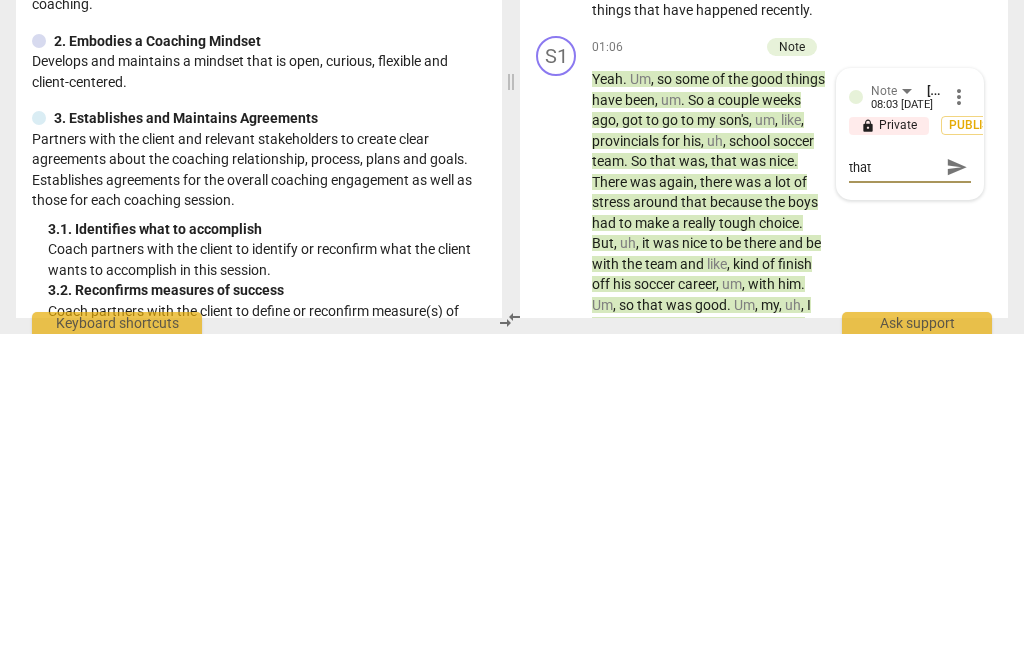 type on "Be aware of that little" 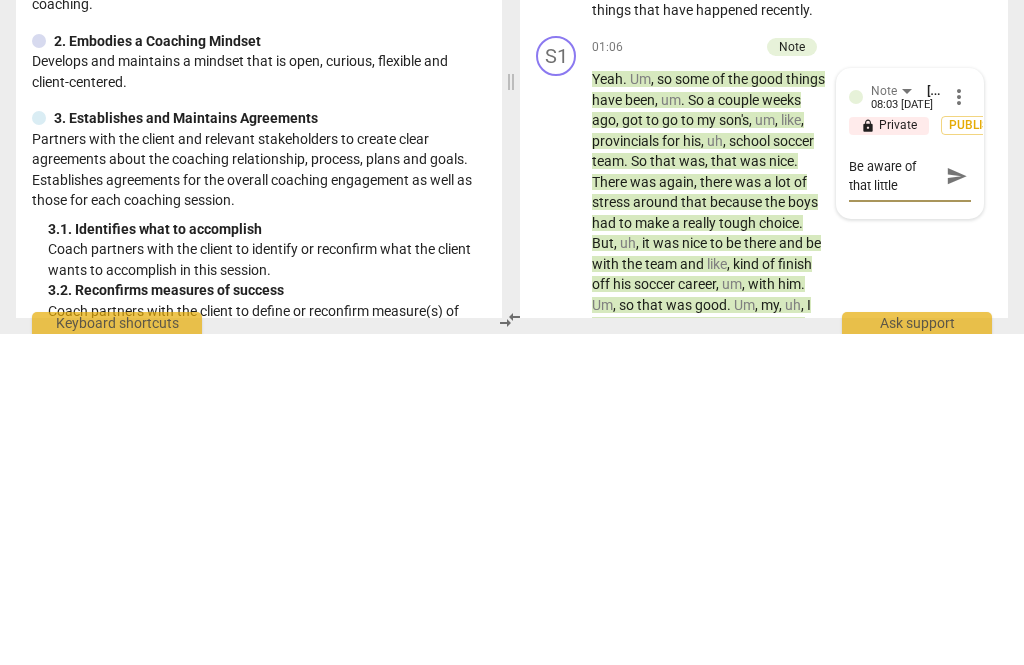 scroll, scrollTop: 0, scrollLeft: 0, axis: both 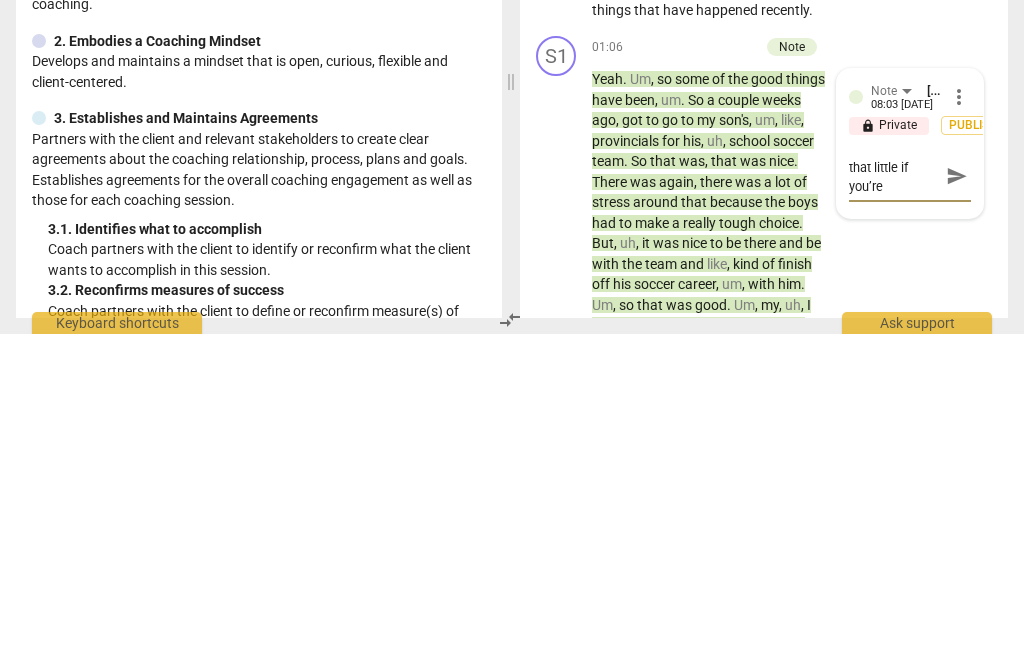 type on "Be aware of that little interjections" 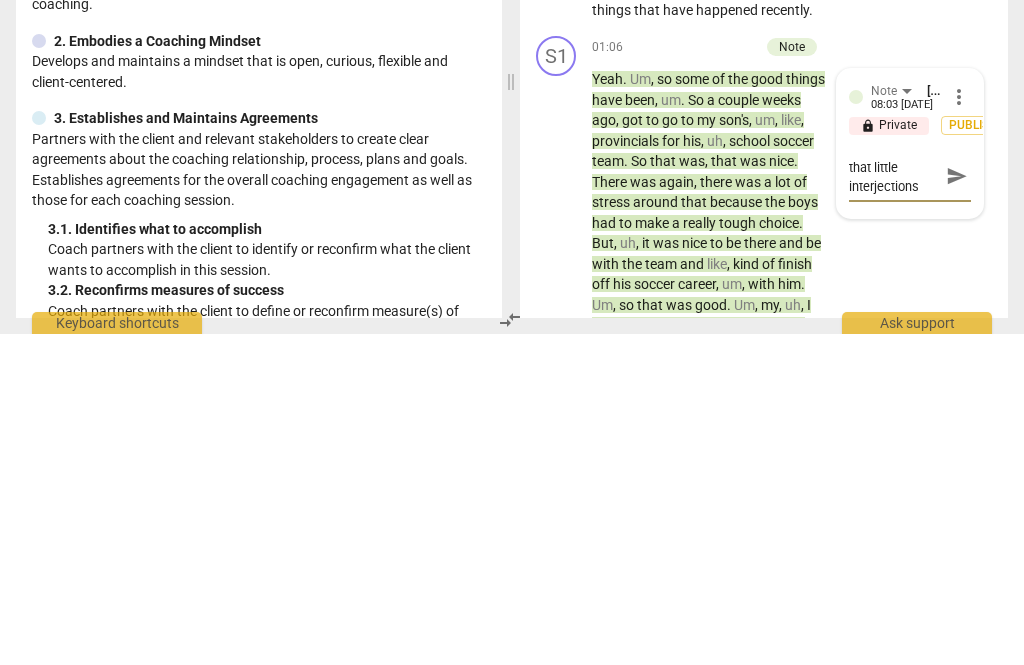 type on "Be aware of the little interjections." 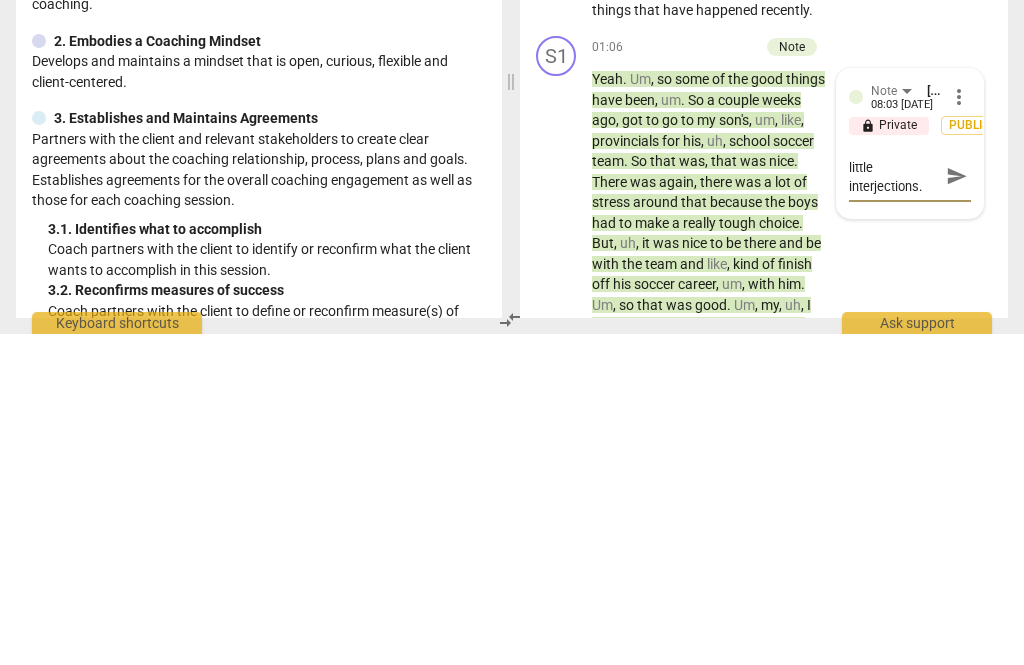 scroll, scrollTop: 18, scrollLeft: 0, axis: vertical 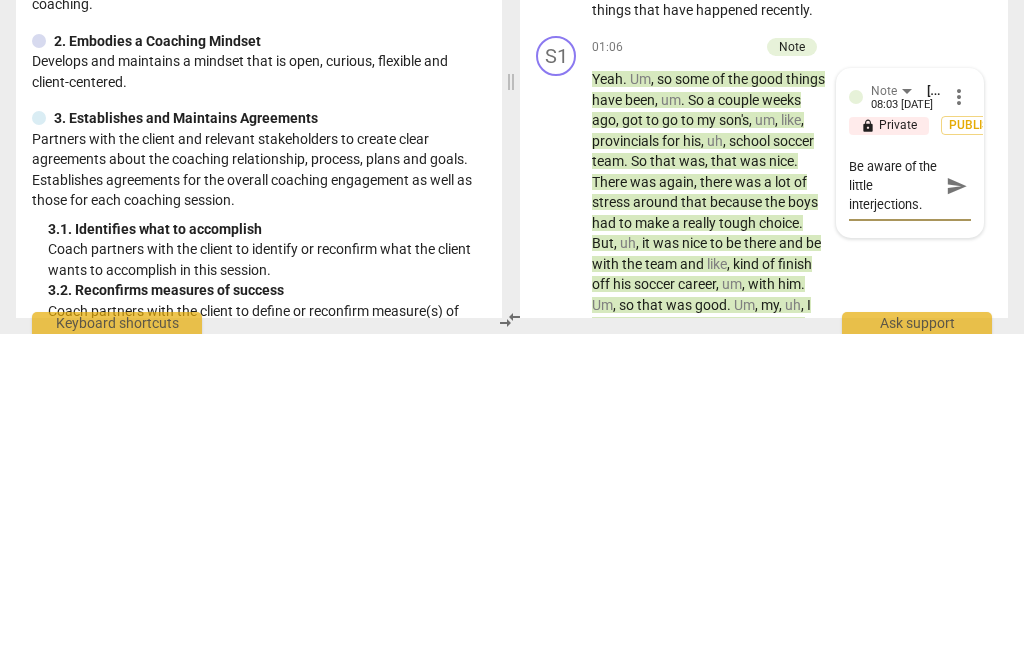 type on "Be aware of that little interjections. Although it" 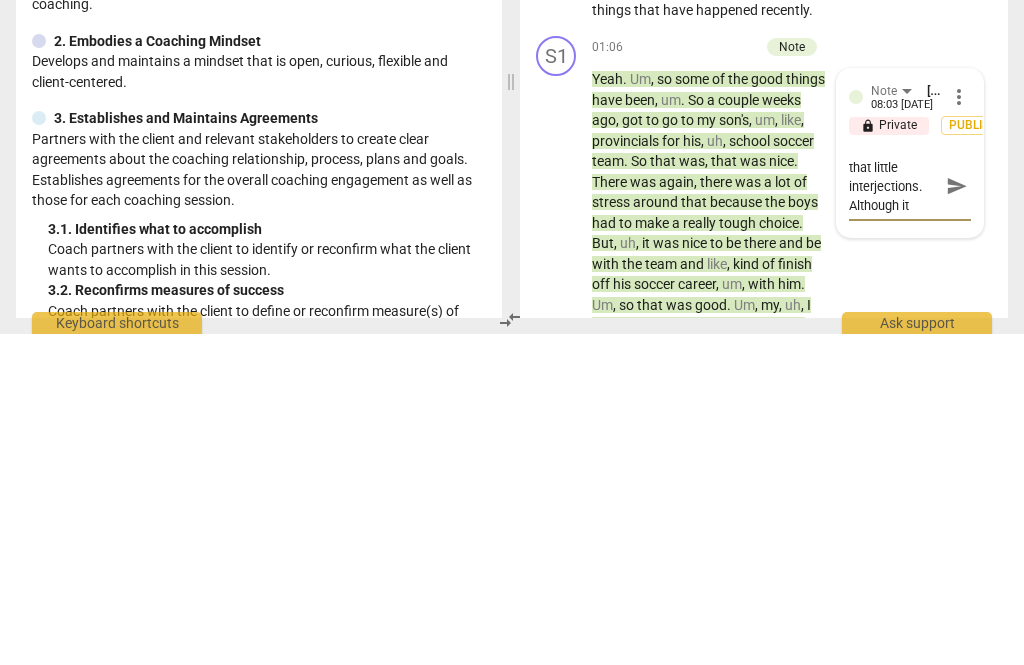 type on "Be aware of that little interjections. Although it didn’t" 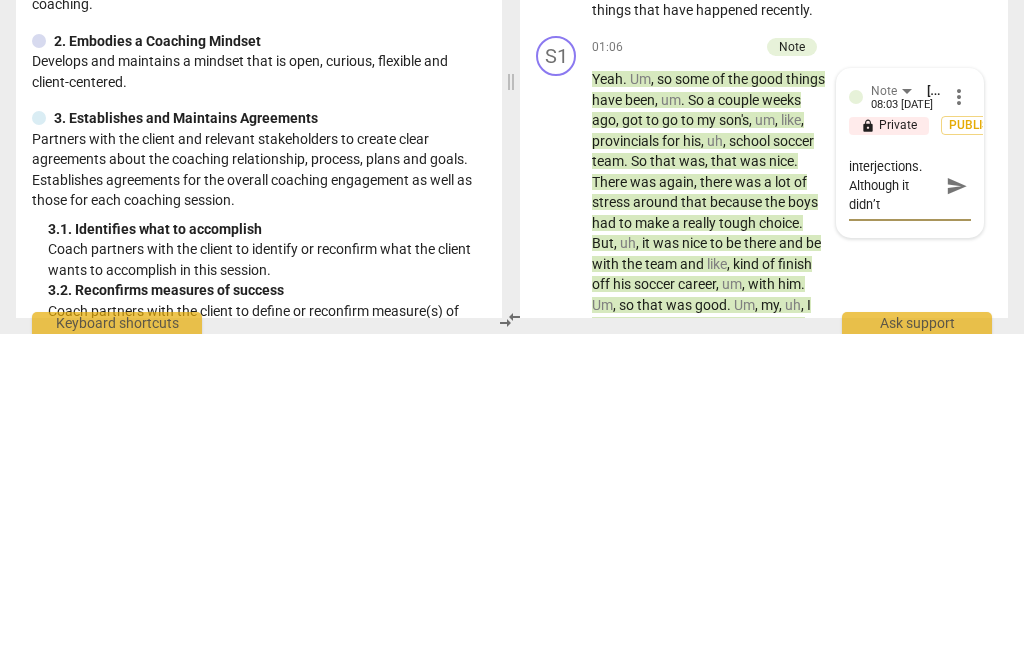 type on "Be aware of that little interjections. Although it didn’t seem to" 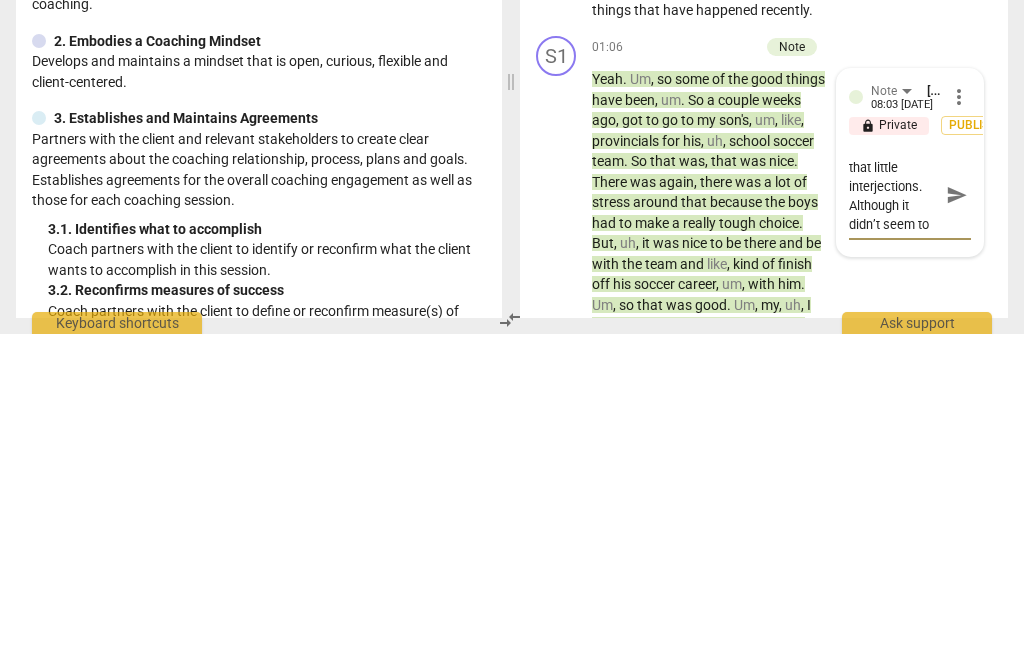 type on "Be aware of that little interjections. Although it didn’t seem to bother" 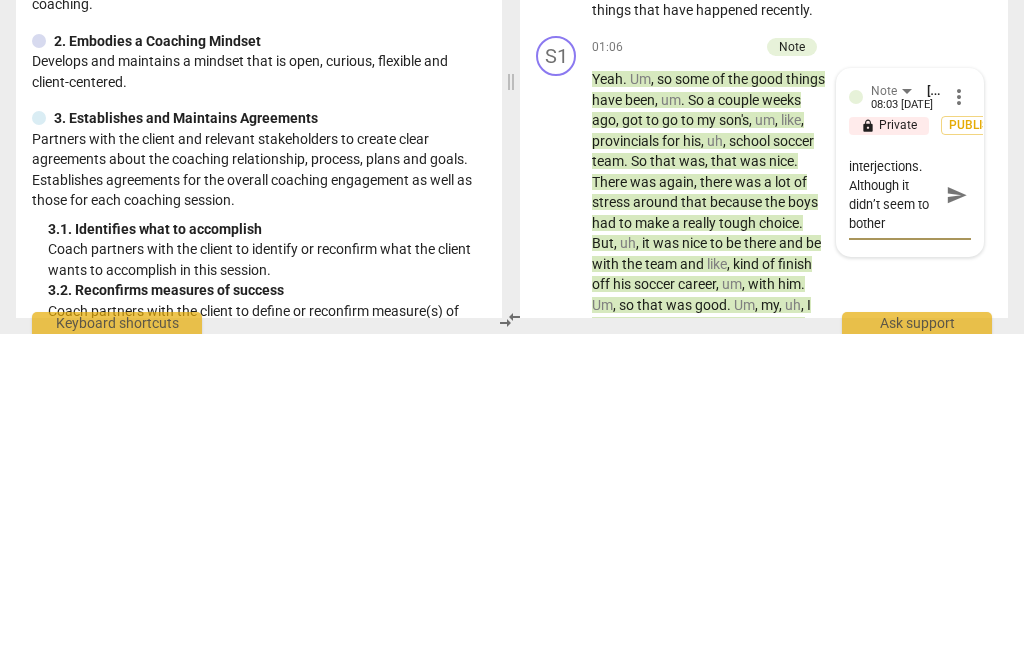 type on "Be aware of that little interjections. Although it didn’t seem to buy that this" 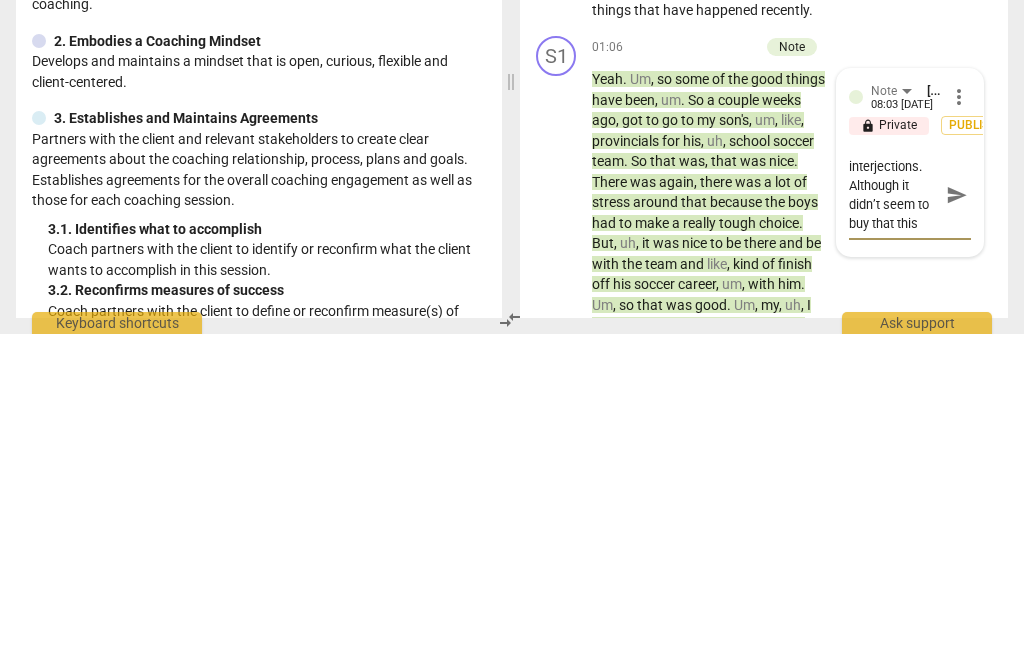 type on "Be aware of that little interjections. Although it didn’t seem to buy that this client" 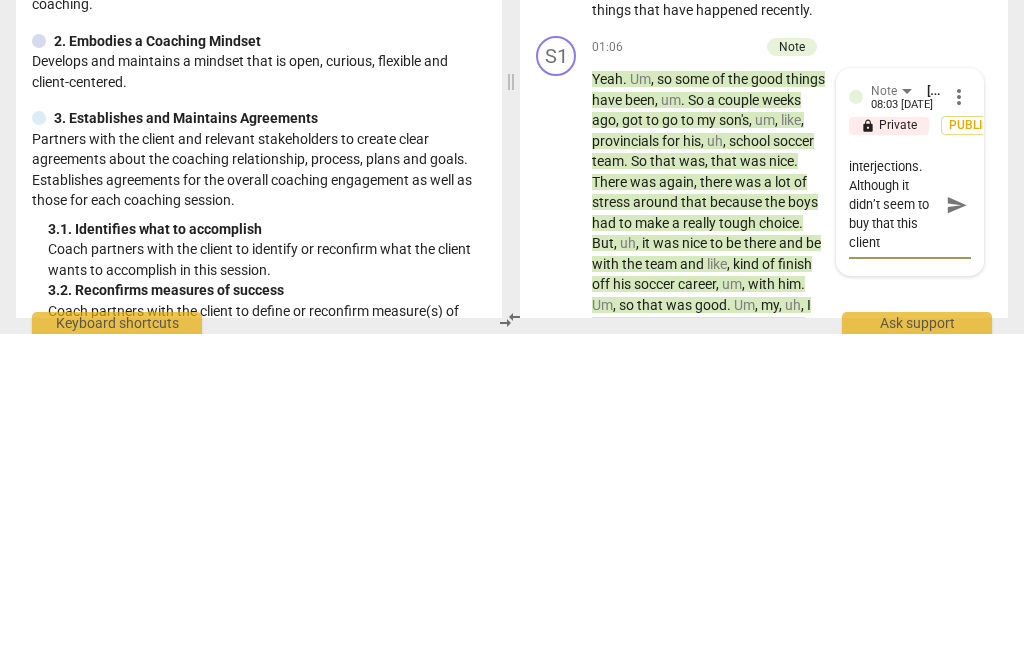 type on "Be aware of that little interjections. Although it didn’t seem to buy that this client," 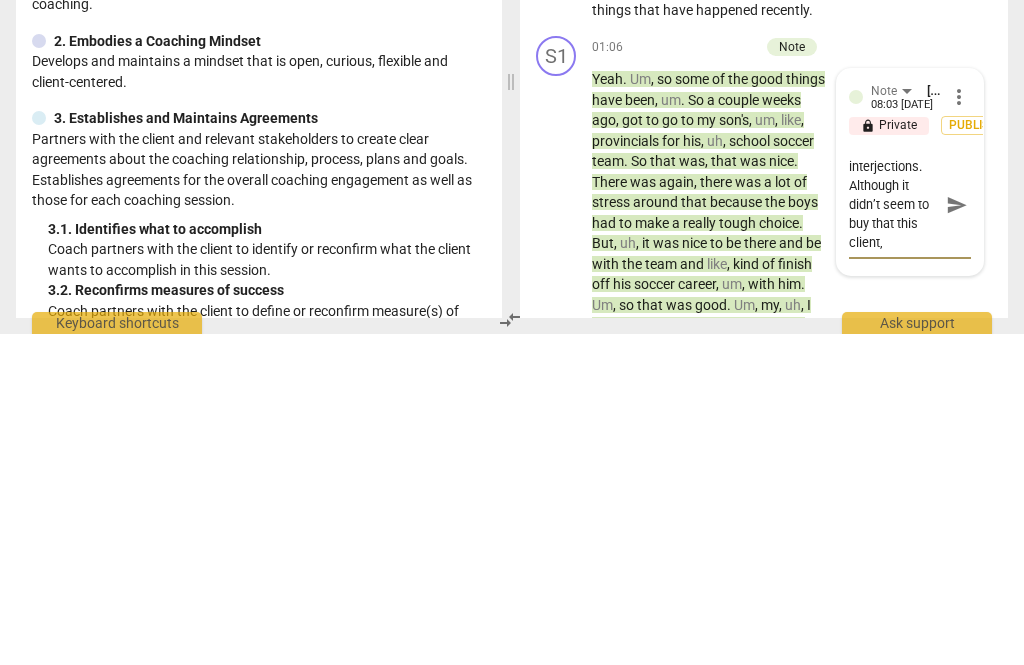 type on "Be aware of the little interjections. Although it didn’t seem to bother this client," 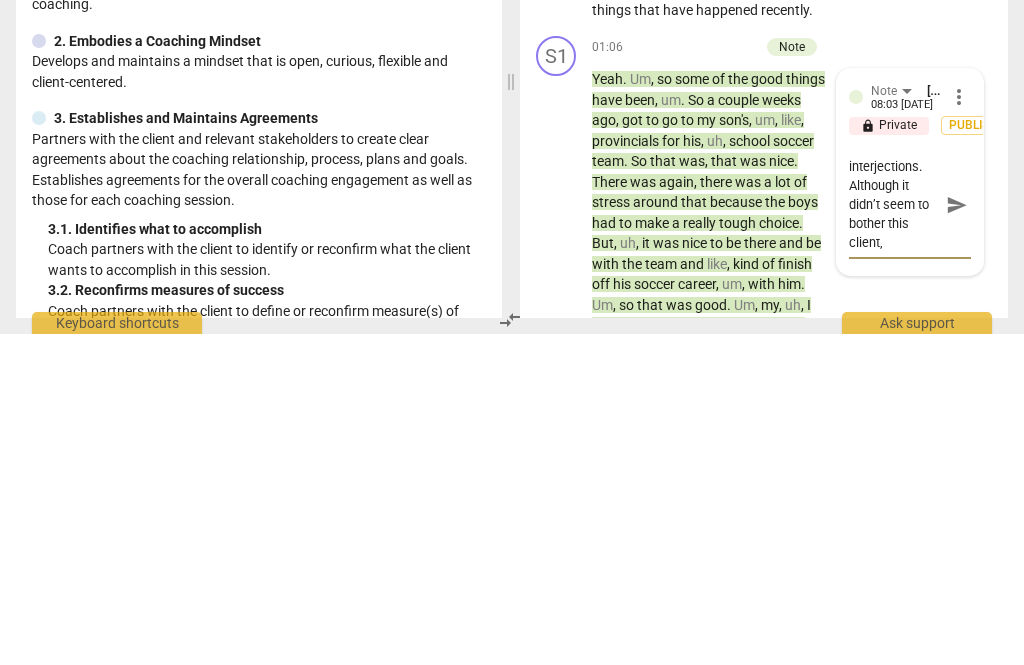 scroll, scrollTop: 38, scrollLeft: 0, axis: vertical 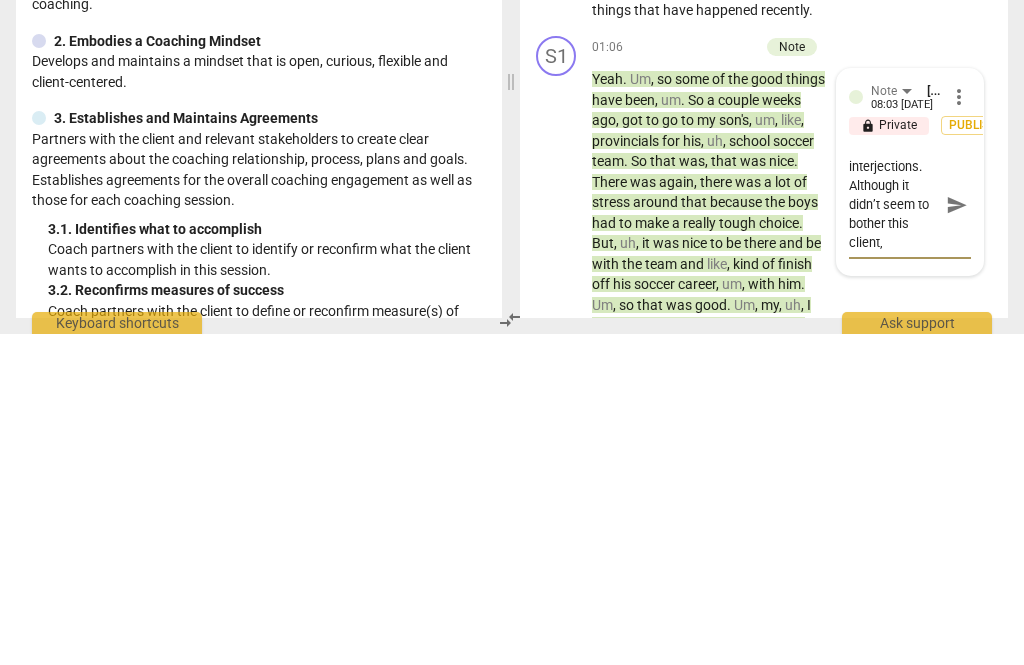 type on "Be aware of that little interjections. Although it didn’t seem to buy that this client, it c" 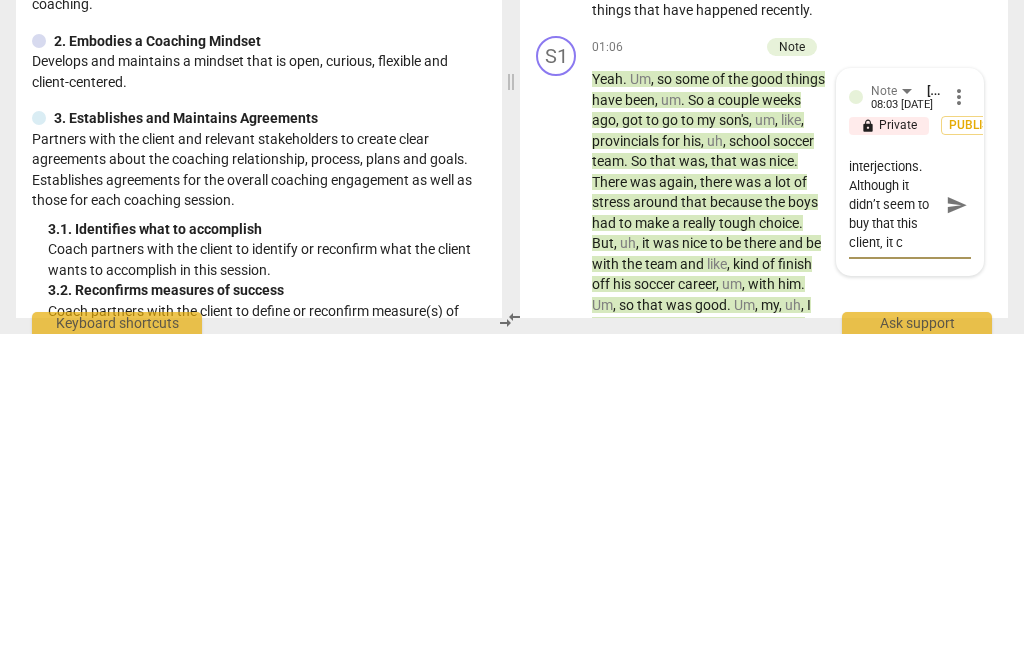 type on "Be aware of that little interjections. Although it didn’t seem to buy that this client, it can" 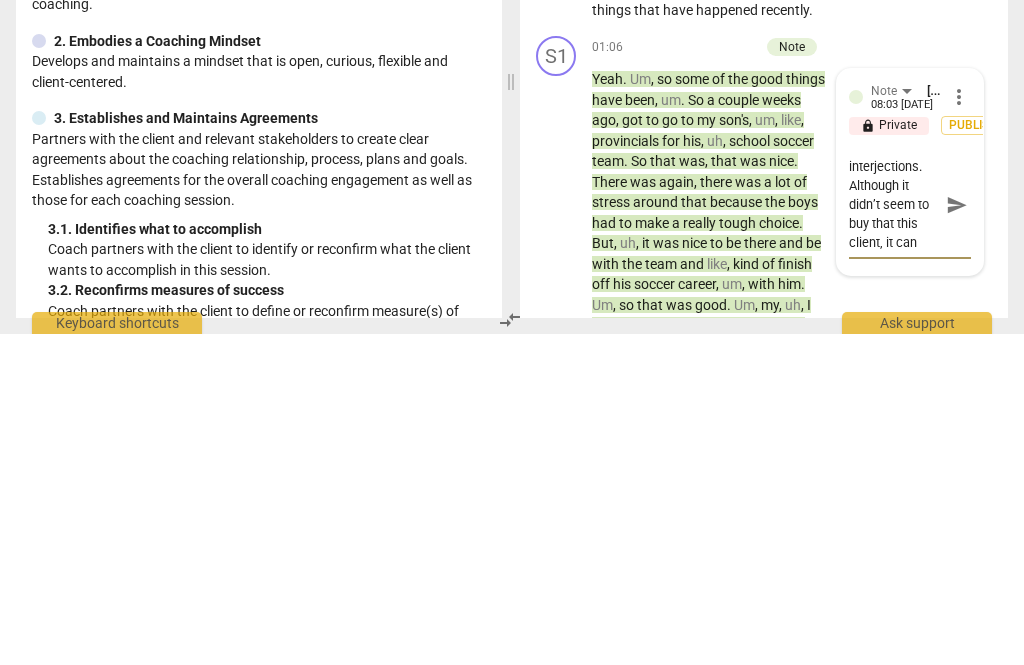 type on "Be aware of that little interjections. Although it didn’t seem to buy that this client, it can cause" 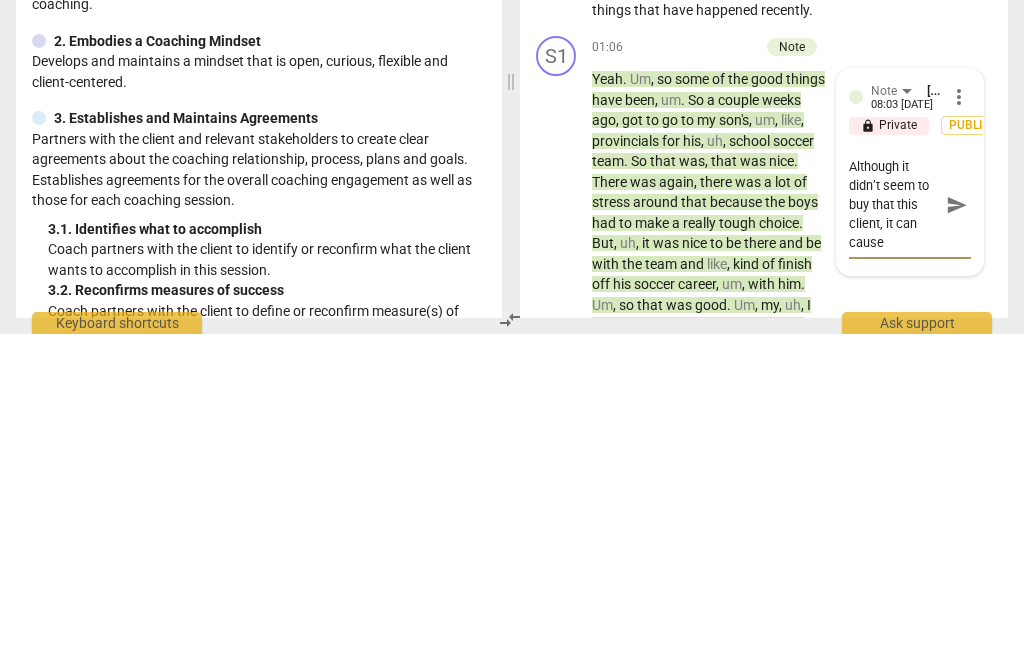 type on "Be aware of that little interjections. Although it didn’t seem to buy that this client, it can cause some" 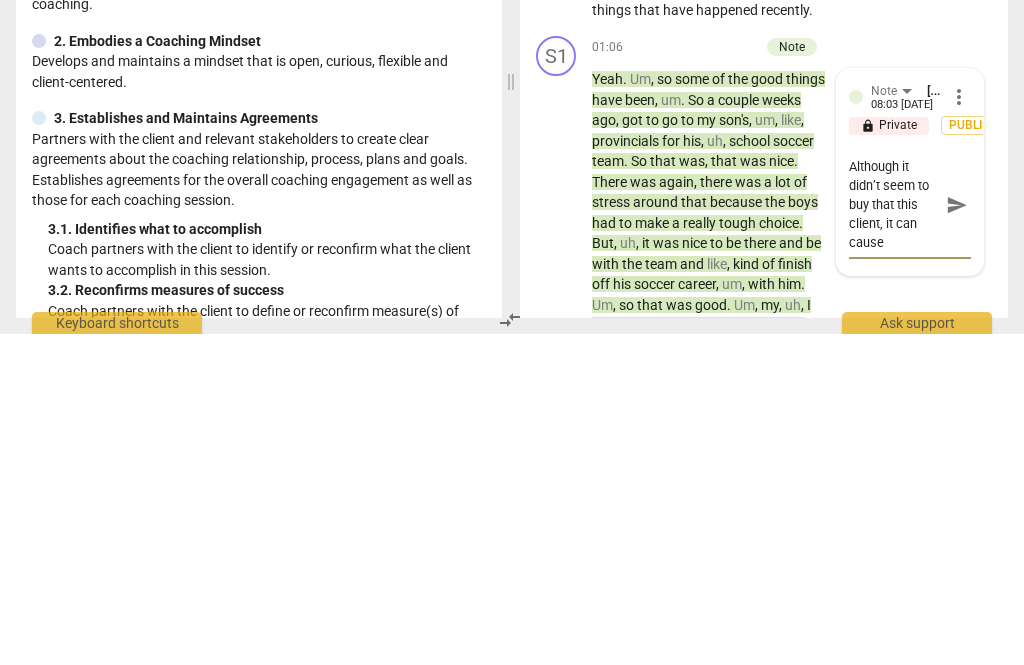 type on "Be aware of that little interjections. Although it didn’t seem to buy that this client, it can cause some" 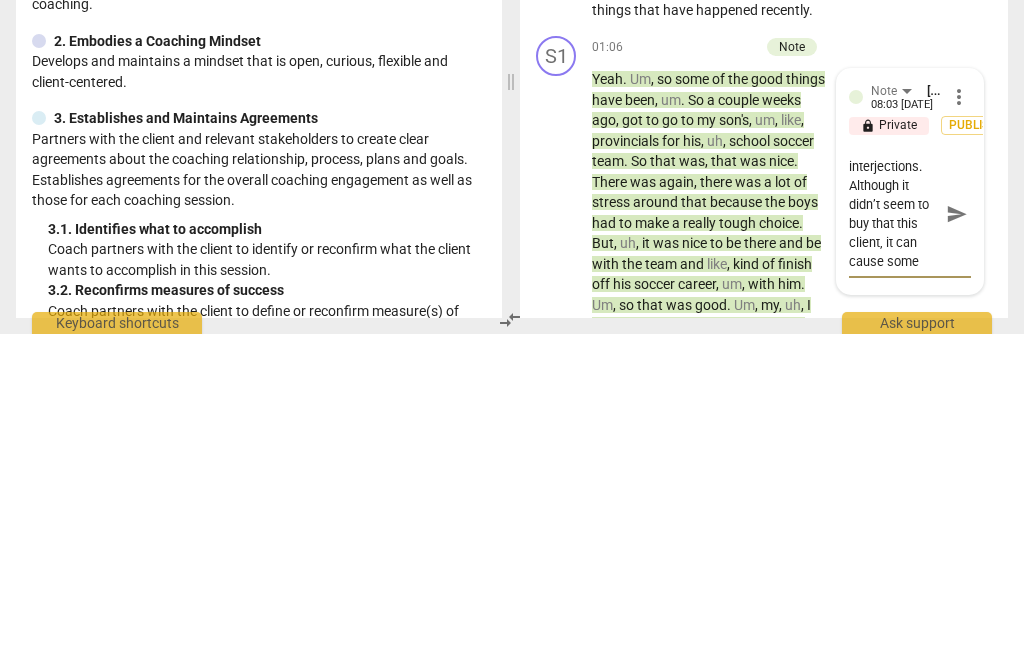 type on "Be aware of the little interjections. Although it didn’t seem to bother this client, but can cause some" 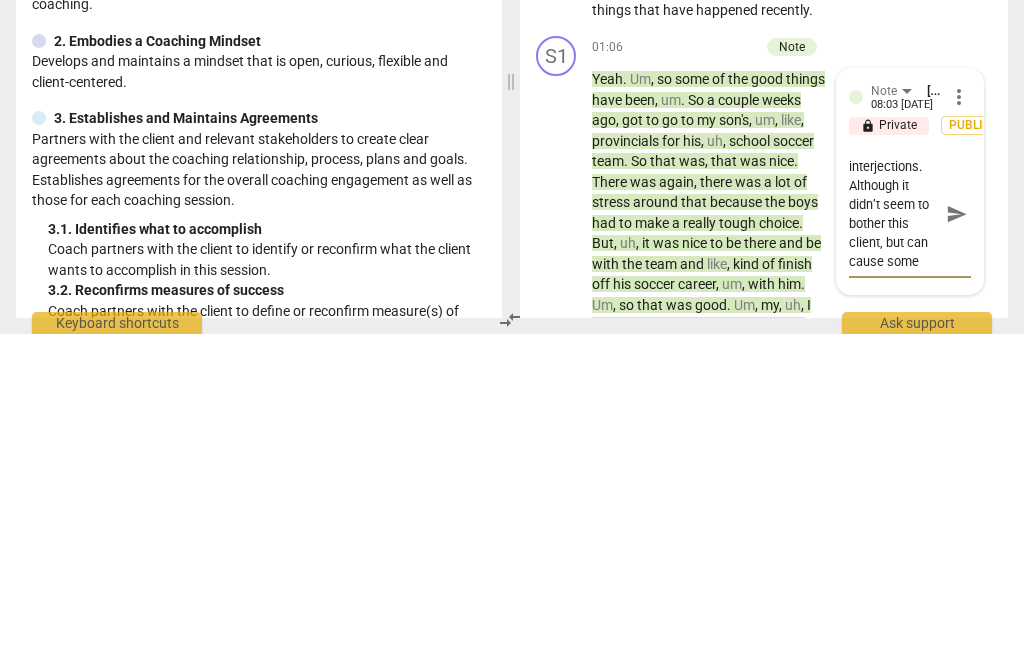 scroll, scrollTop: 38, scrollLeft: 0, axis: vertical 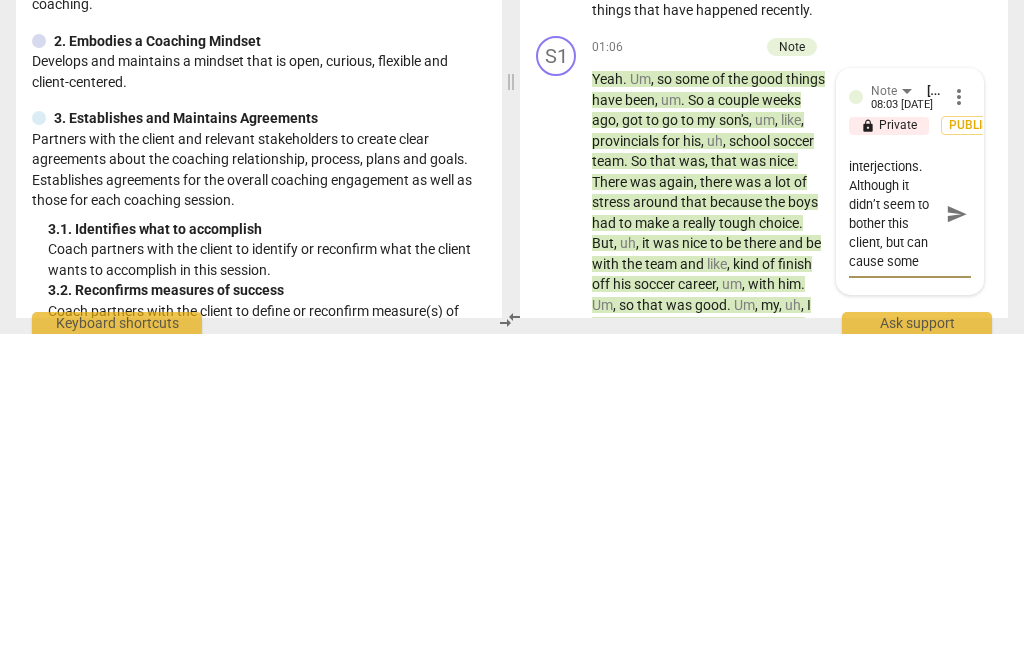 type on "Be aware of that little interjections. Although it didn’t seem to buy that this client, it can cause some cli" 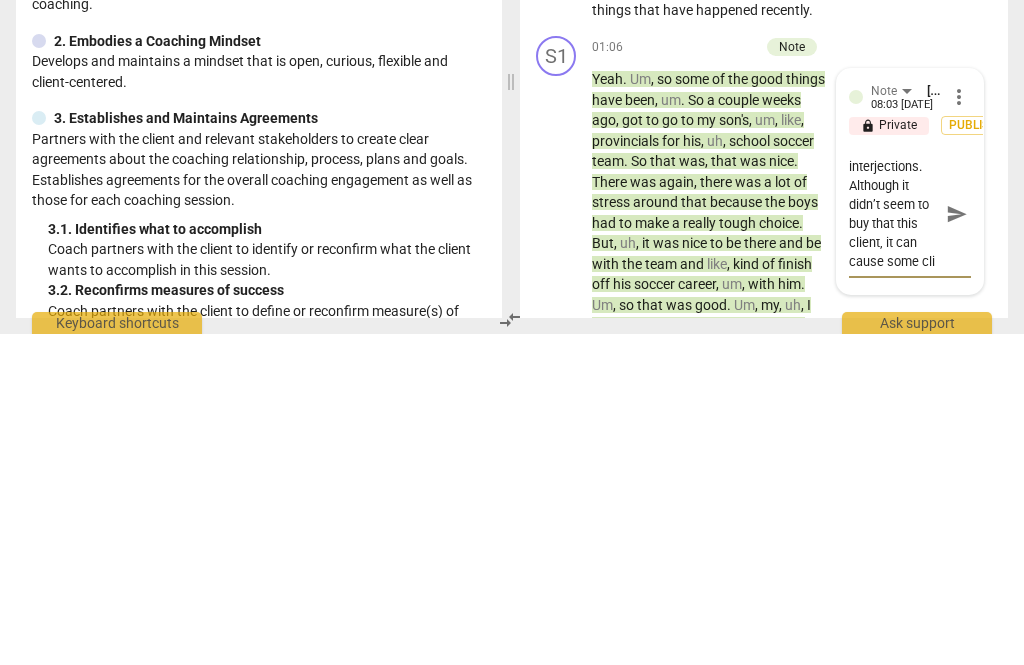type on "Be aware of that little interjections. Although it didn’t seem to buy that this client, it can cause some clients to" 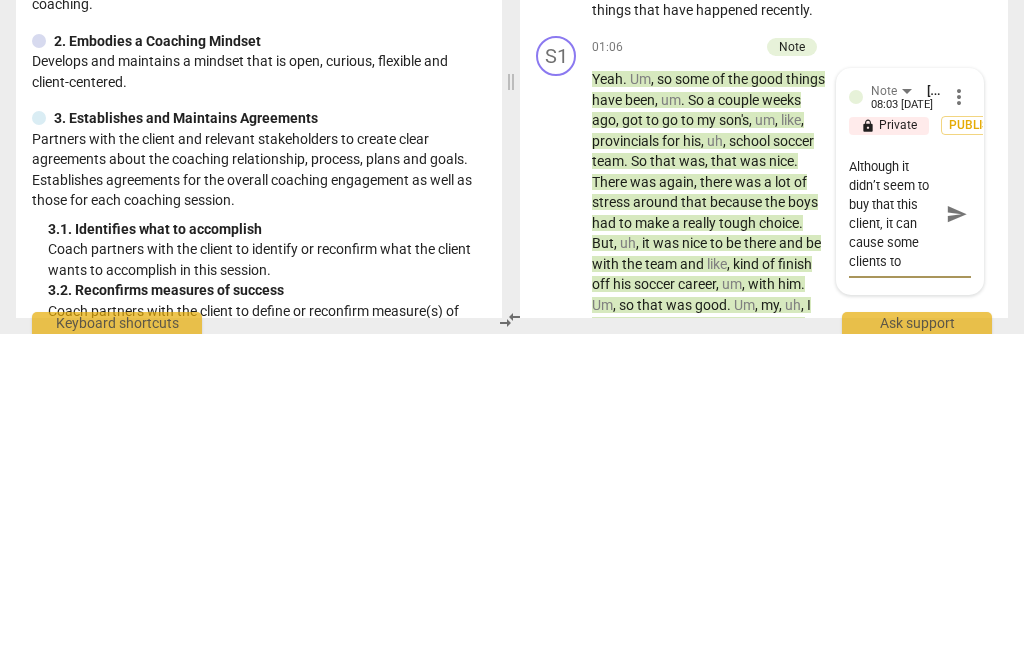type on "Be aware of that little interjections. Although it didn’t seem to buy that this client, it can cause some clients to lose" 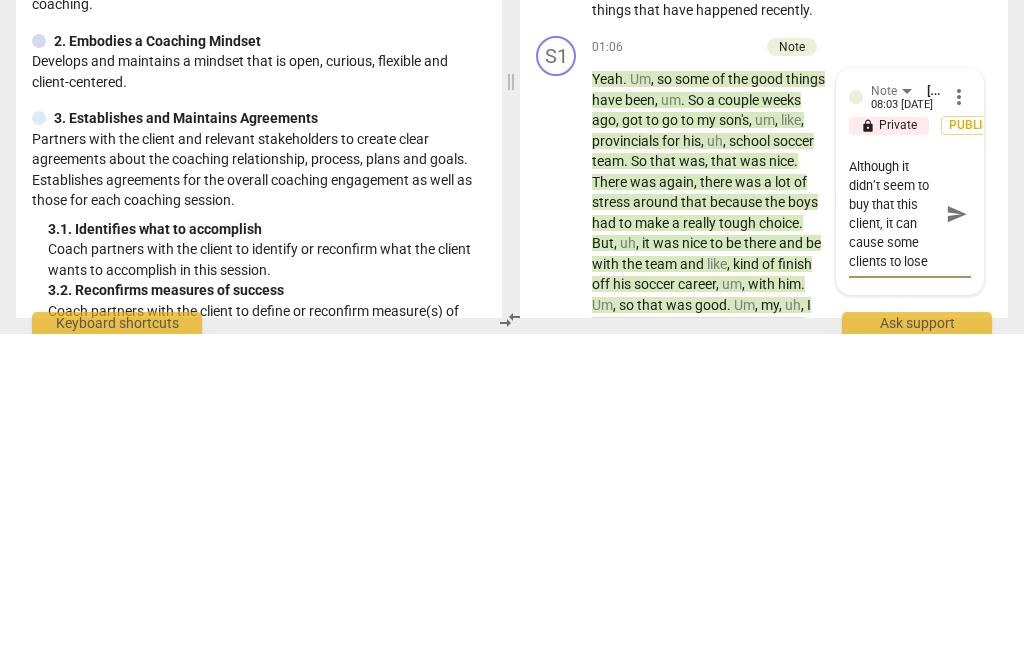 type on "Be aware of that little interjections. Although it didn’t seem to buy that this client, it can cause some clients to lose focus" 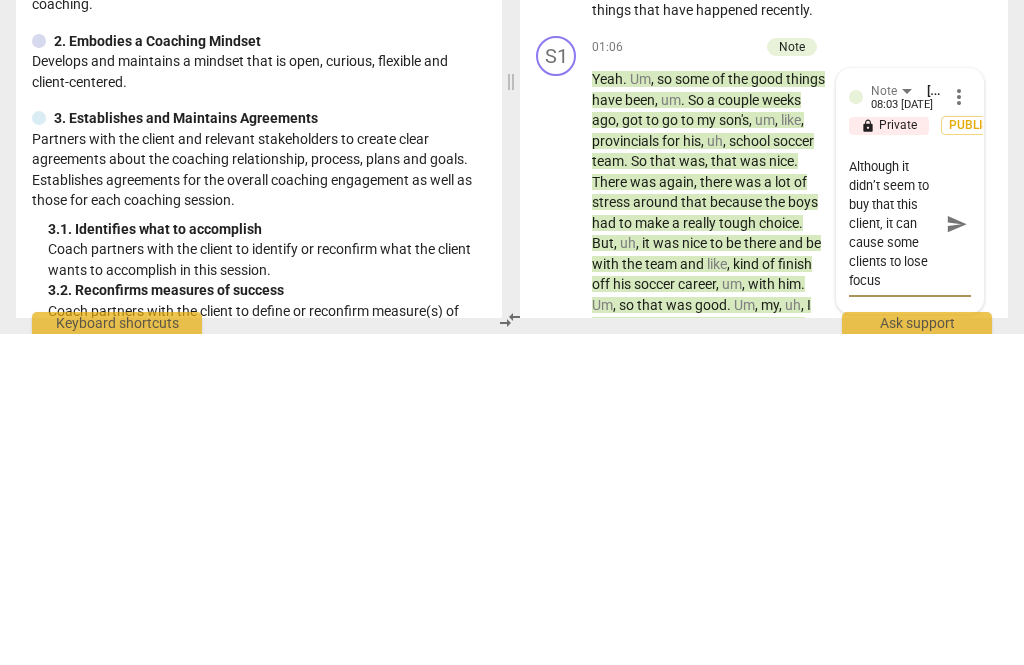 type on "Be aware of the little interjections. Although it didn’t seem to bother this client, but can cause some clients to lose focus" 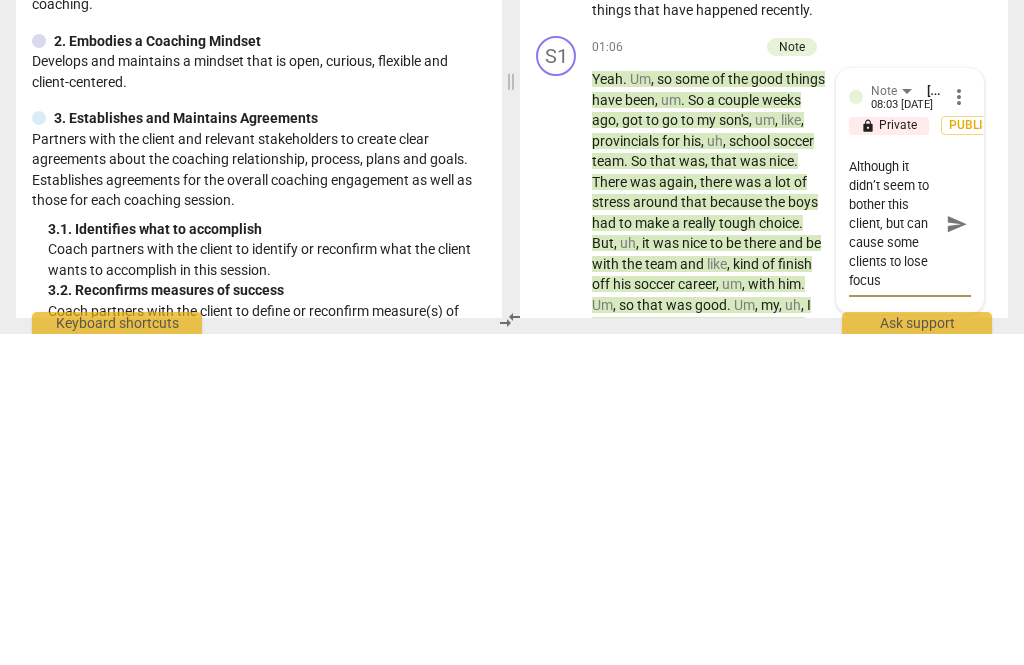 scroll, scrollTop: 57, scrollLeft: 0, axis: vertical 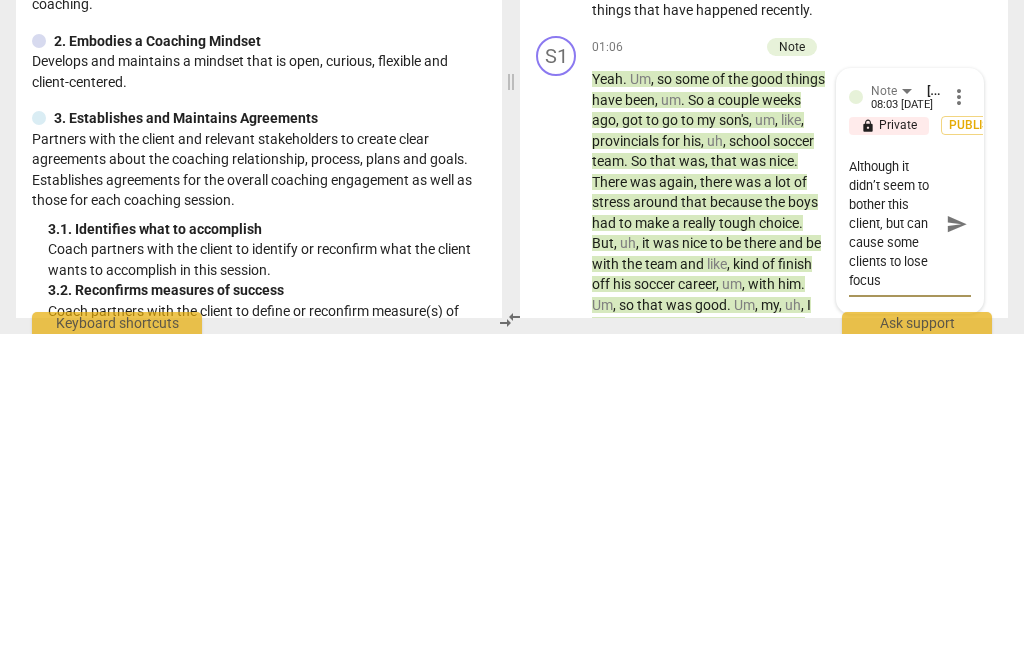 type on "Be aware of that little interjections. Although it didn’t seem to buy that this client, it can cause some clients to lose focus and" 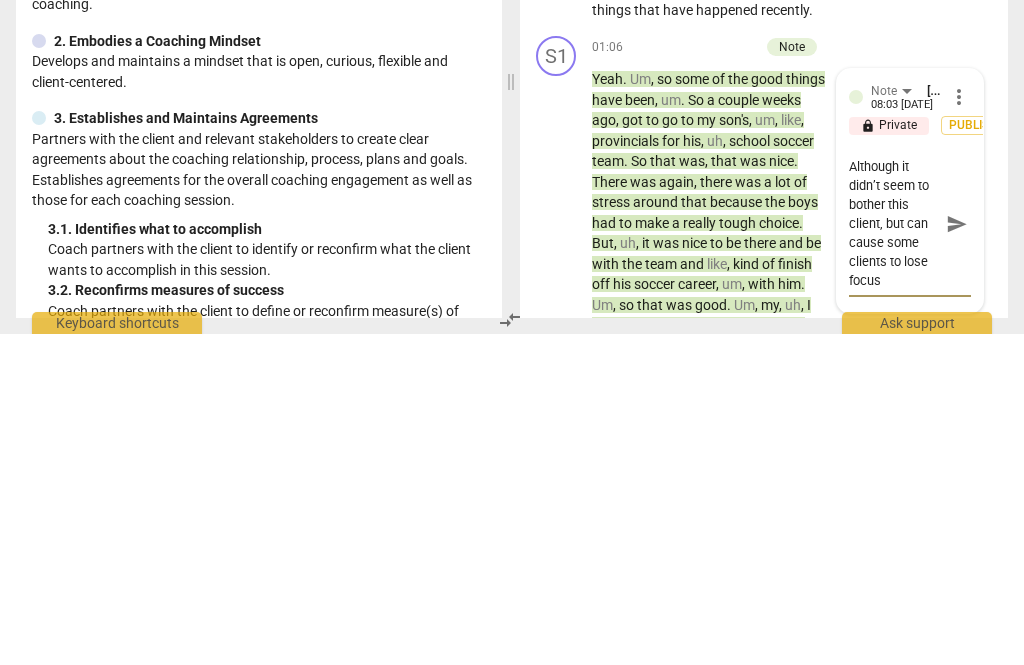 type on "Be aware of that little interjections. Although it didn’t seem to buy that this client, it can cause some clients to lose focus and" 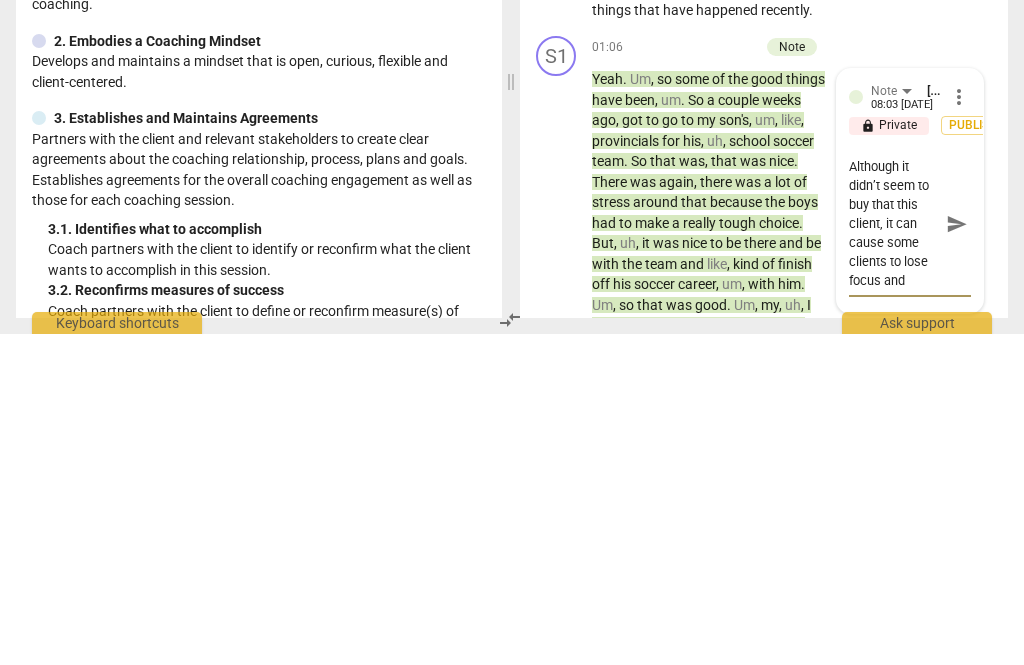 type on "Be aware of that little interjections. Although it didn’t seem to buy that this client, it can cause some clients to lose focus and disrupt the flo" 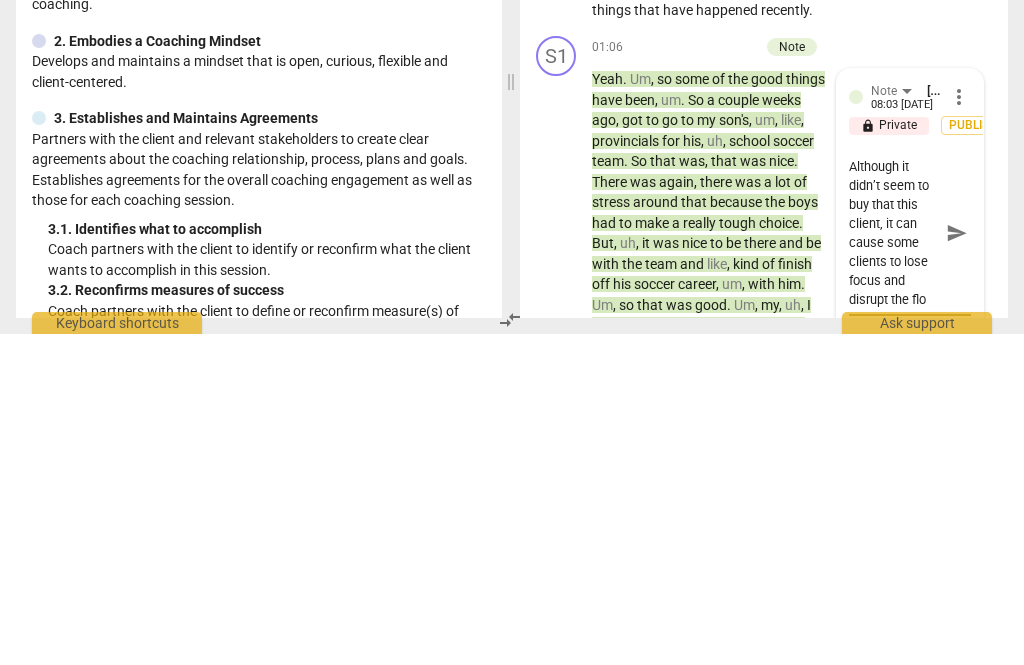 type on "Be aware of that little interjections. Although it didn’t seem to buy that this client, it can cause some clients to lose focus and disrupt the flow" 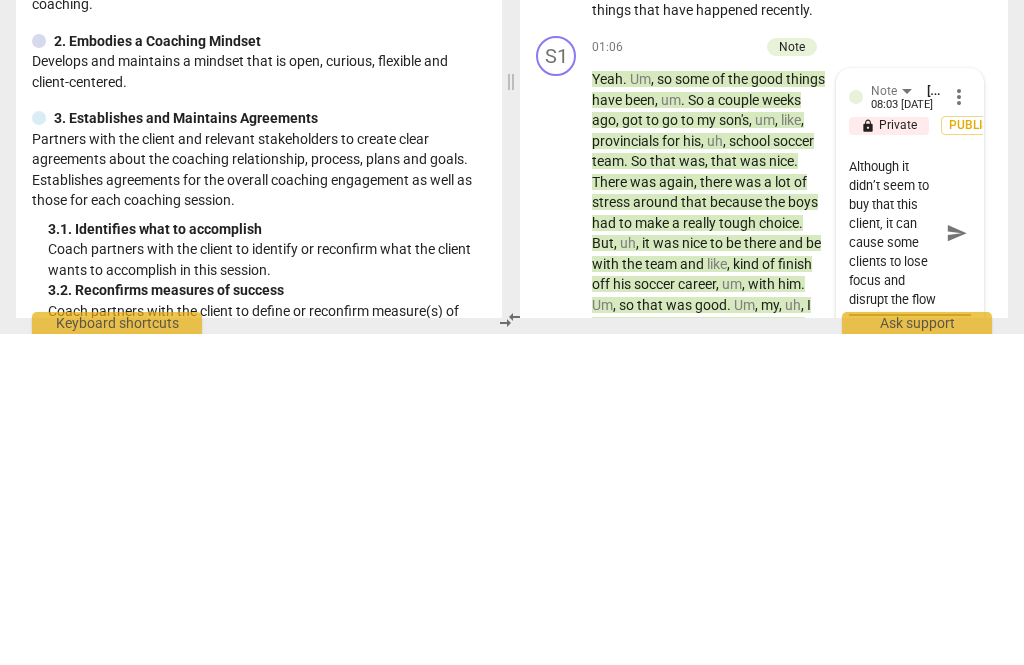 type on "Be aware of the little interjections. Although it didn’t seem to bother this client, but can cause some clients to lose focus and disrupt the flow" 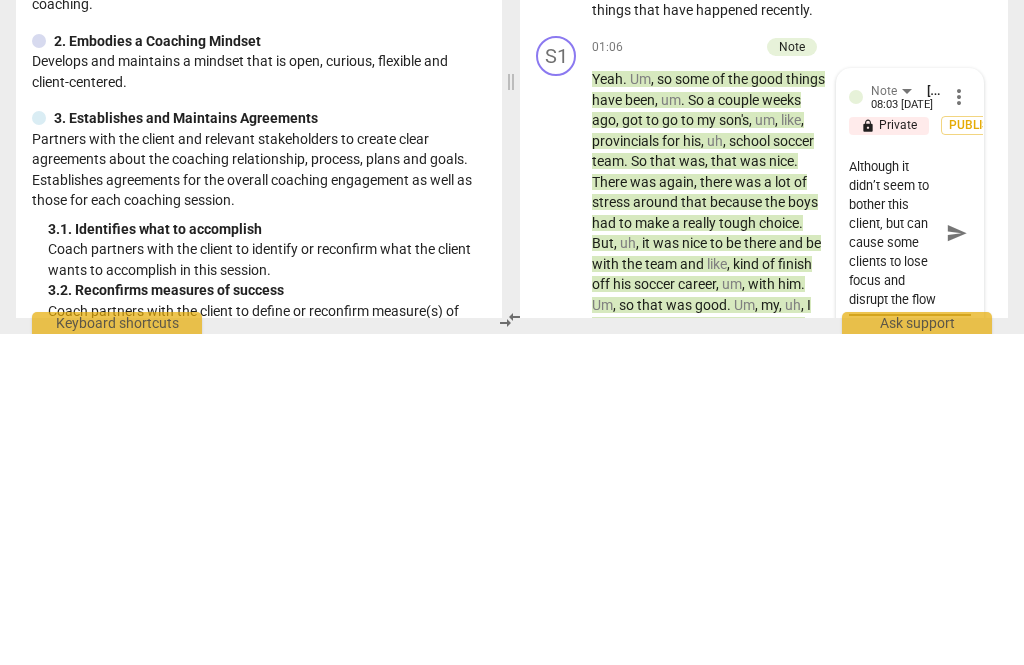 scroll, scrollTop: 76, scrollLeft: 0, axis: vertical 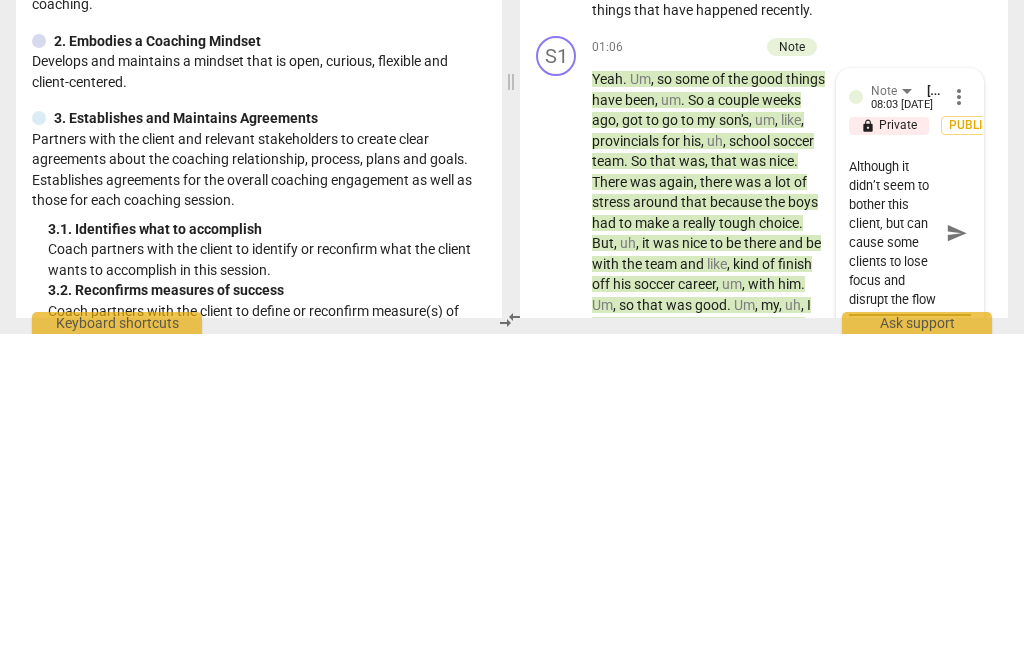 click on "Be aware of the little interjections. Although it didn’t seem to bother this client, but can cause some clients to lose focus and disrupt the flow" at bounding box center (894, 564) 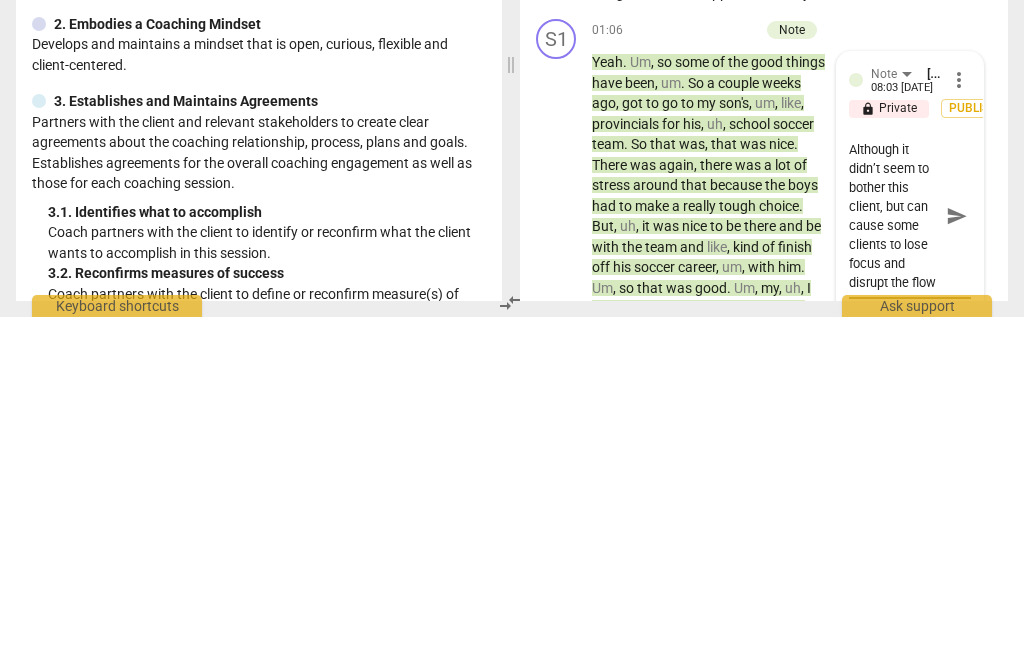 scroll, scrollTop: 76, scrollLeft: 0, axis: vertical 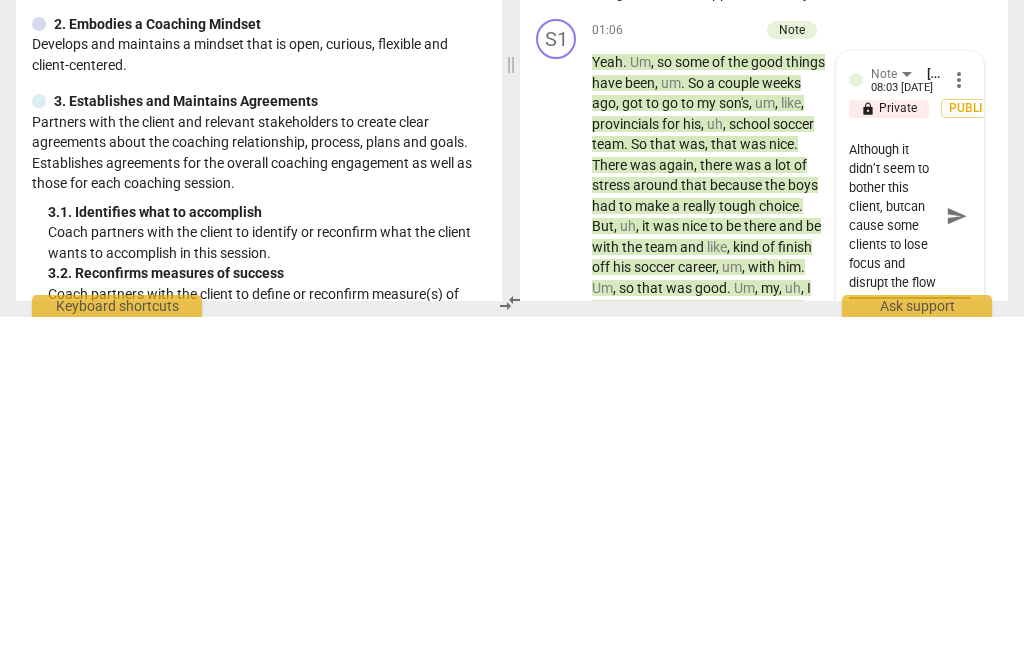 type on "Be aware of the little interjections. Although it didn’t seem to bother this client, bucan cause some clients to lose focus and disrupt the flow" 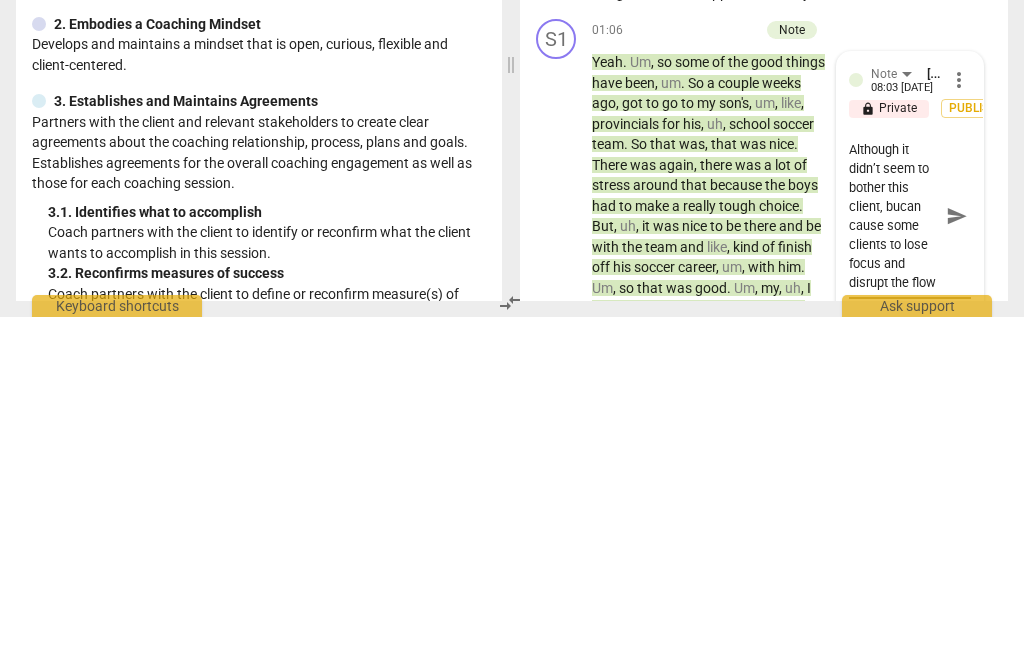 type on "Be aware of the little interjections. Although it didn’t seem to bother this client, bcan cause some clients to lose focus and disrupt the flow" 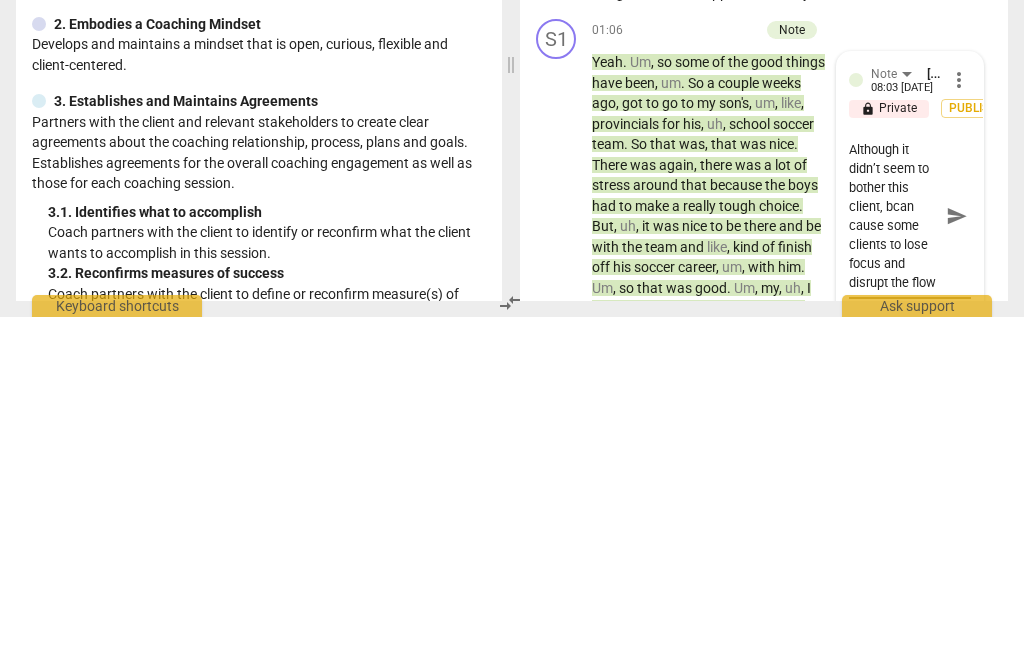 type on "Be aware of the little interjections. Although it didn’t seem to bother this client, can cause some clients to lose focus and disrupt the flow" 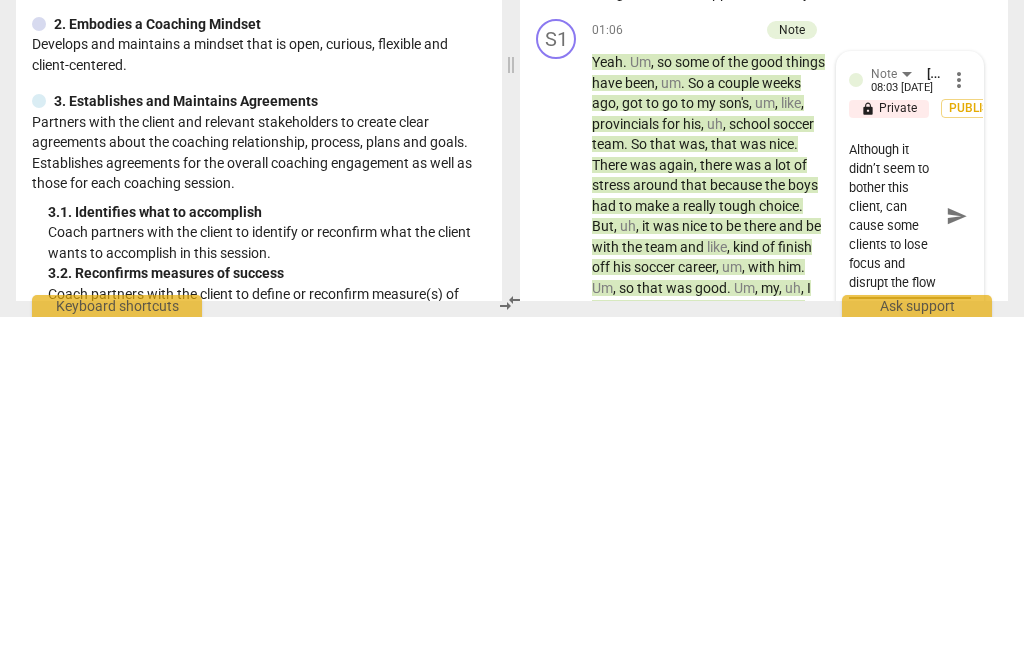 type on "Be aware of the little interjections. Although it didn’t seem to bother this client, tcan cause some clients to lose focus and disrupt the flow" 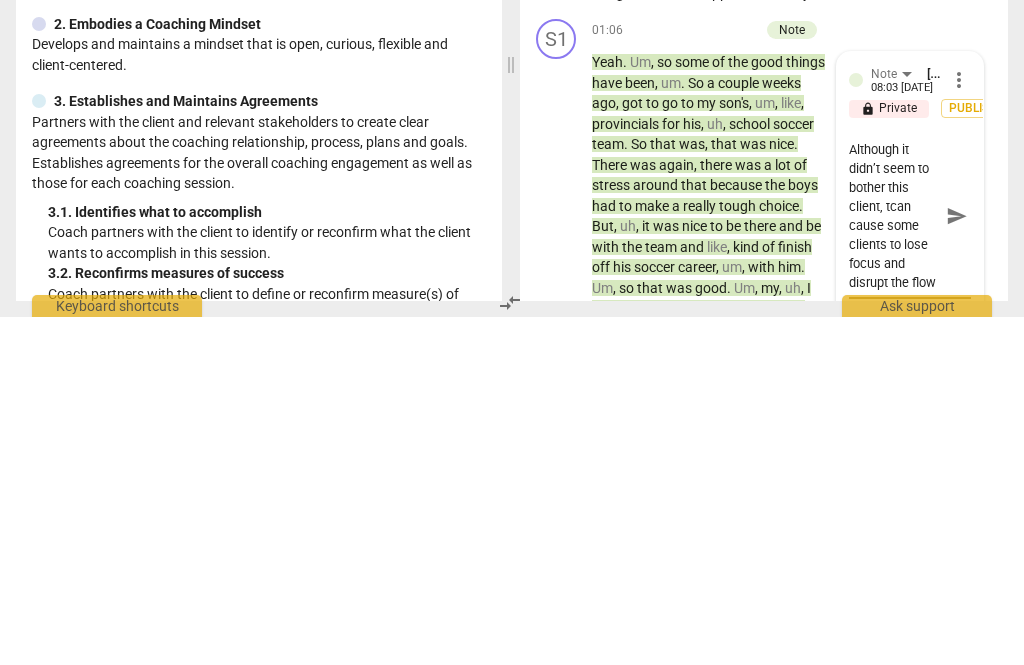 type on "Be aware of the little interjections. Although it didn’t seem to bother this client, thcan cause some clients to lose focus and disrupt the flow" 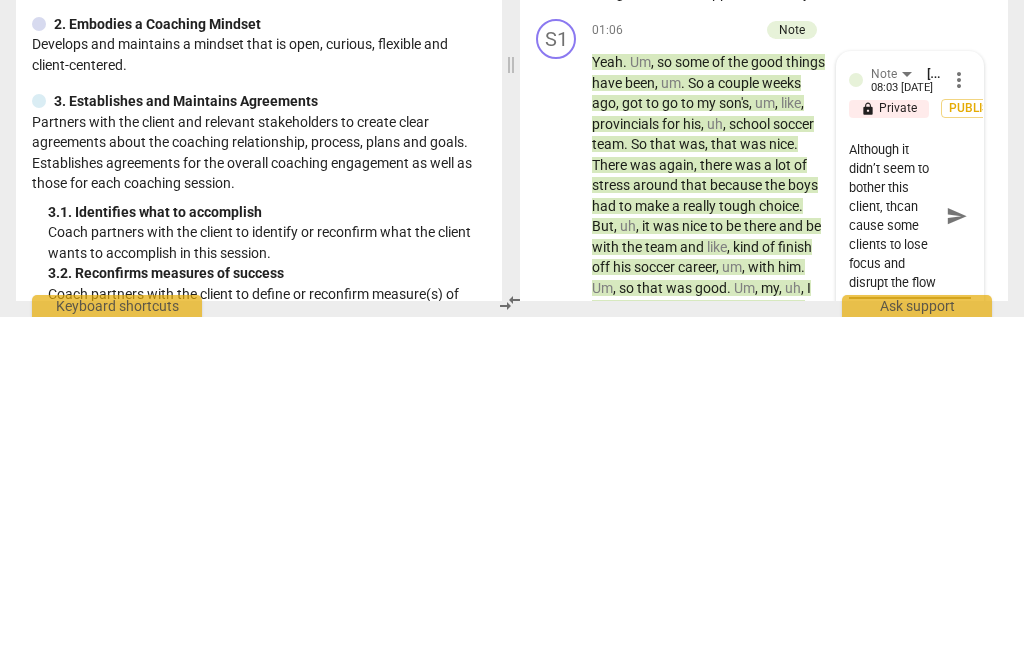 type on "Be aware of the little interjections. Although it didn’t seem to bother this client, thecan cause some clients to lose focus and disrupt the flow" 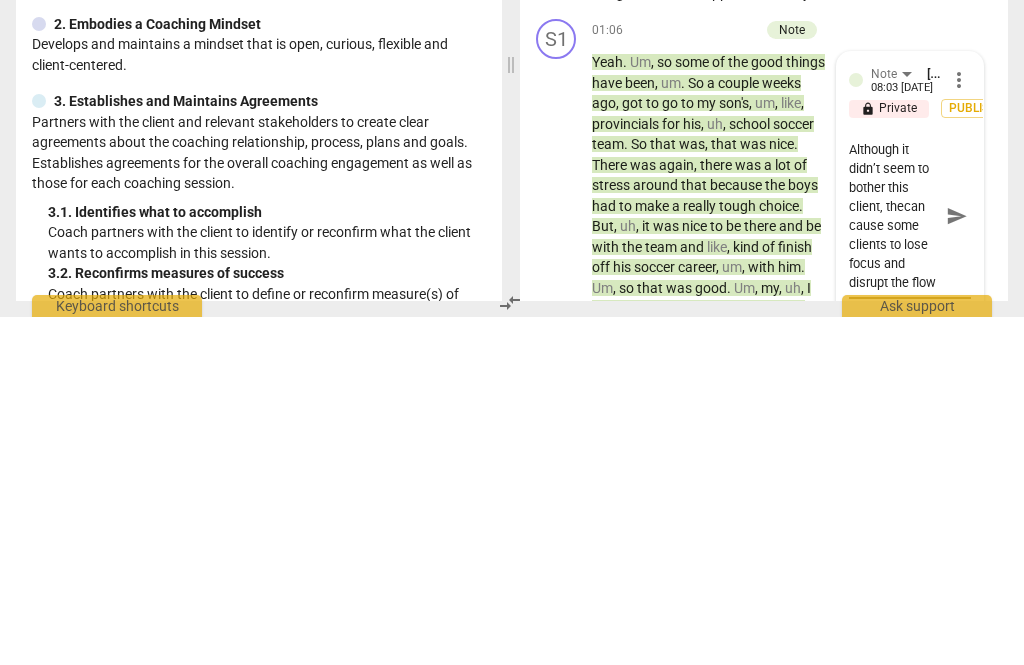 type on "Be aware of the little interjections. Although it didn’t seem to bother this client, theycan cause some clients to lose focus and disrupt the flow" 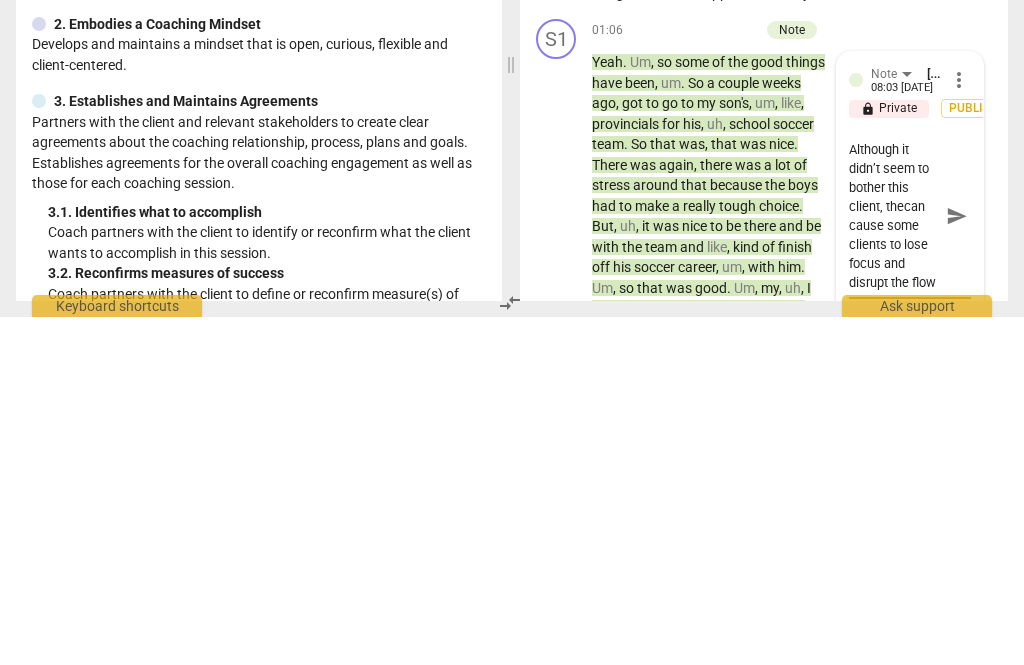 type on "Be aware of the little interjections. Although it didn’t seem to bother this client, theycan cause some clients to lose focus and disrupt the flow" 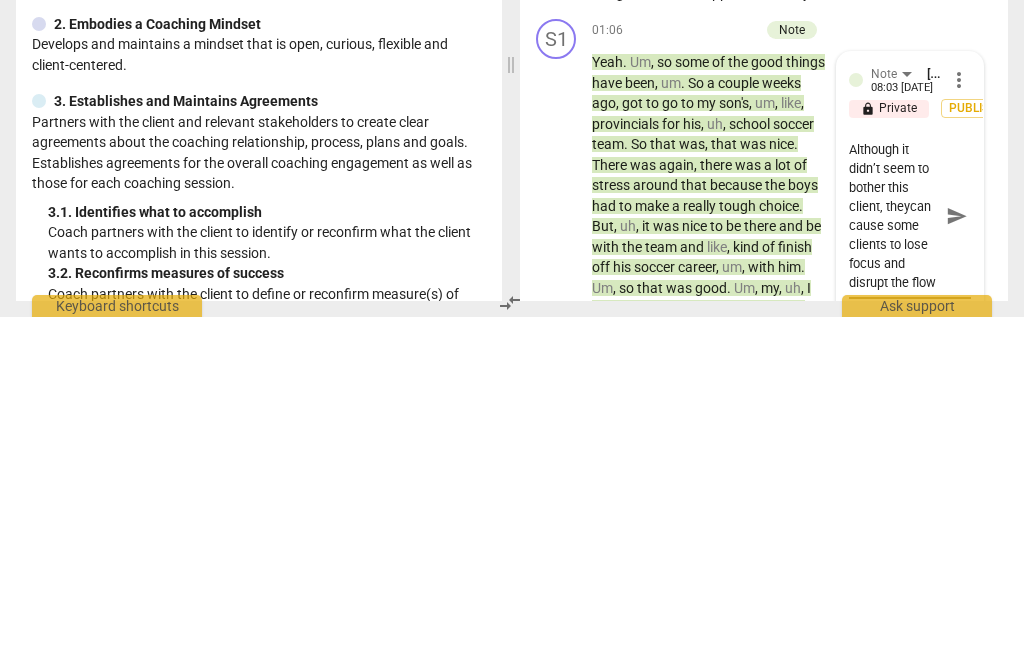 type on "Be aware of the little interjections. Although it didn’t seem to bother this client, they can cause some clients to lose focus and disrupt the flow" 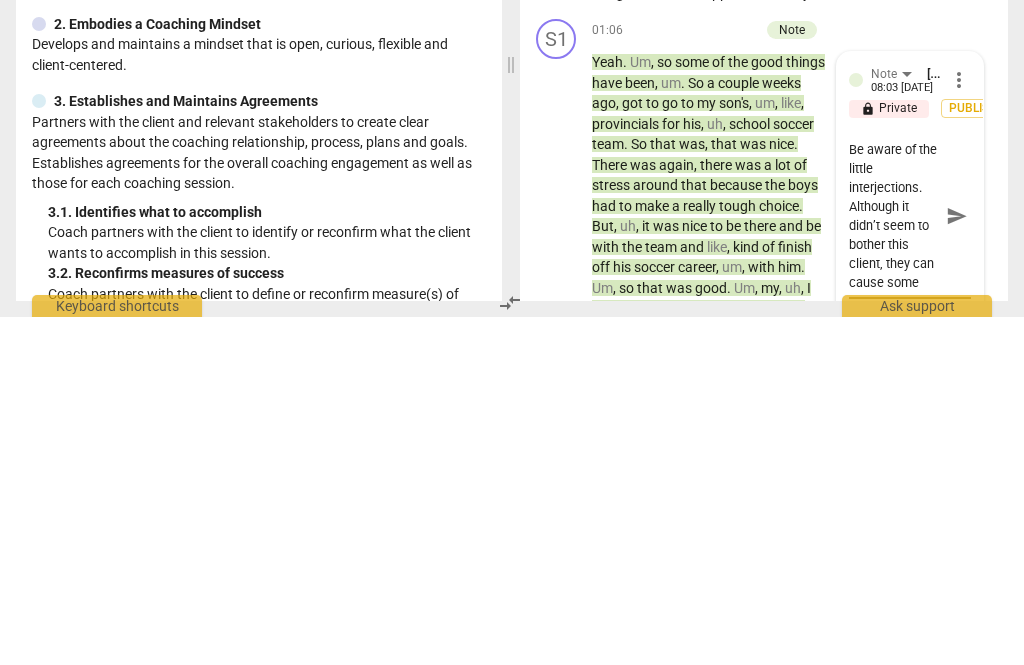 scroll, scrollTop: 0, scrollLeft: 0, axis: both 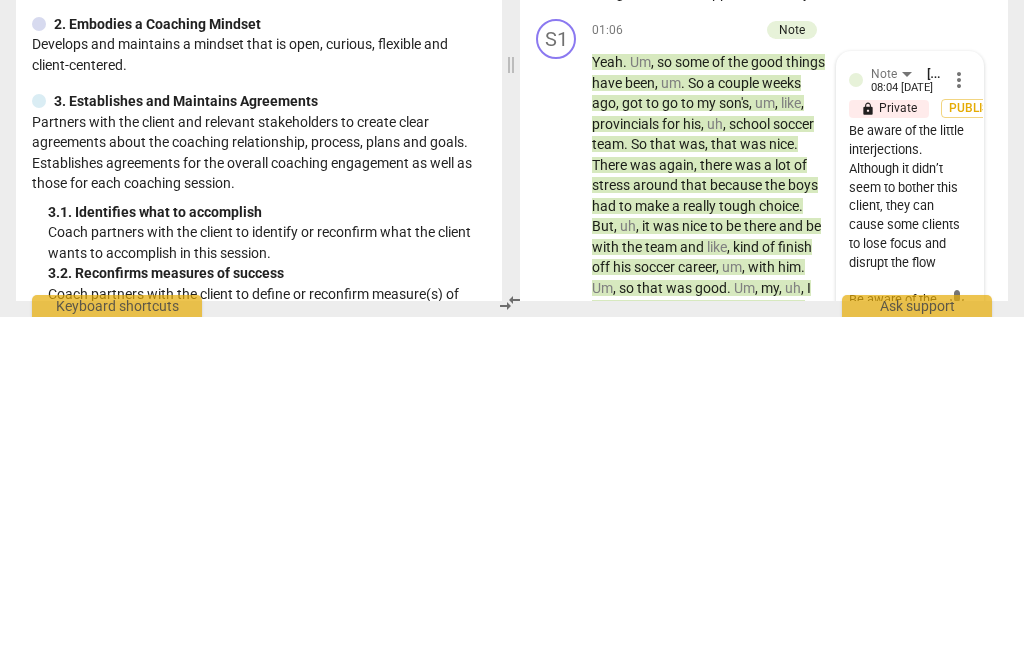 type 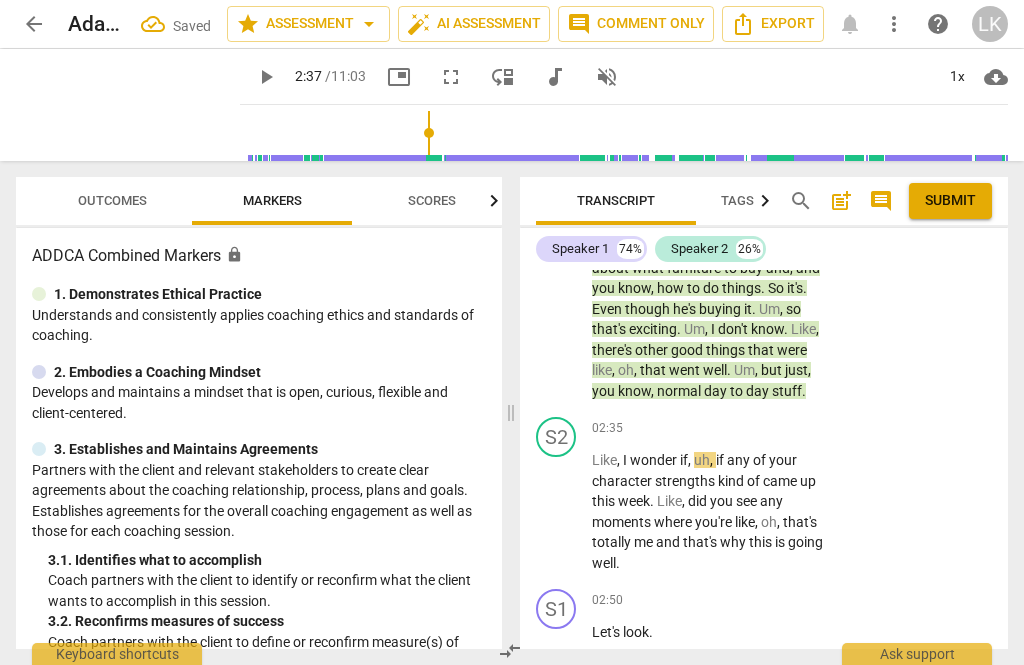 scroll, scrollTop: 2131, scrollLeft: 0, axis: vertical 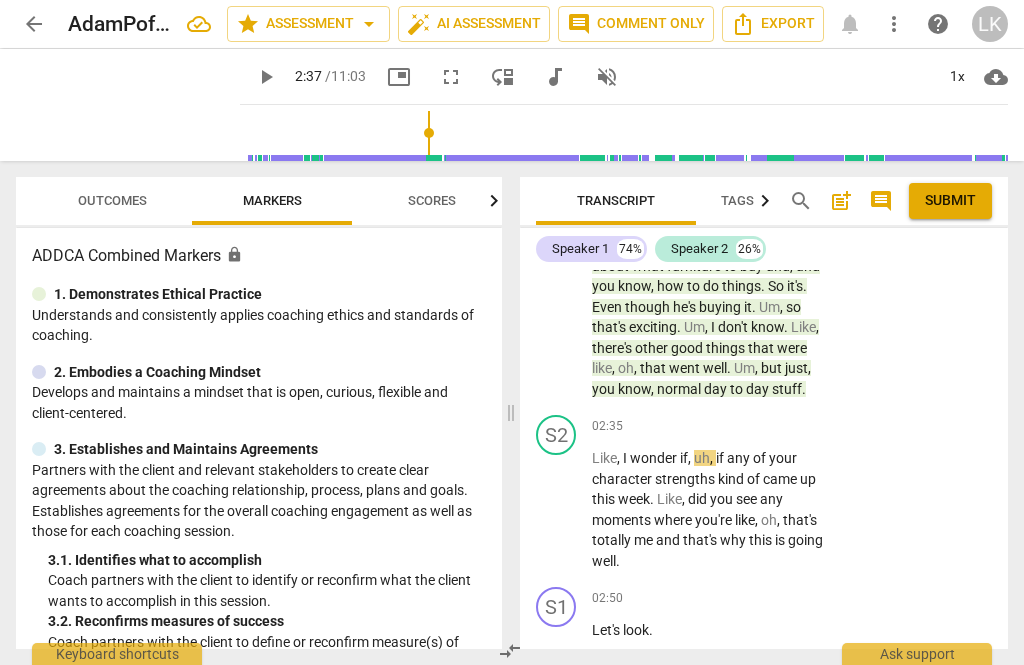 click on "play_arrow" at bounding box center [557, 510] 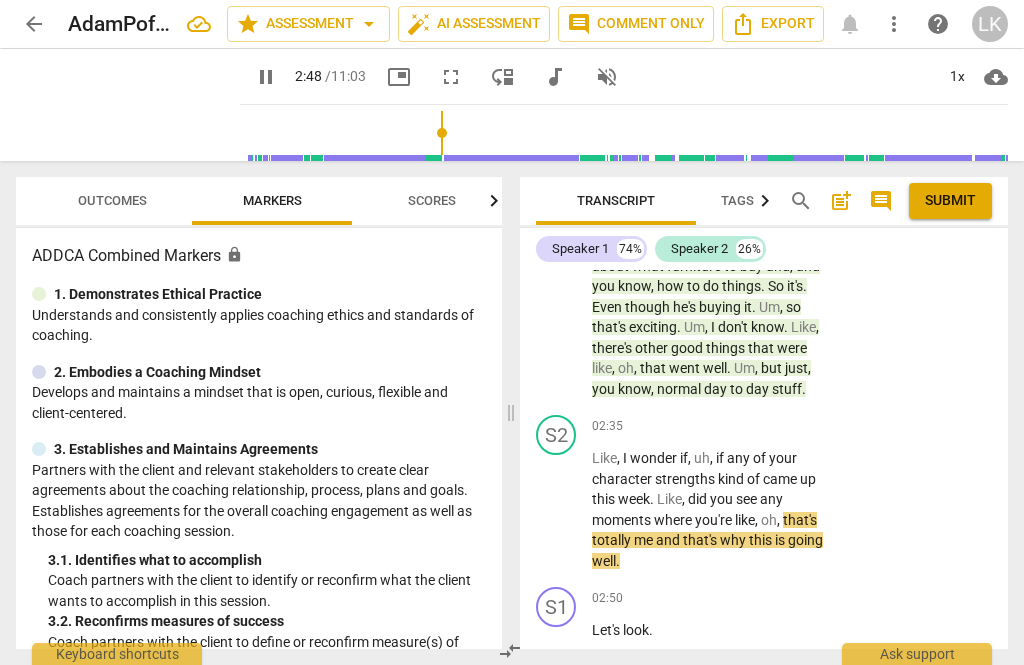 click on "pause" at bounding box center (557, 510) 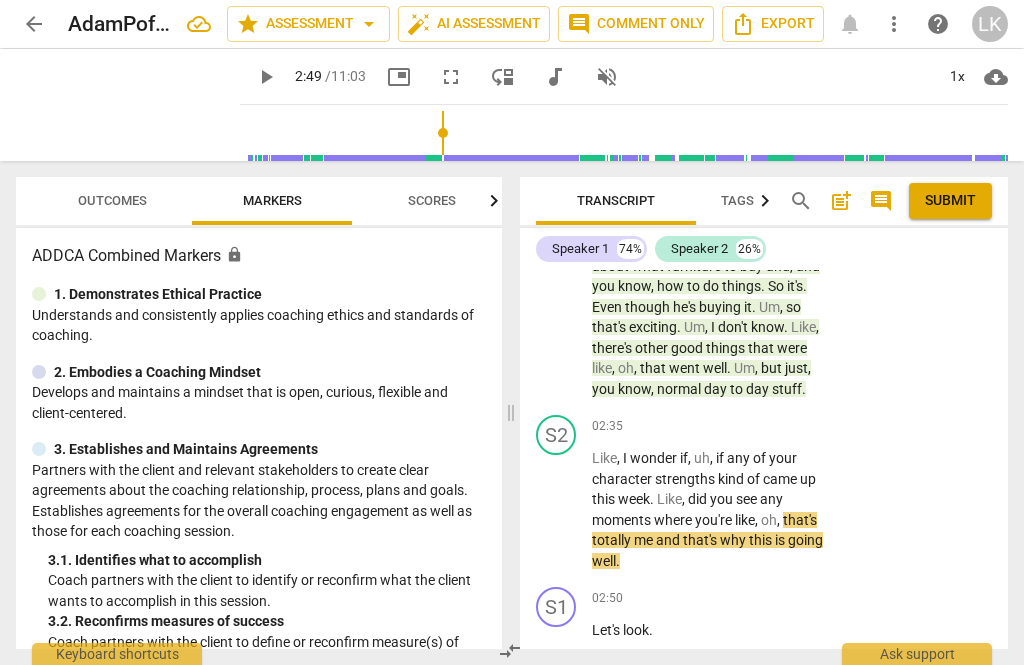 click on "+" at bounding box center [708, 426] 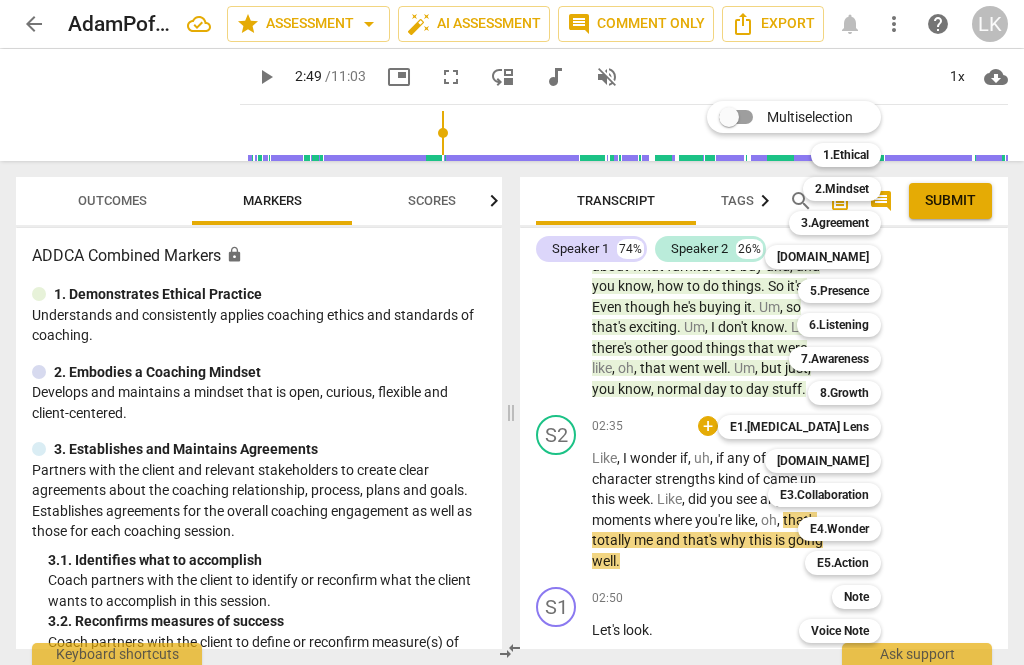 click on "E1.[MEDICAL_DATA] Lens" at bounding box center (799, 427) 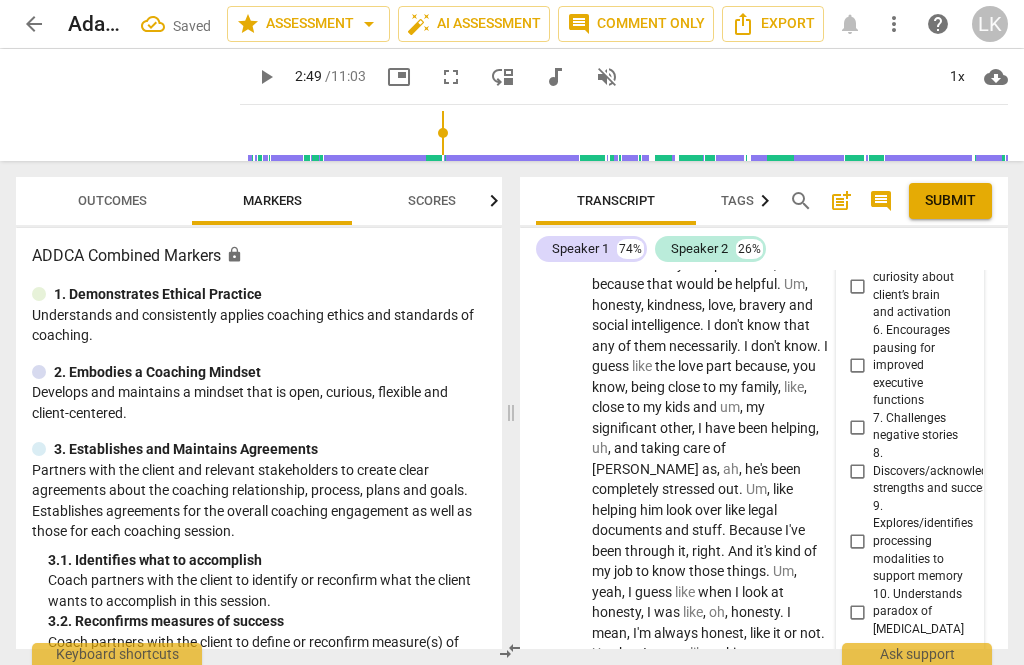 scroll, scrollTop: 2712, scrollLeft: 0, axis: vertical 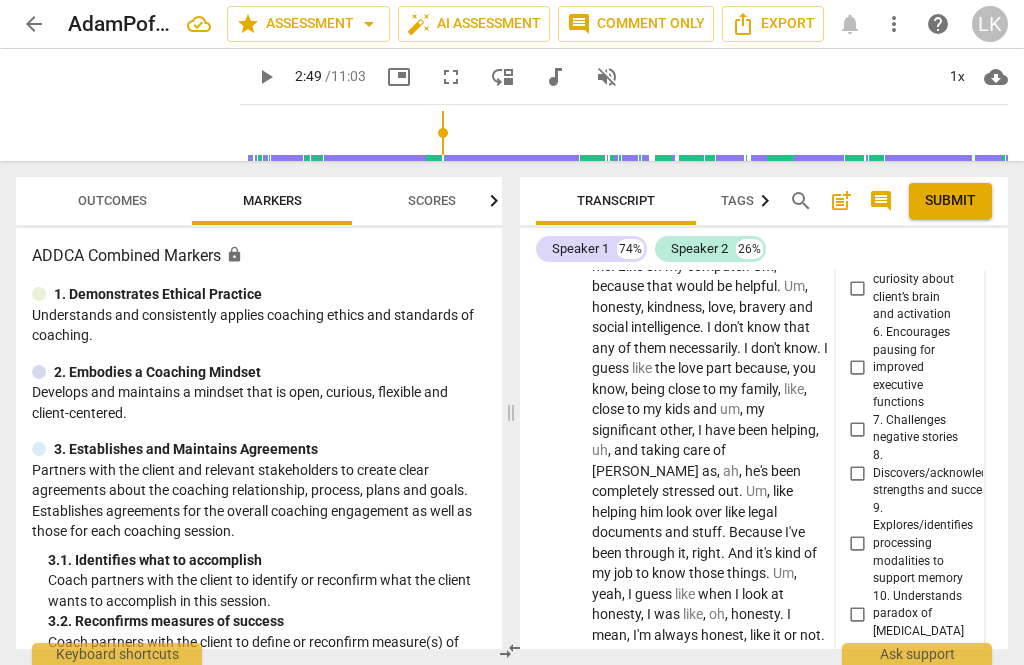 click on "8. Discovers/acknowledges strengths and successes" at bounding box center [857, 473] 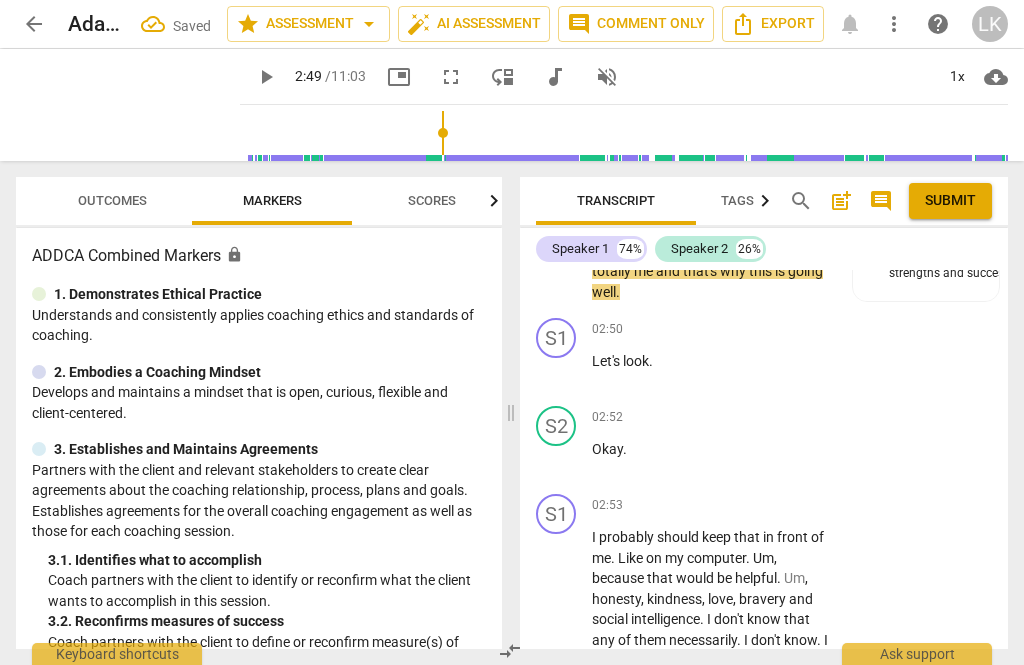 scroll, scrollTop: 2289, scrollLeft: 0, axis: vertical 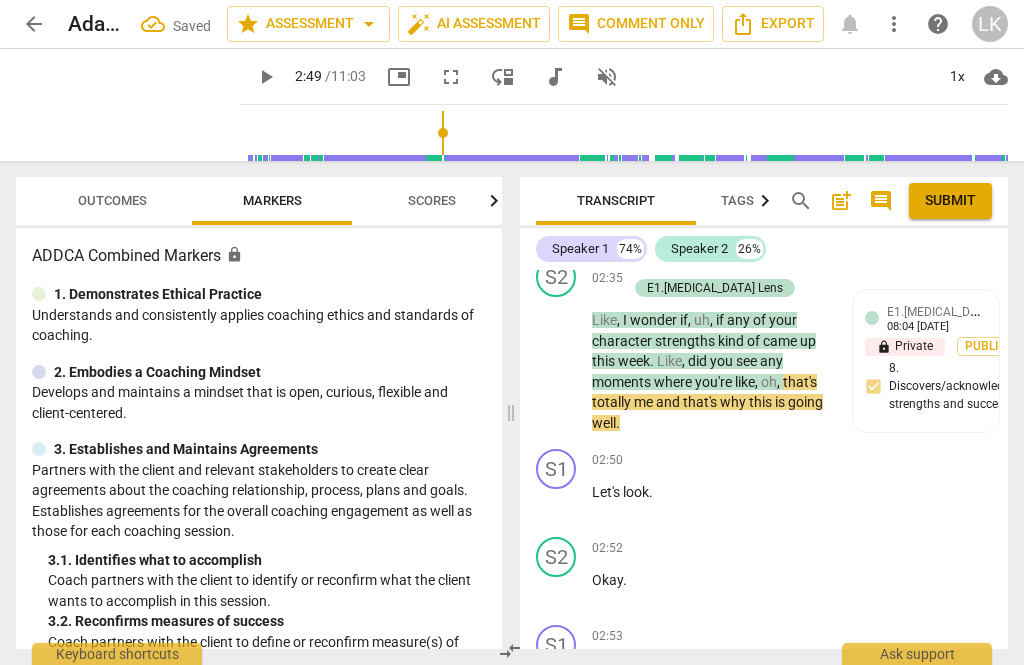 click on "play_arrow" at bounding box center [557, 502] 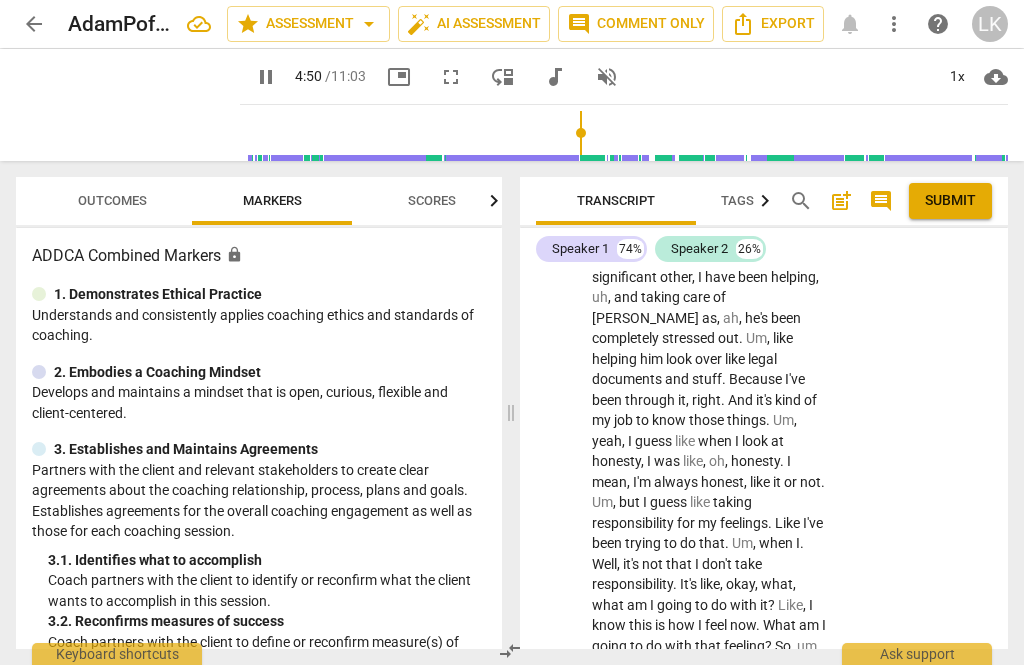 scroll, scrollTop: 2865, scrollLeft: 0, axis: vertical 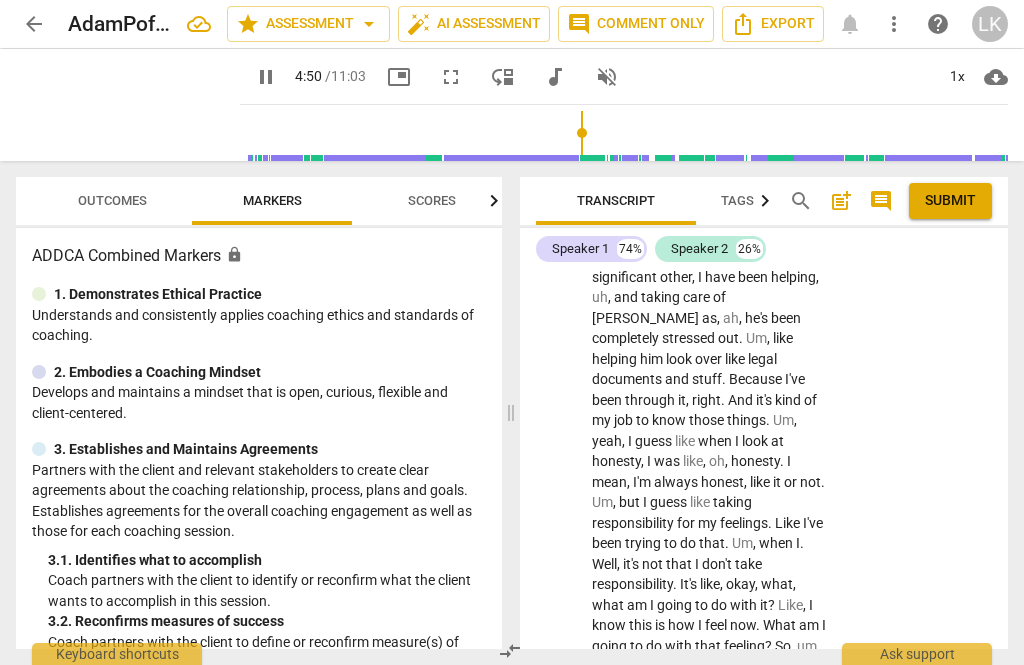 click on "pause" at bounding box center [557, 493] 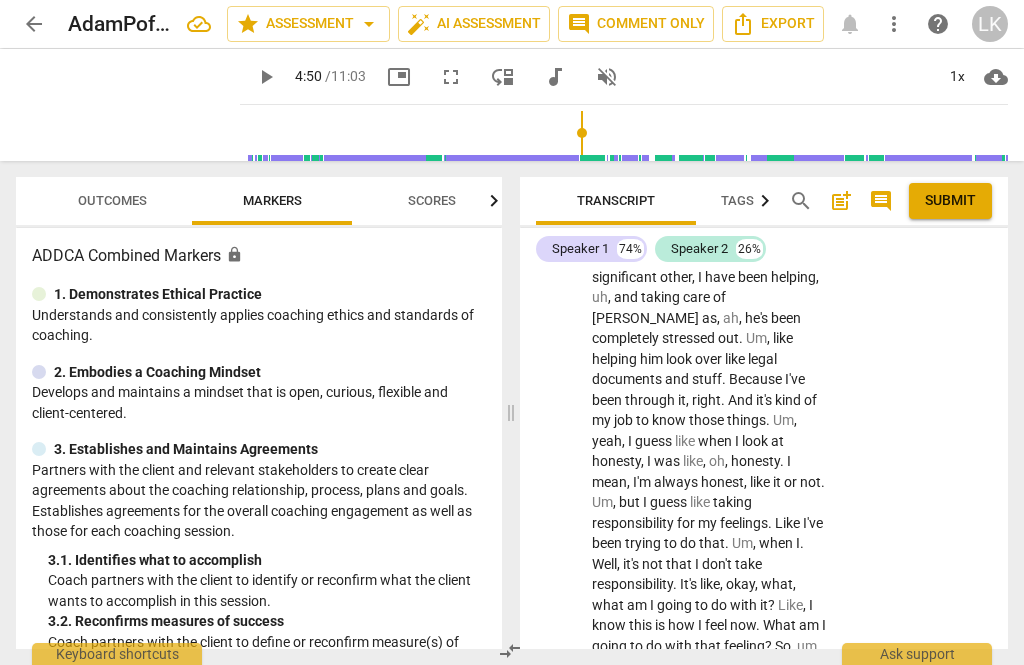 type on "291" 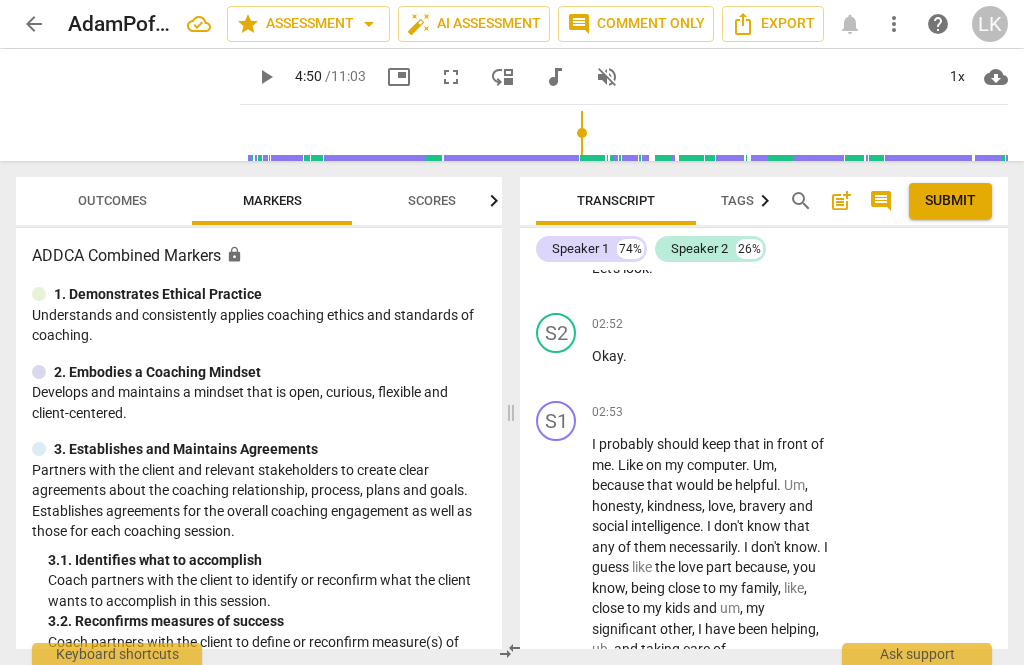 scroll, scrollTop: 2513, scrollLeft: 0, axis: vertical 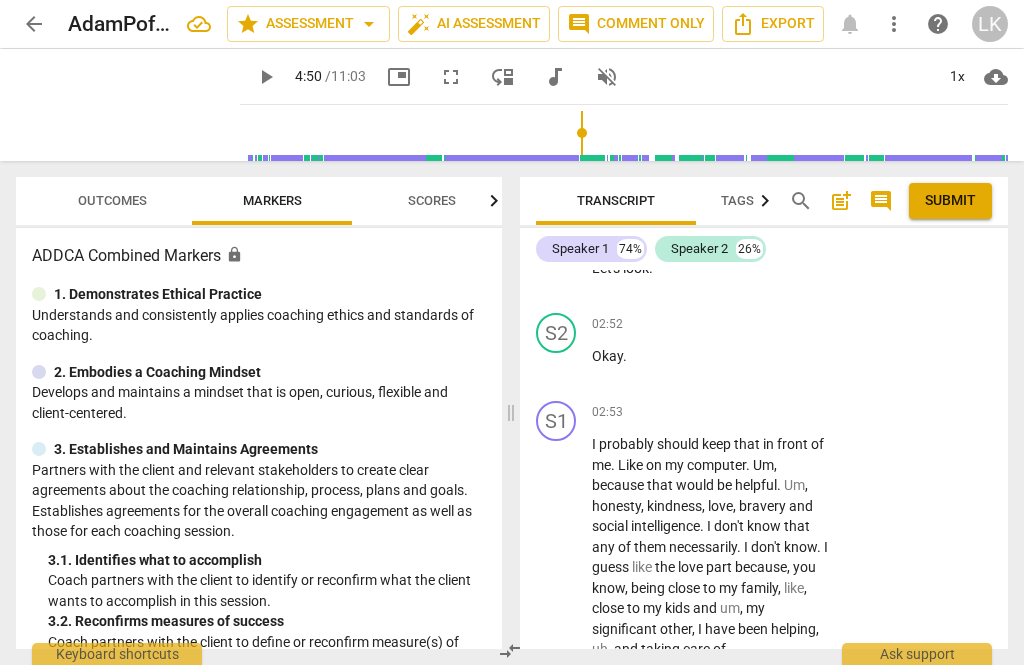 click on "+ Add competency" at bounding box center (757, 412) 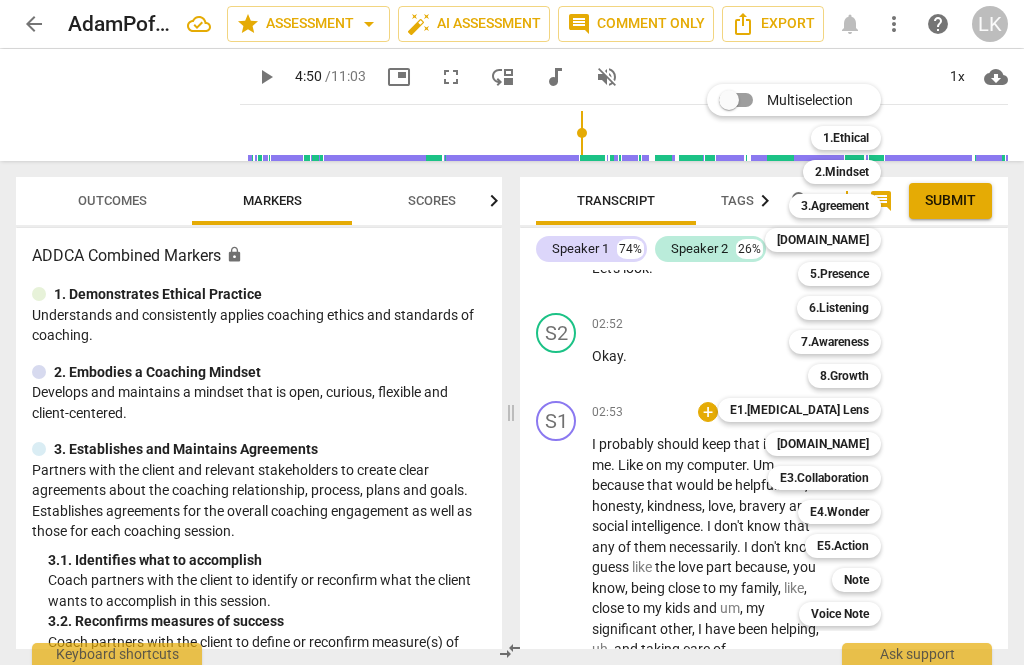 click on "7.Awareness" at bounding box center (835, 342) 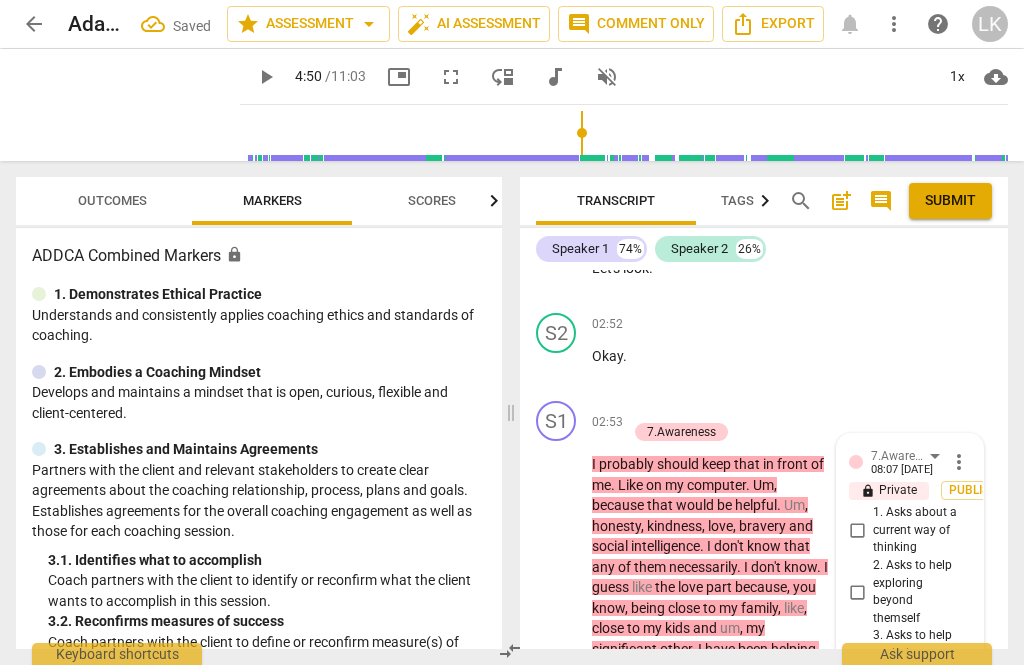 scroll, scrollTop: 2569, scrollLeft: 0, axis: vertical 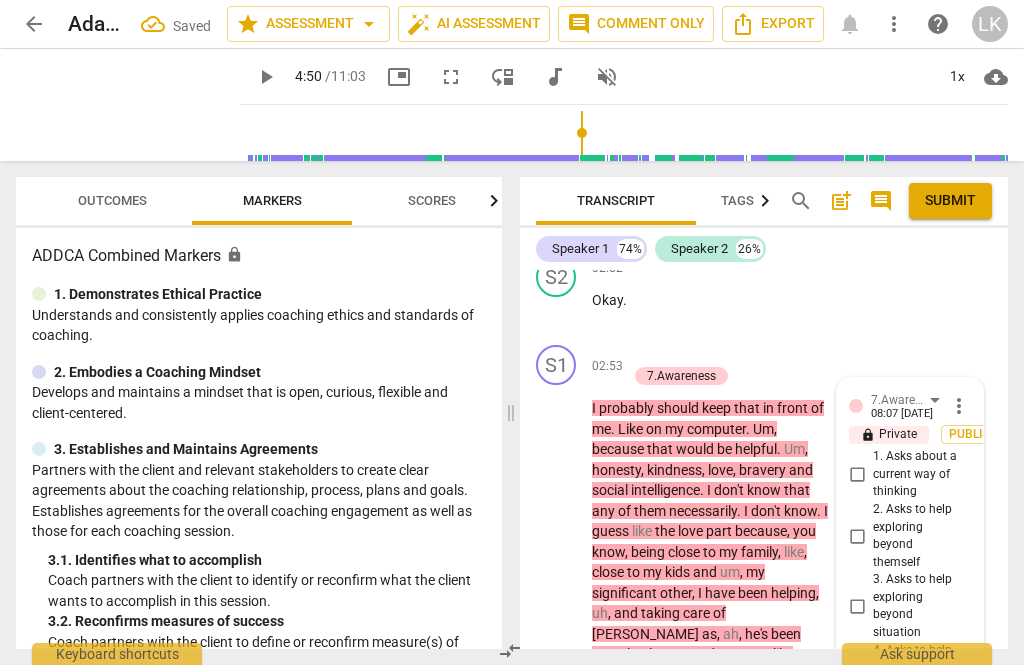 click on "1. Asks about a current way of thinking" at bounding box center [857, 475] 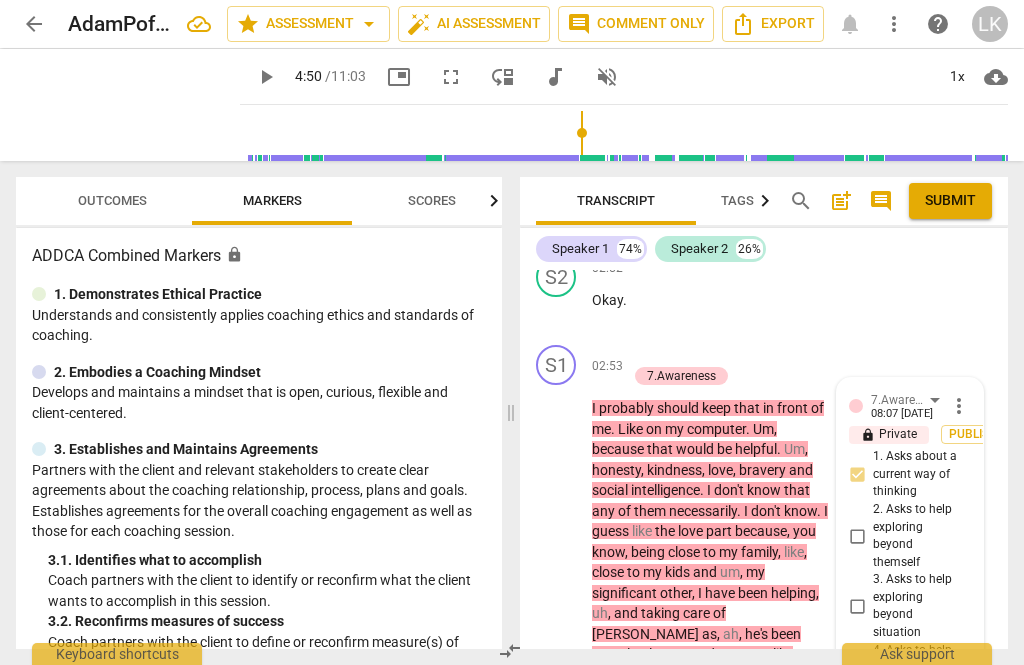 click on "1. Asks about a current way of thinking" at bounding box center [857, 475] 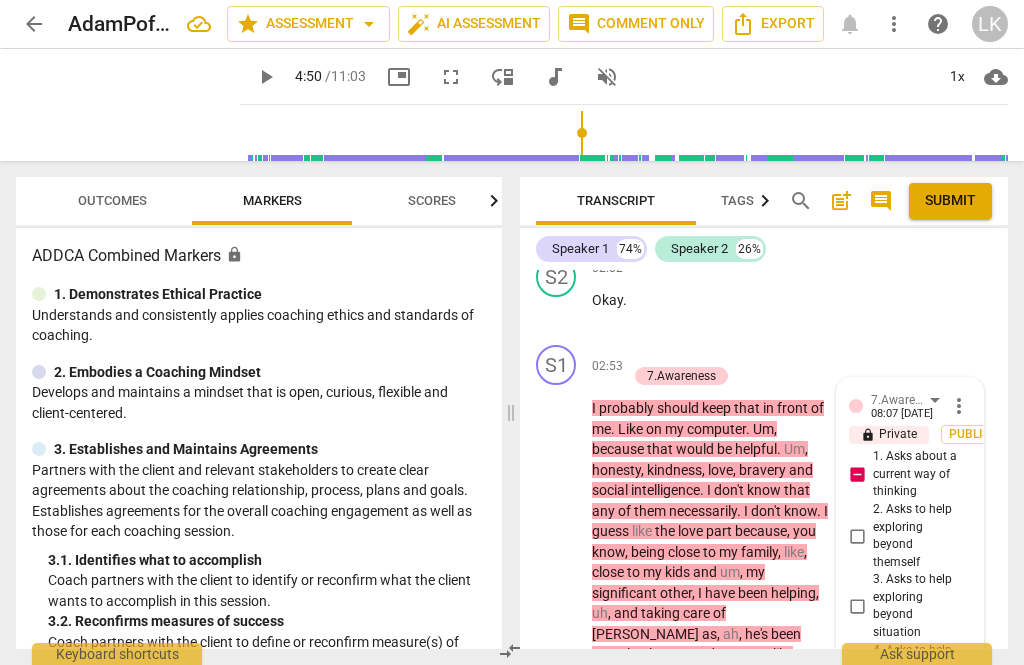 click on "1. Asks about a current way of thinking" at bounding box center (857, 475) 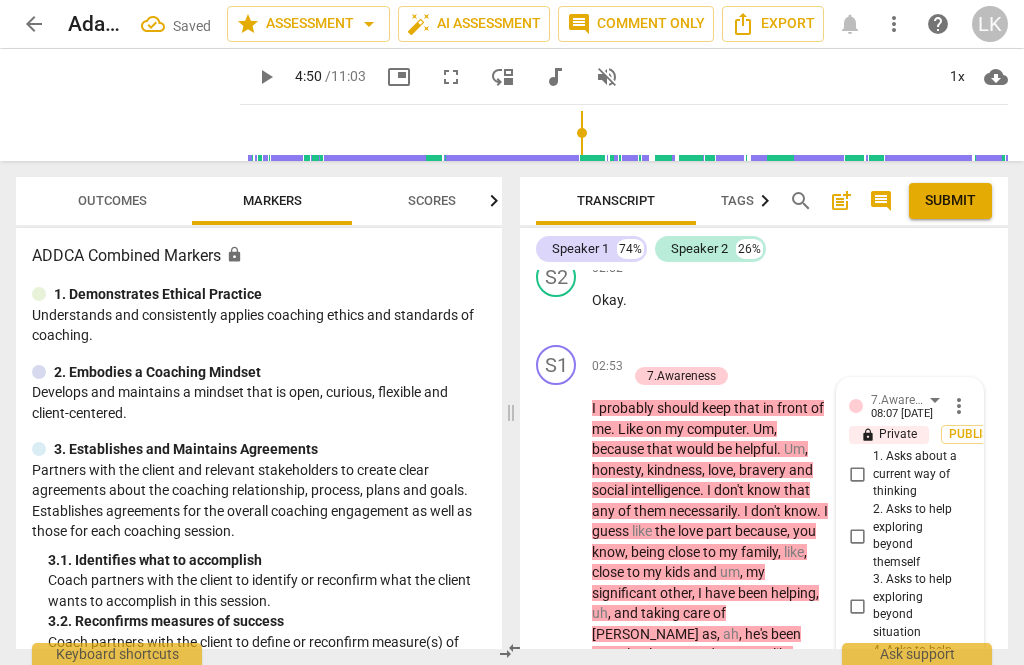 click on "1. Asks about a current way of thinking" at bounding box center (902, 474) 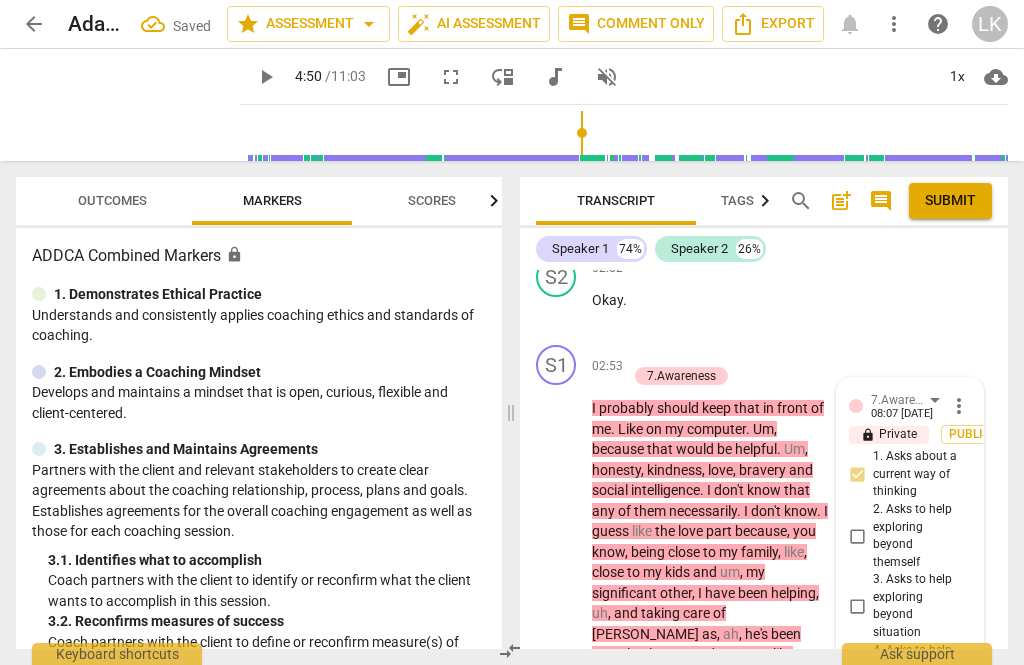 click on "1. Asks about a current way of thinking" at bounding box center (918, 474) 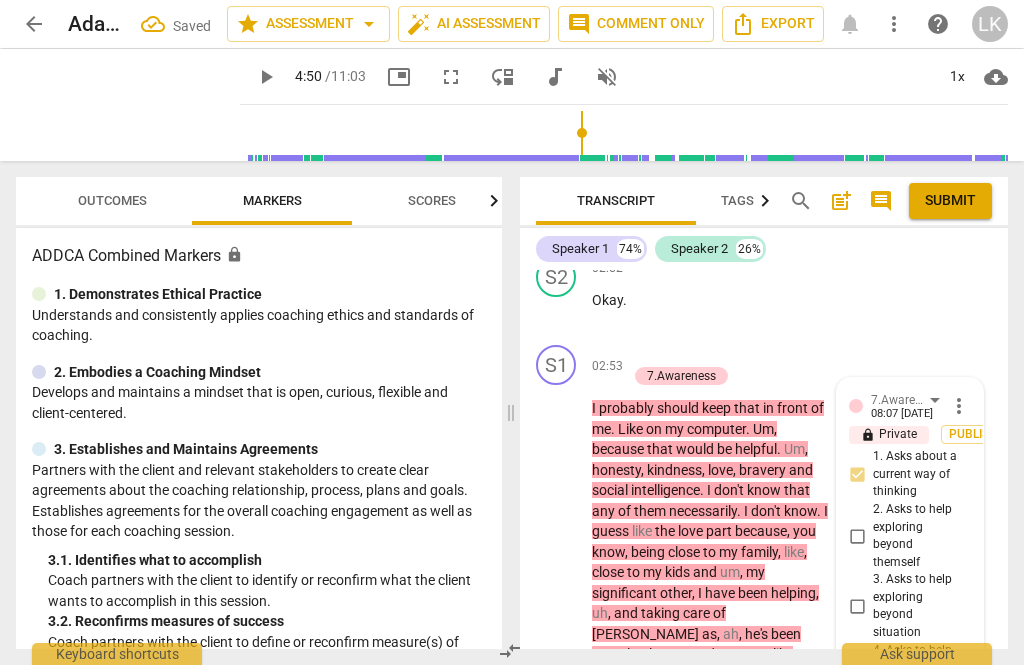 checkbox on "true" 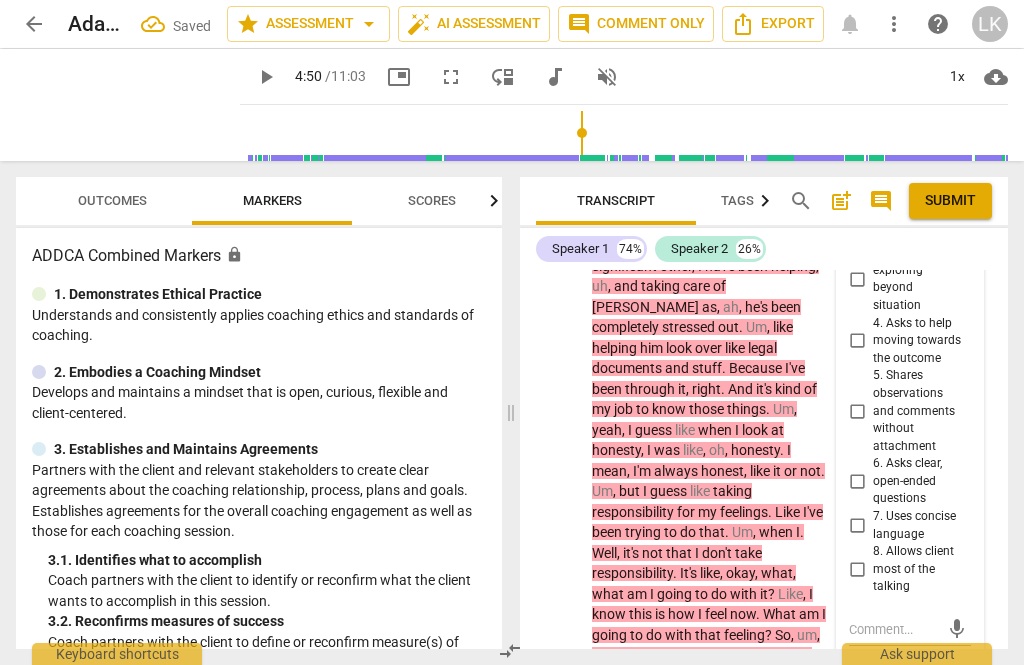 scroll, scrollTop: 2894, scrollLeft: 0, axis: vertical 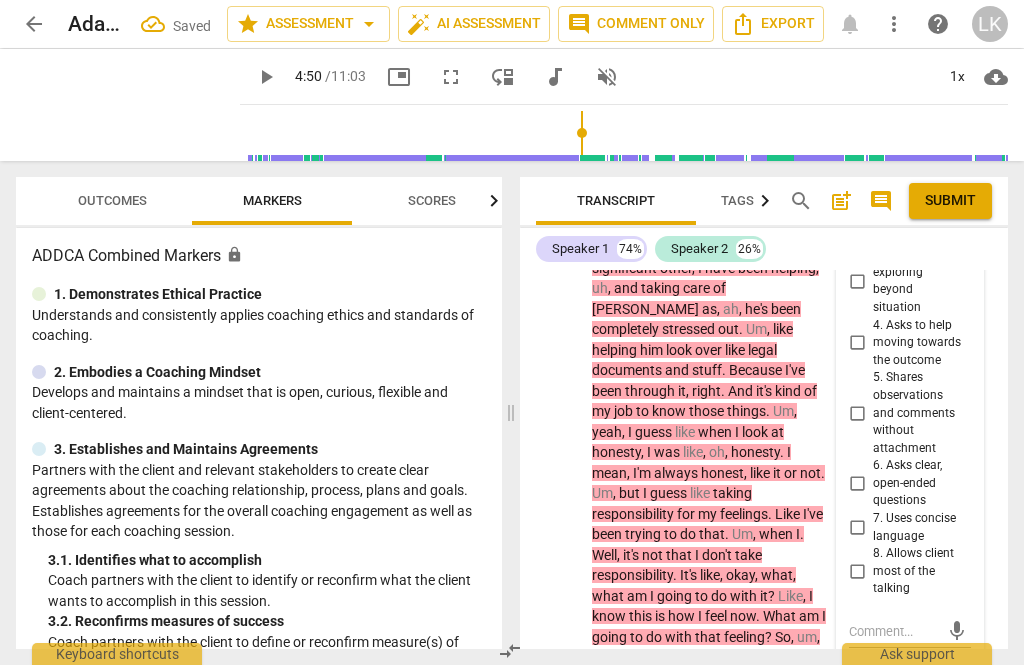 click on "8. Allows client most of the talking" at bounding box center (918, 571) 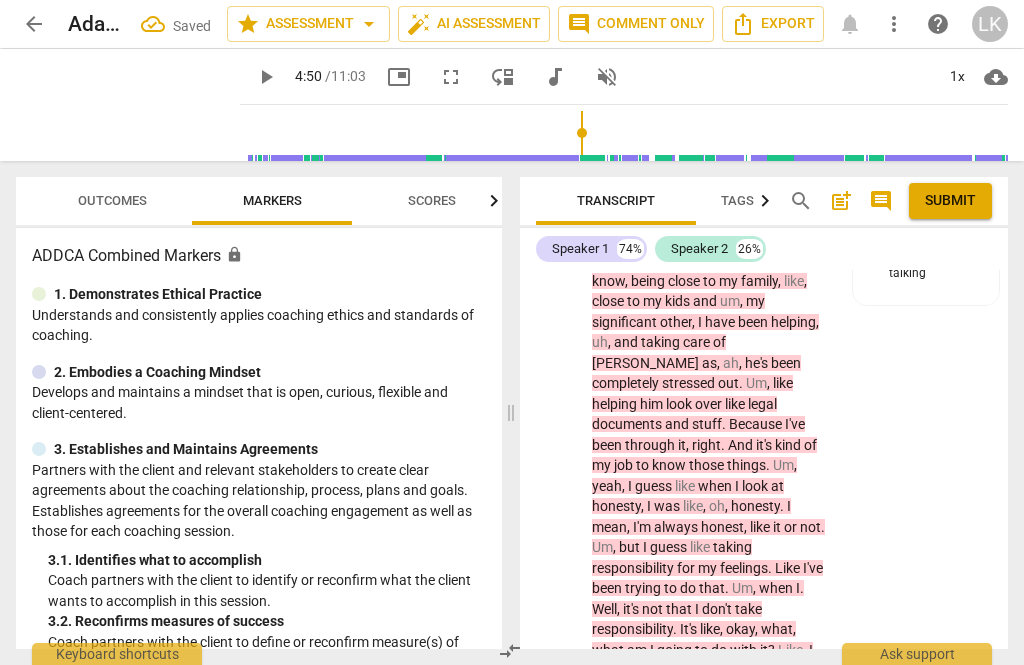 scroll, scrollTop: 2603, scrollLeft: 0, axis: vertical 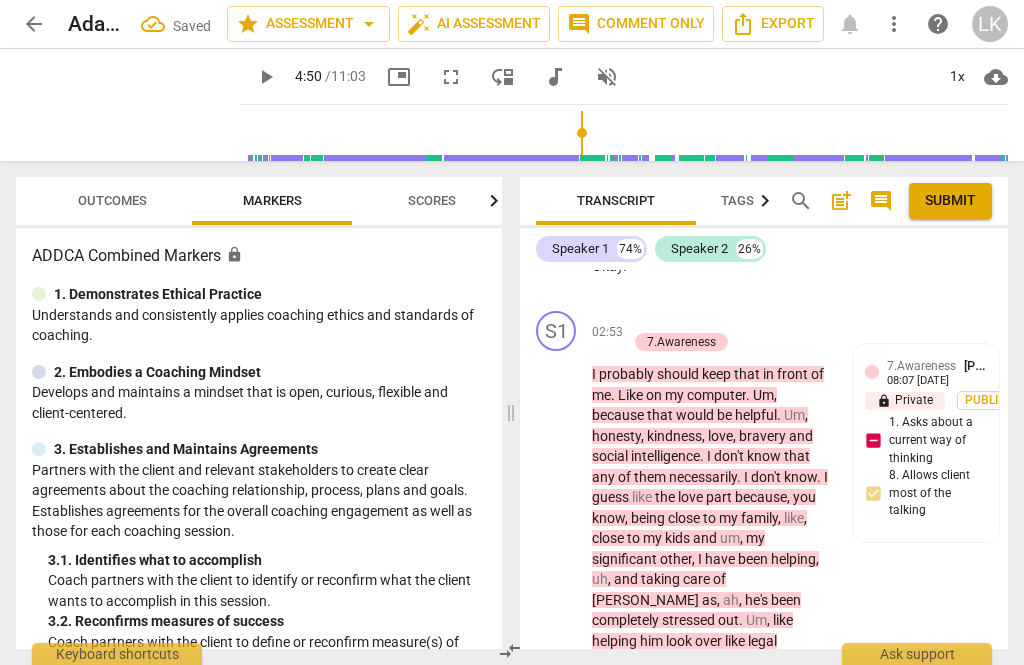 click on "7.Awareness [PERSON_NAME] 08:07 [DATE] lock Private Publish 1. Asks about a current way of thinking 8. Allows client most of the talking" at bounding box center [926, 443] 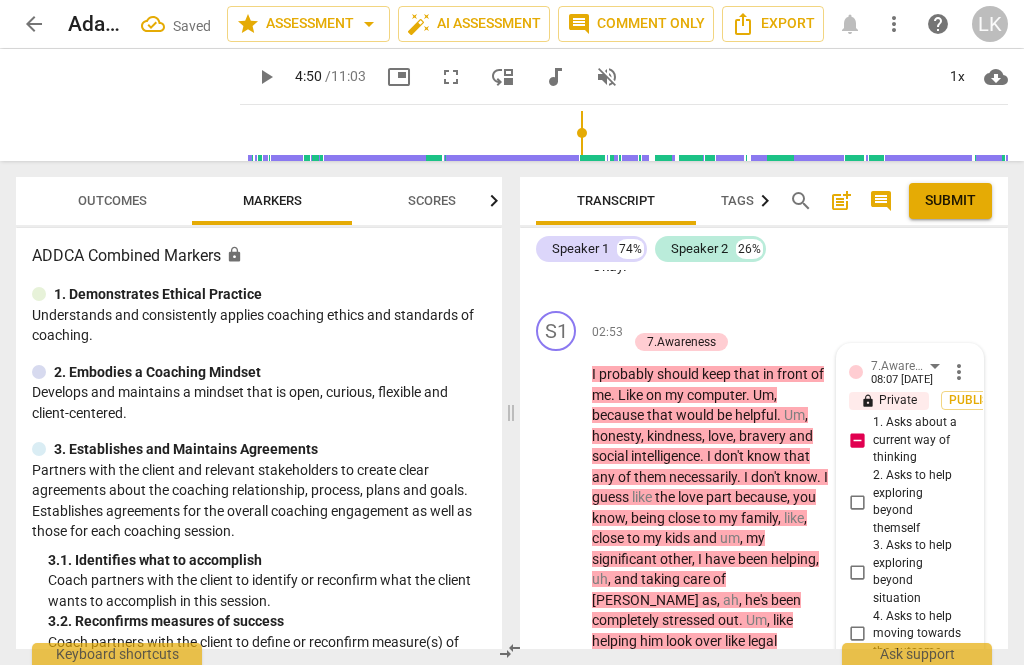 click on "arrow_back AdamPoff_A114_CSP2 Saved star    Assessment   arrow_drop_down auto_fix_high    AI Assessment comment    Comment only    Export notifications more_vert help LK play_arrow play_arrow 4:50   /  11:03 picture_in_picture fullscreen move_down audiotrack volume_off 1x cloud_download Outcomes Markers Scores ADDCA Combined Markers lock 1. Demonstrates Ethical Practice Understands and consistently applies coaching ethics and standards of coaching. 2. Embodies a Coaching Mindset Develops and maintains a mindset that is open, curious, flexible and client-centered. 3. Establishes and Maintains Agreements Partners with the client and relevant stakeholders to create clear agreements about the coaching relationship, process, plans and goals. Establishes agreements for the overall coaching engagement as well as those for each coaching session. 3. 1. Identifies what to accomplish Coach partners with the client to identify or reconfirm what the client wants to accomplish in this session. 3. 3. 3. 4." at bounding box center [512, 0] 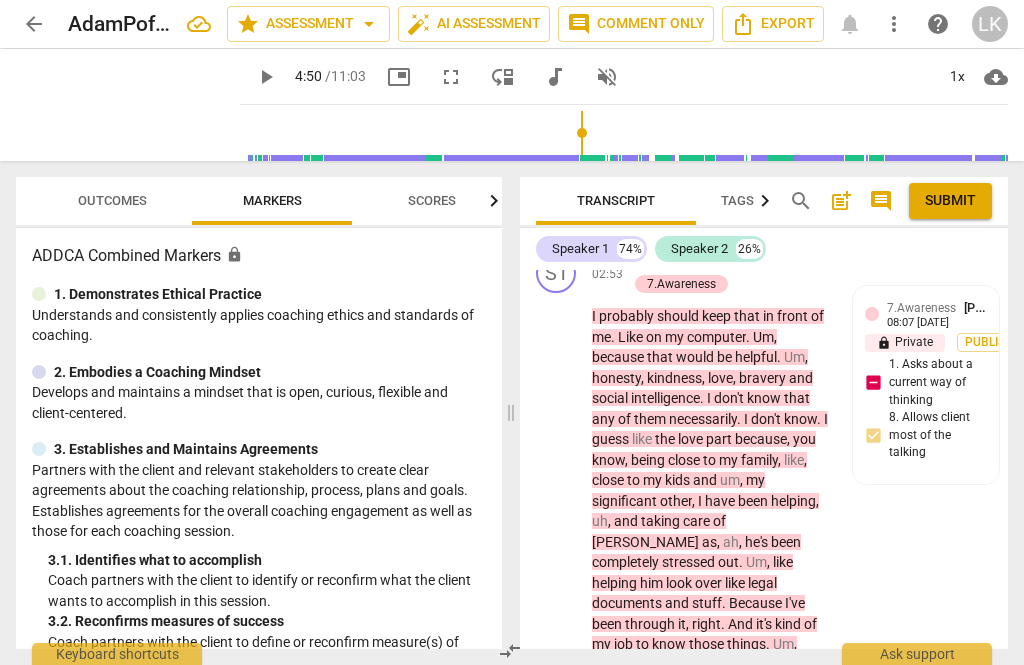 scroll, scrollTop: 2664, scrollLeft: 0, axis: vertical 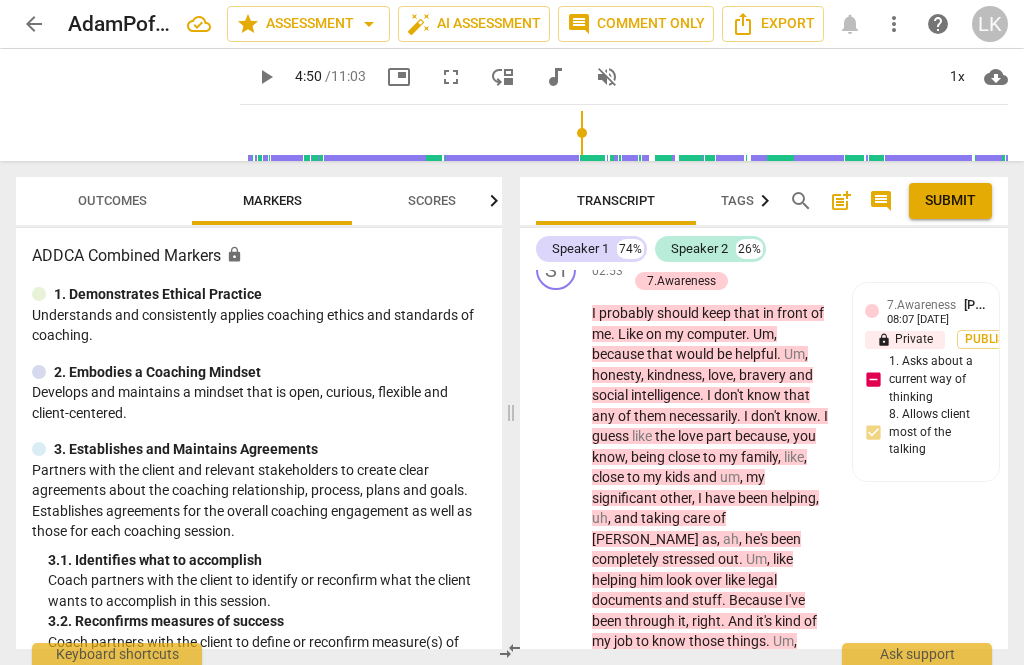 click on "7.Awareness [PERSON_NAME] 08:07 [DATE] lock Private Publish 1. Asks about a current way of thinking 8. Allows client most of the talking" at bounding box center (926, 382) 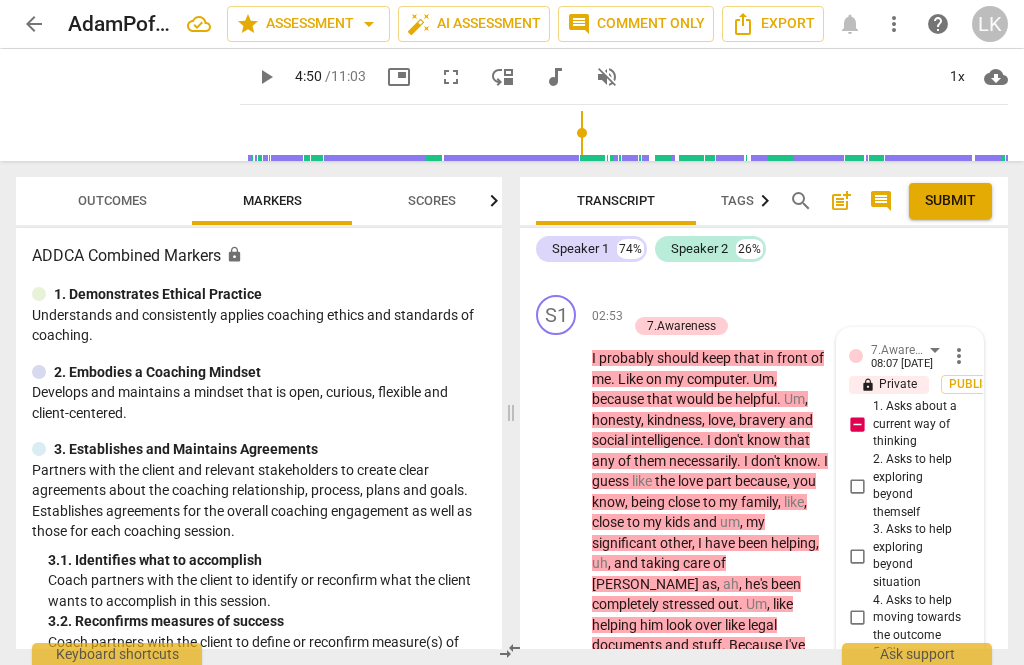 scroll, scrollTop: 2618, scrollLeft: 0, axis: vertical 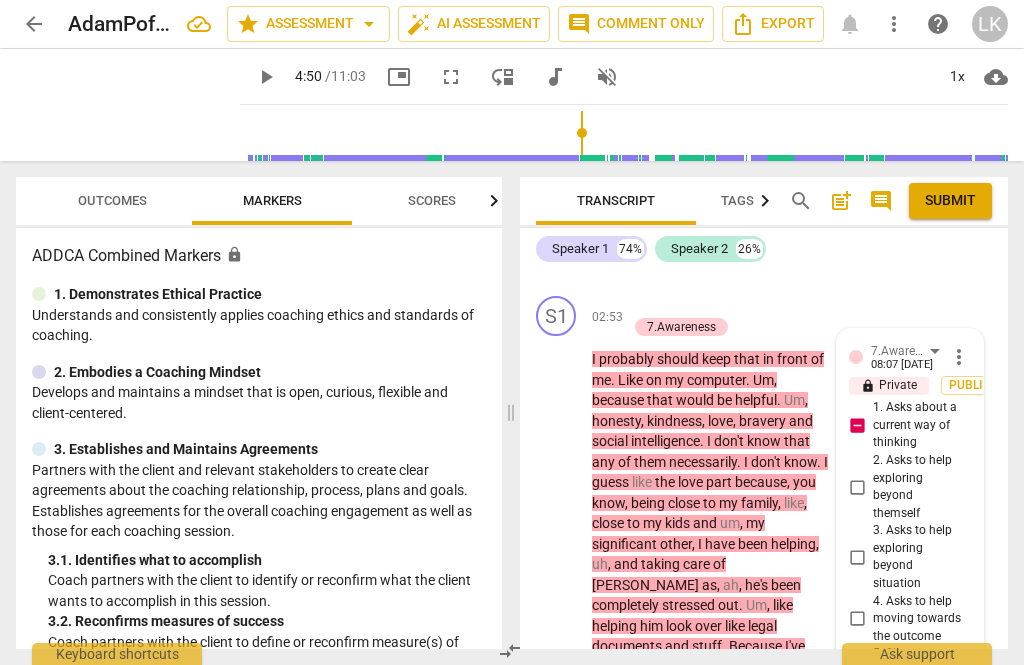 click on "1. Asks about a current way of thinking" at bounding box center (857, 426) 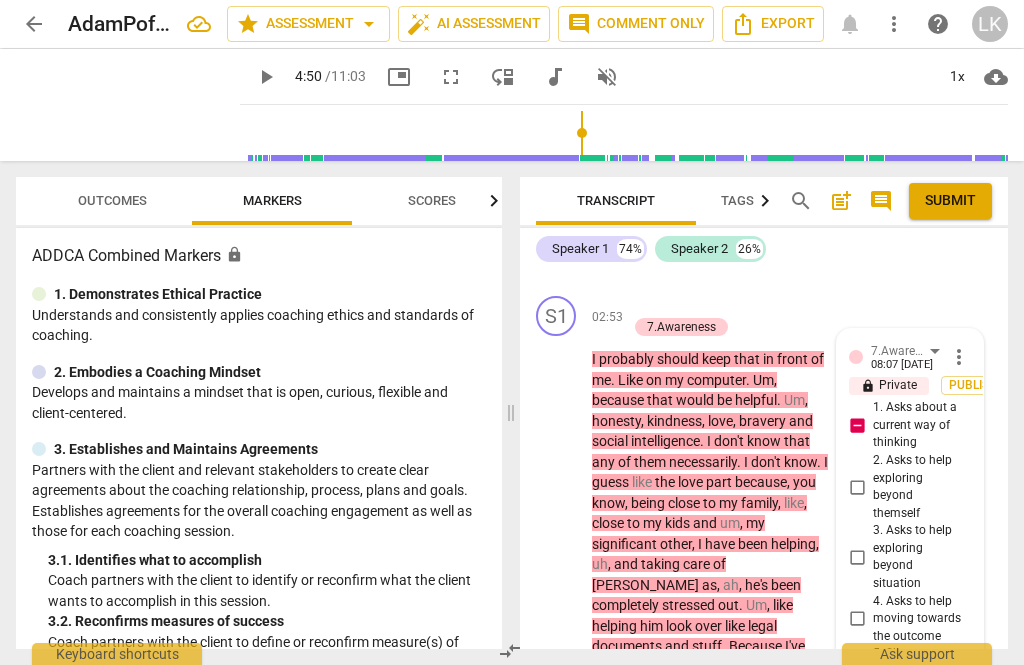 checkbox on "false" 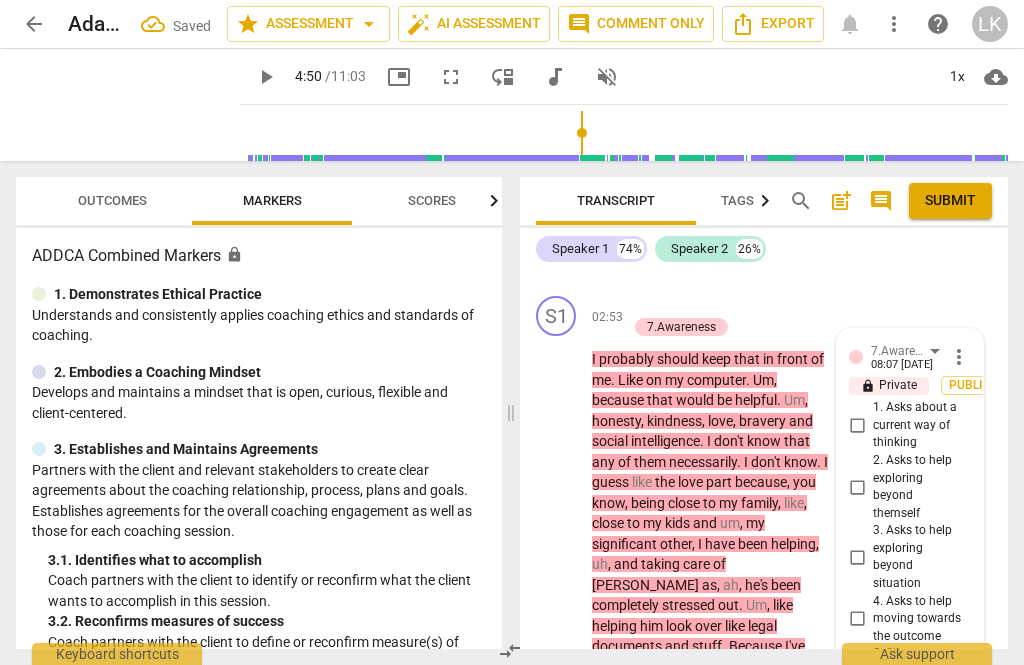 scroll, scrollTop: 2462, scrollLeft: 0, axis: vertical 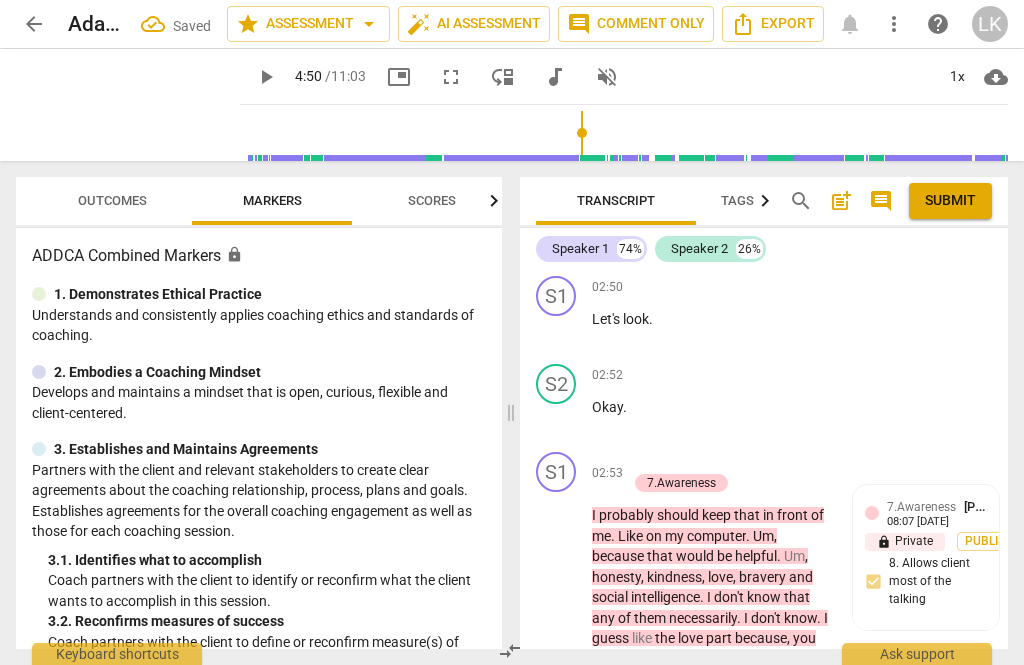click on "+ Add competency 7.Awareness" at bounding box center [722, 473] 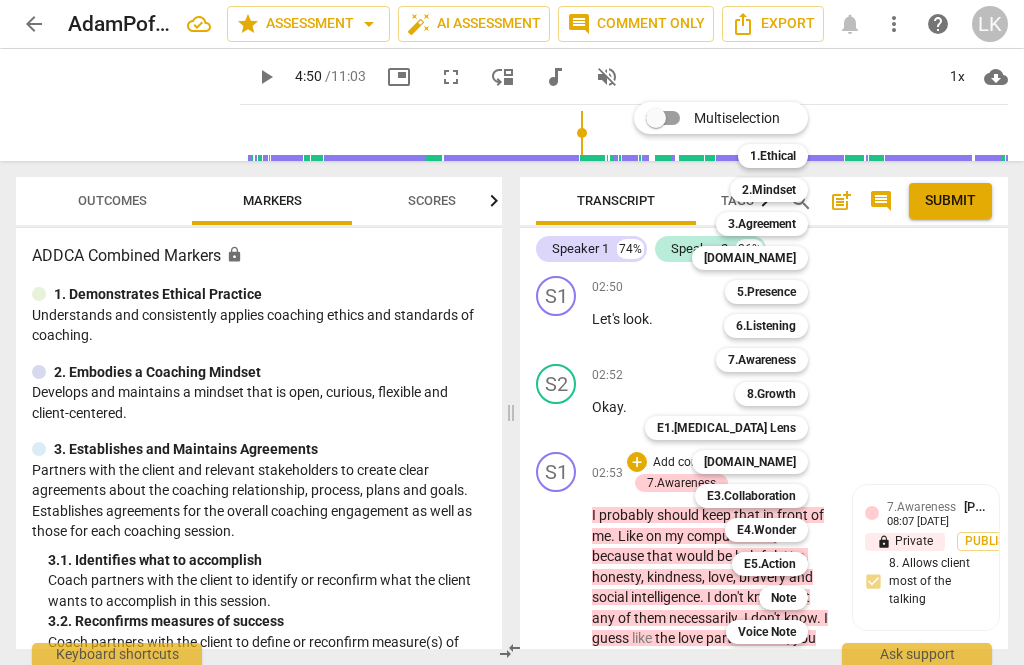 click on "6.Listening" at bounding box center [766, 326] 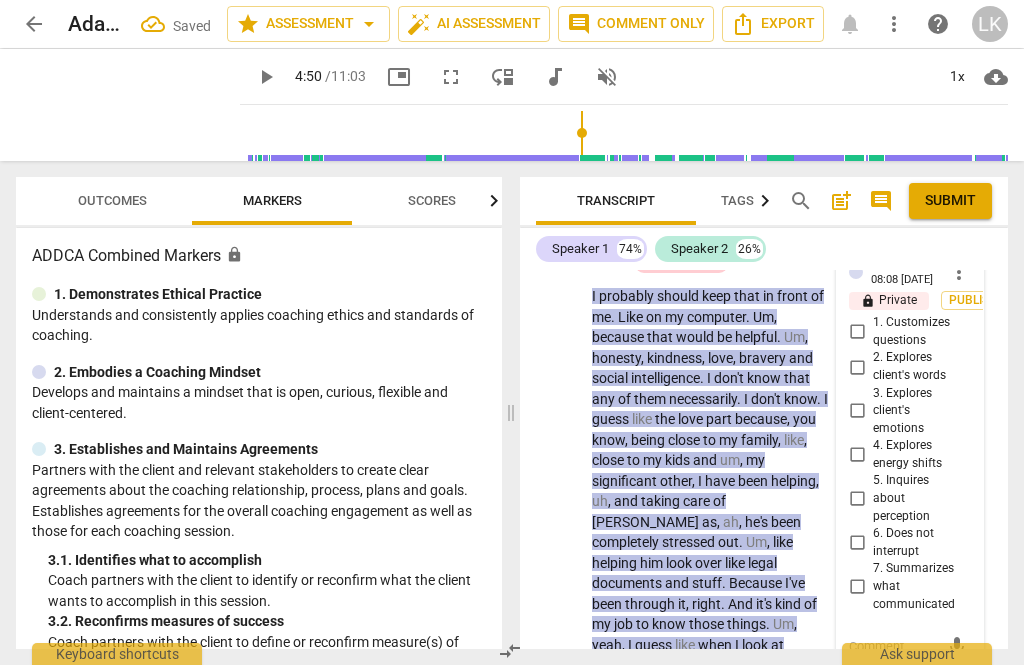 scroll, scrollTop: 2701, scrollLeft: 0, axis: vertical 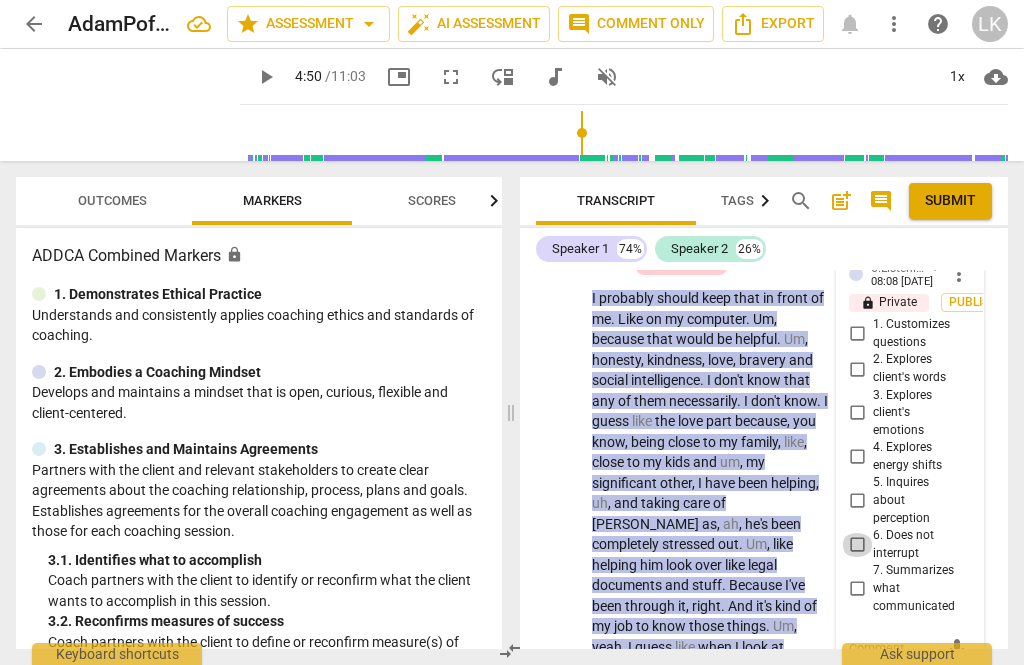 click on "6. Does not interrupt" at bounding box center (857, 545) 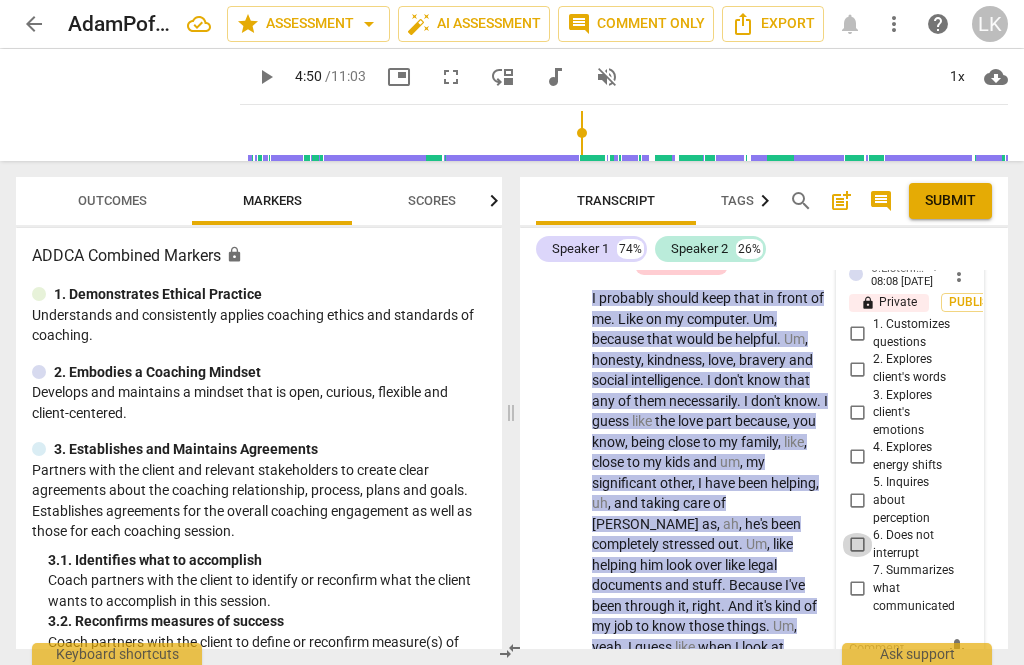 checkbox on "true" 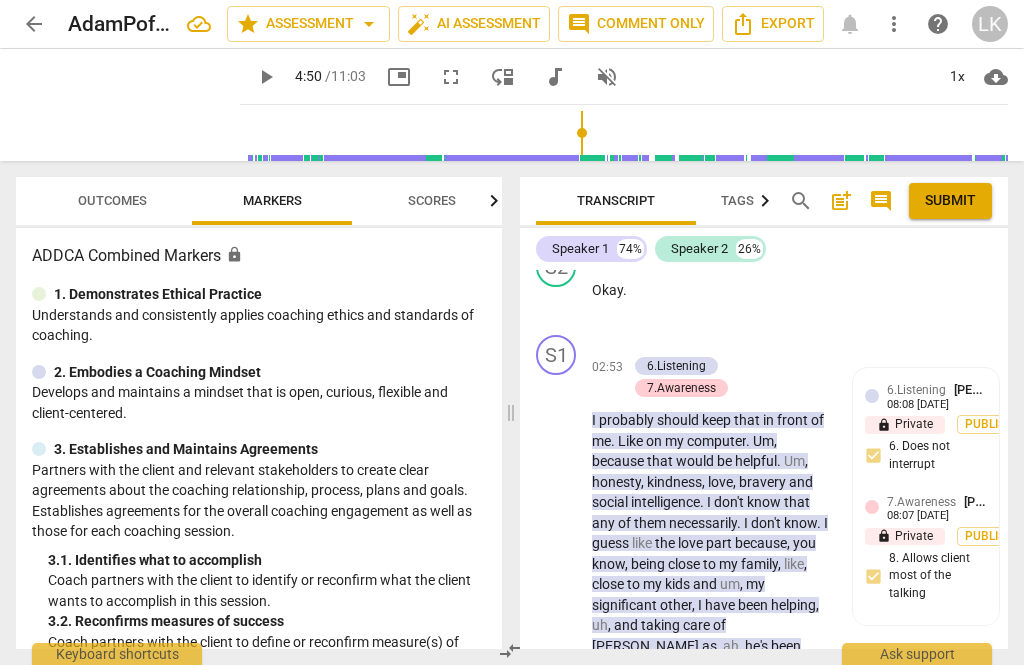 scroll, scrollTop: 2576, scrollLeft: 0, axis: vertical 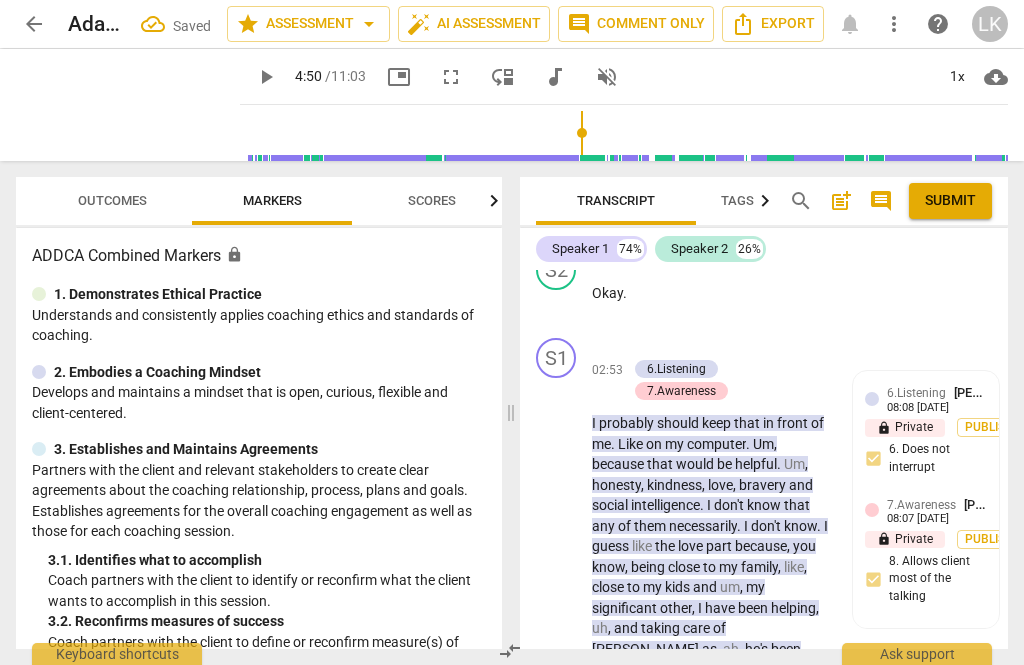 click on "+ Add competency 6.Listening 7.Awareness" at bounding box center (722, 370) 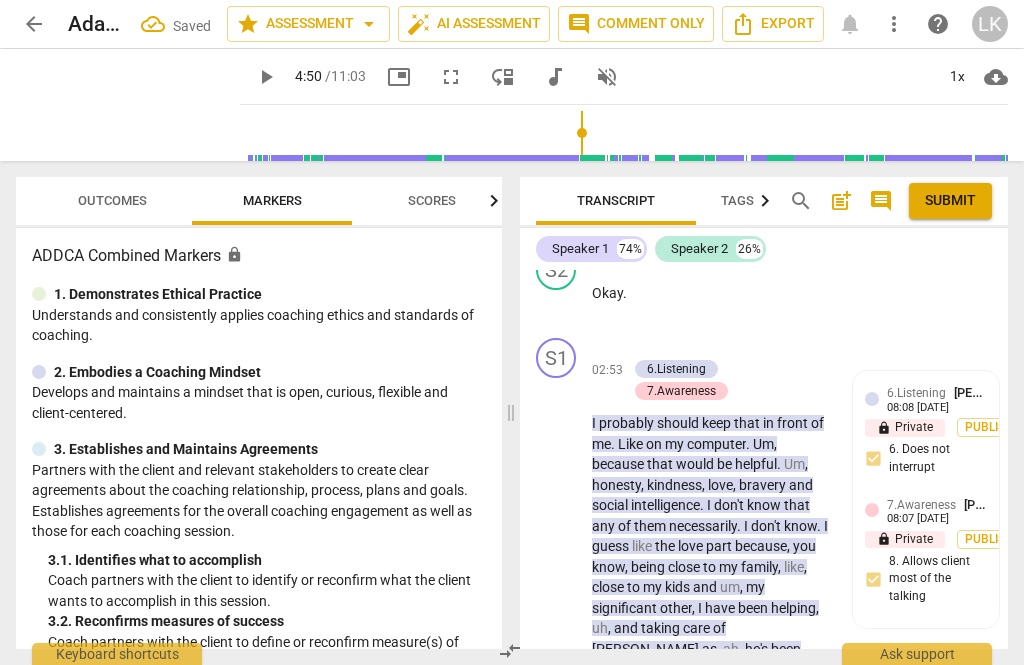 click on "+" at bounding box center (637, 348) 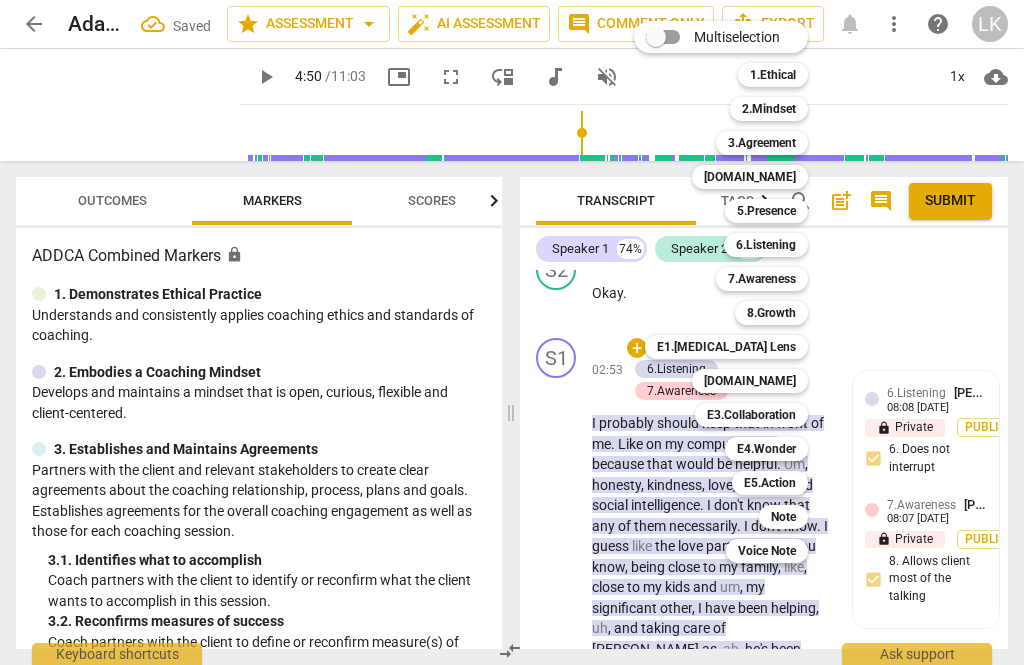 click on "[DOMAIN_NAME]" at bounding box center (750, 381) 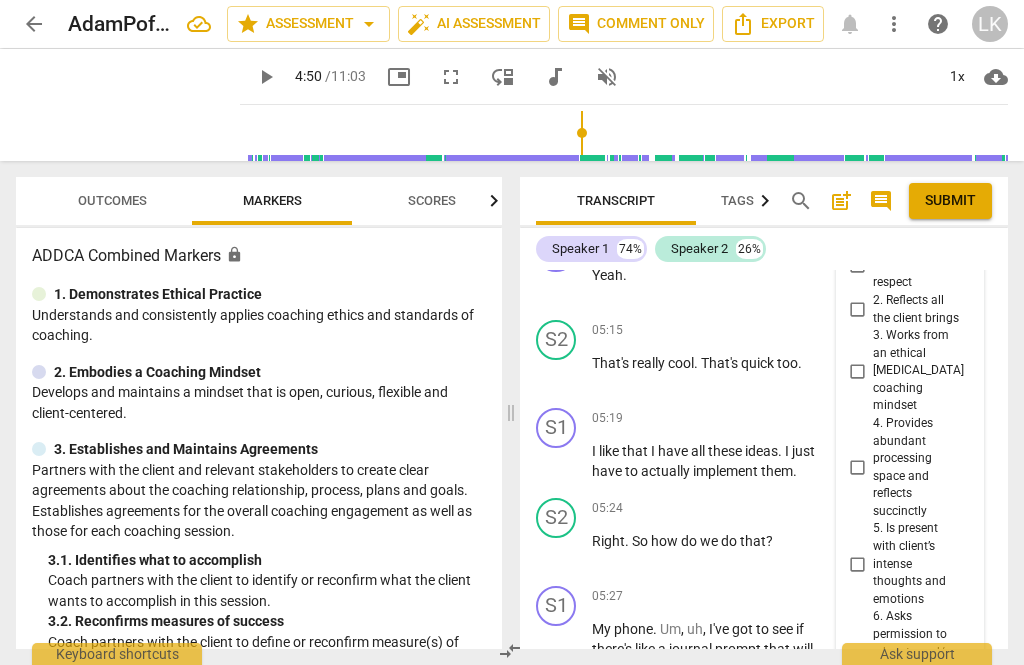 scroll, scrollTop: 3809, scrollLeft: 0, axis: vertical 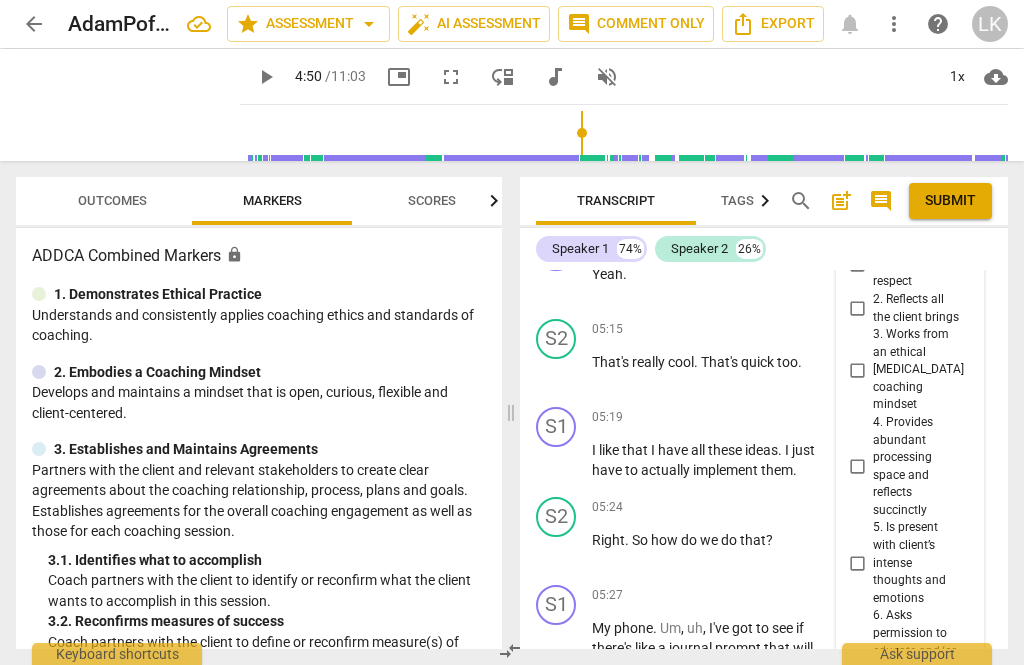 click on "4. Provides abundant processing space and reflects succinctly" at bounding box center [857, 467] 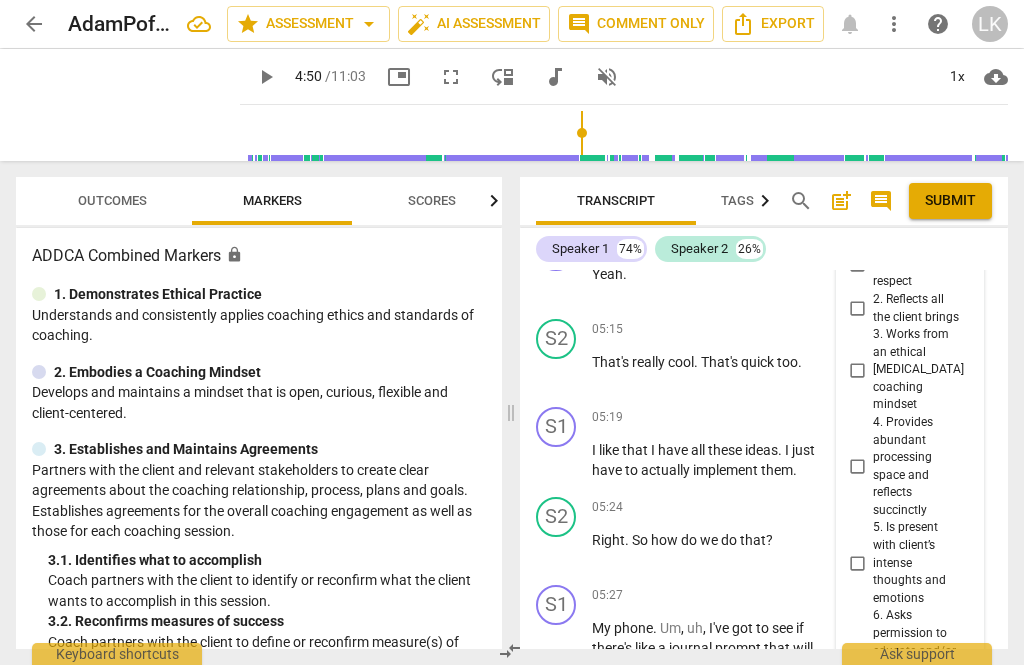 checkbox on "true" 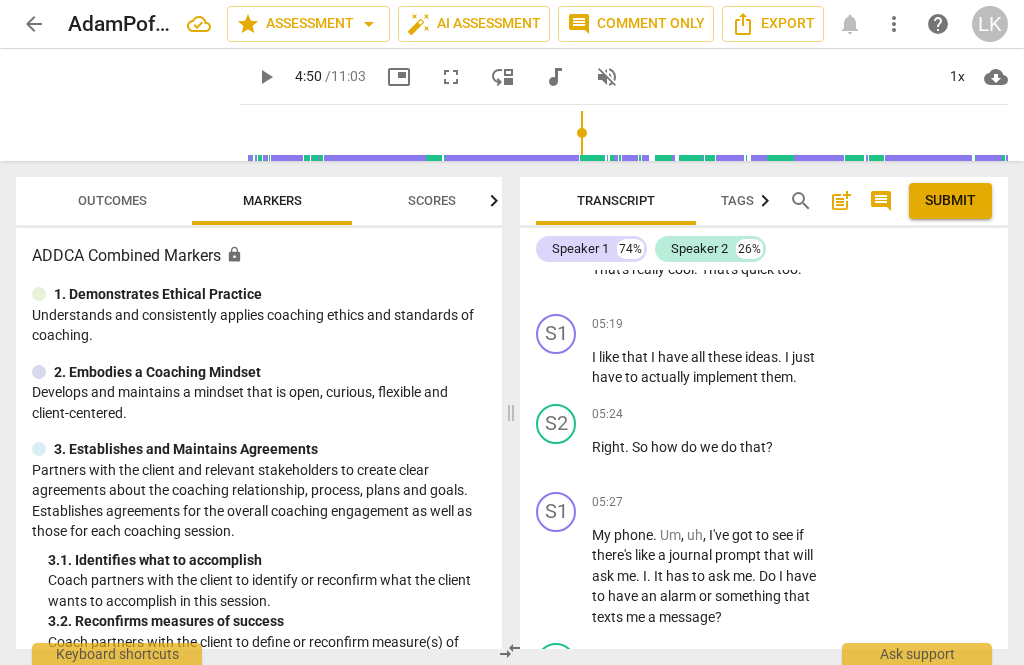 scroll, scrollTop: 3894, scrollLeft: 0, axis: vertical 